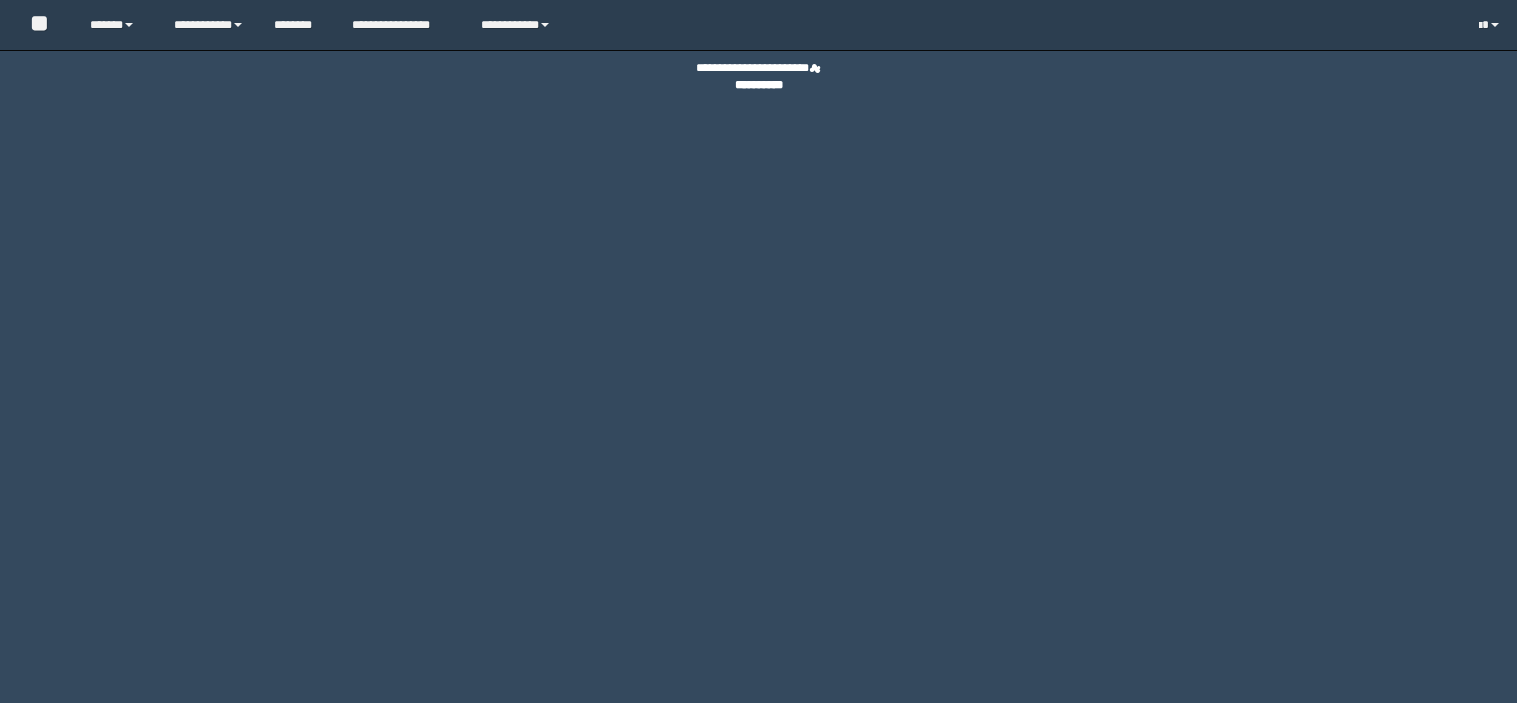 scroll, scrollTop: 0, scrollLeft: 0, axis: both 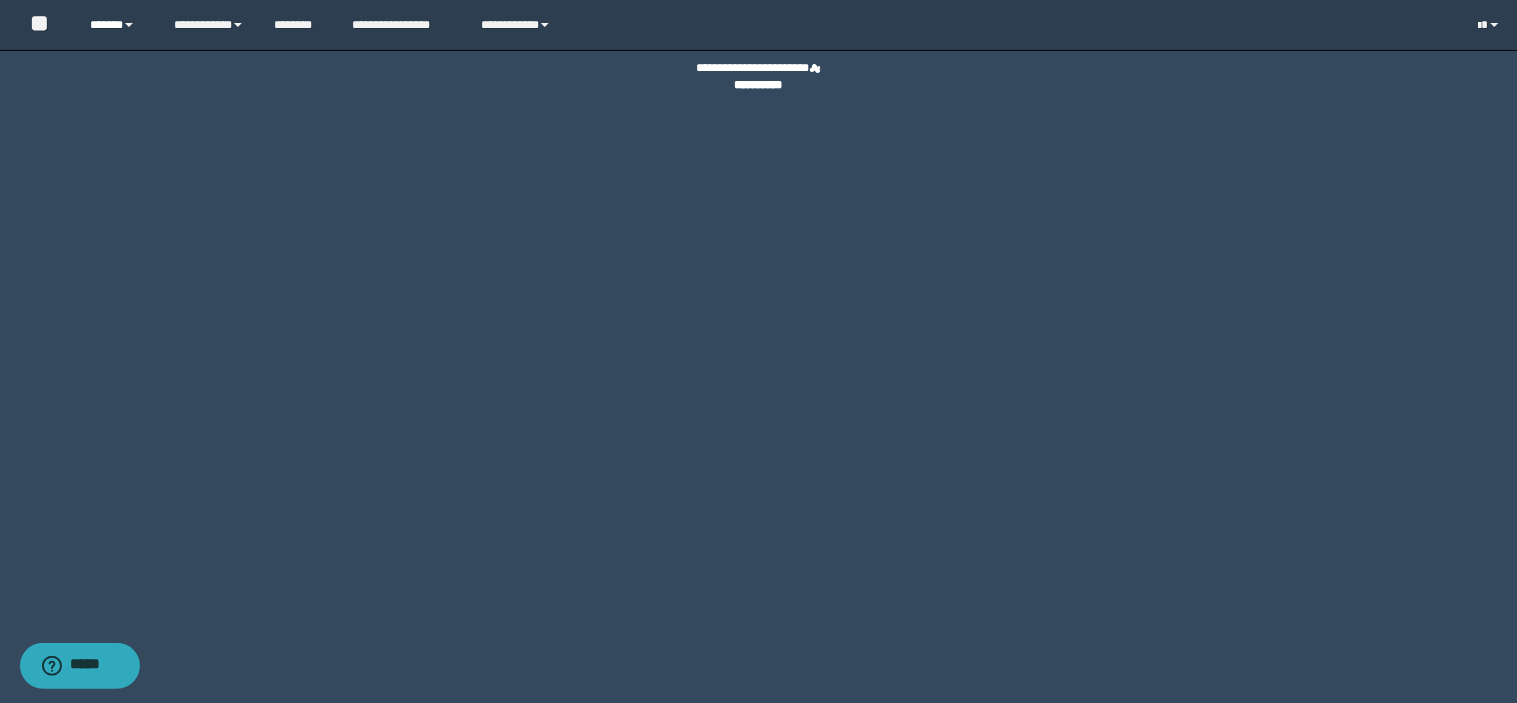 click on "******" at bounding box center [116, 25] 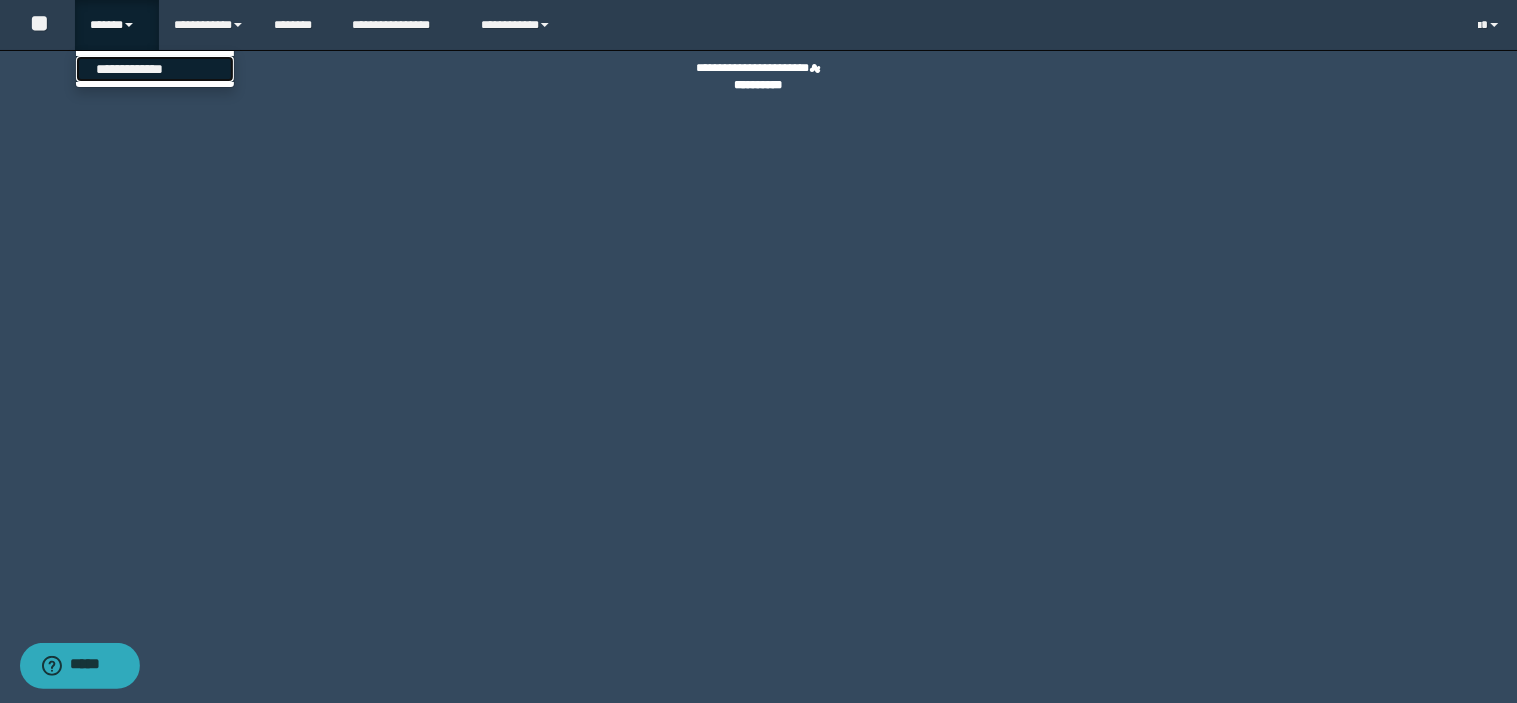 click on "**********" at bounding box center [155, 69] 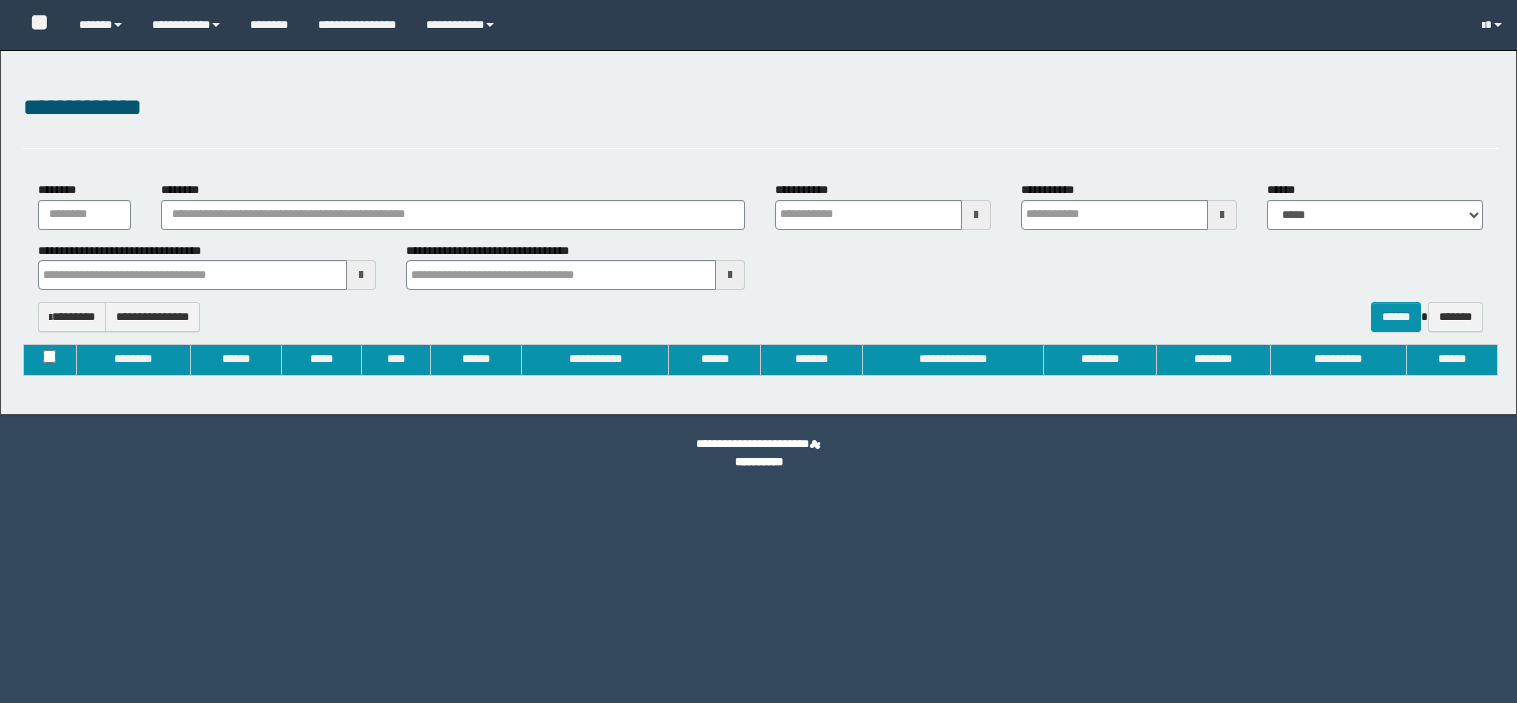 type on "**********" 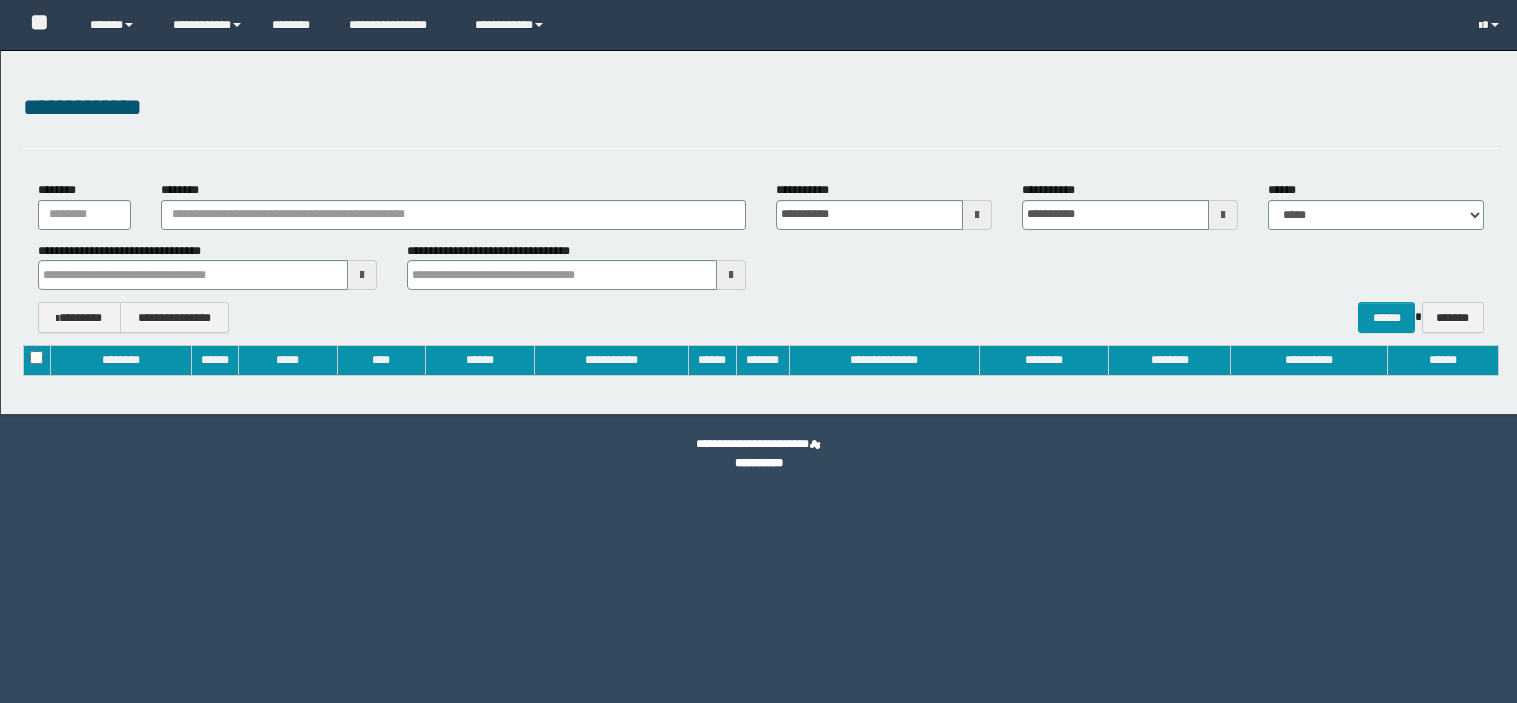 scroll, scrollTop: 0, scrollLeft: 0, axis: both 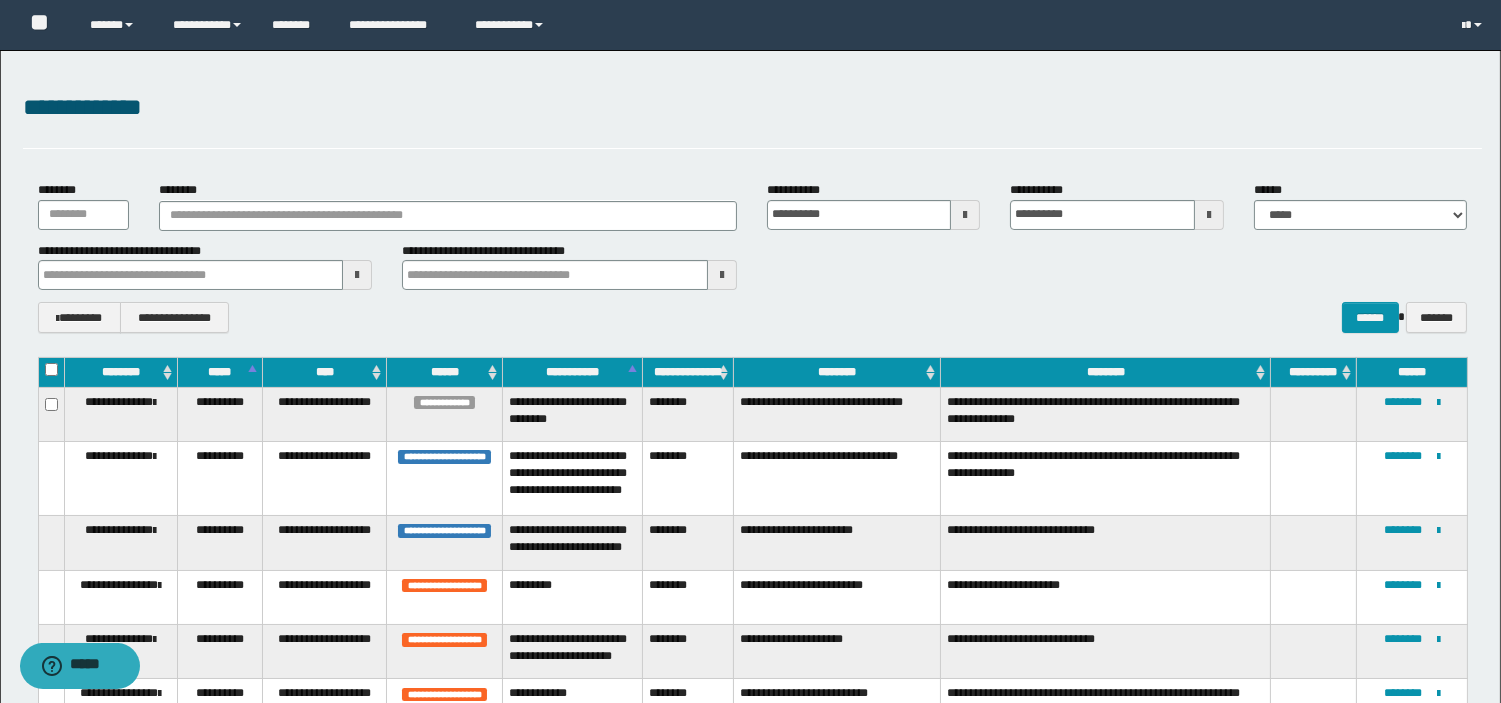 click at bounding box center [357, 275] 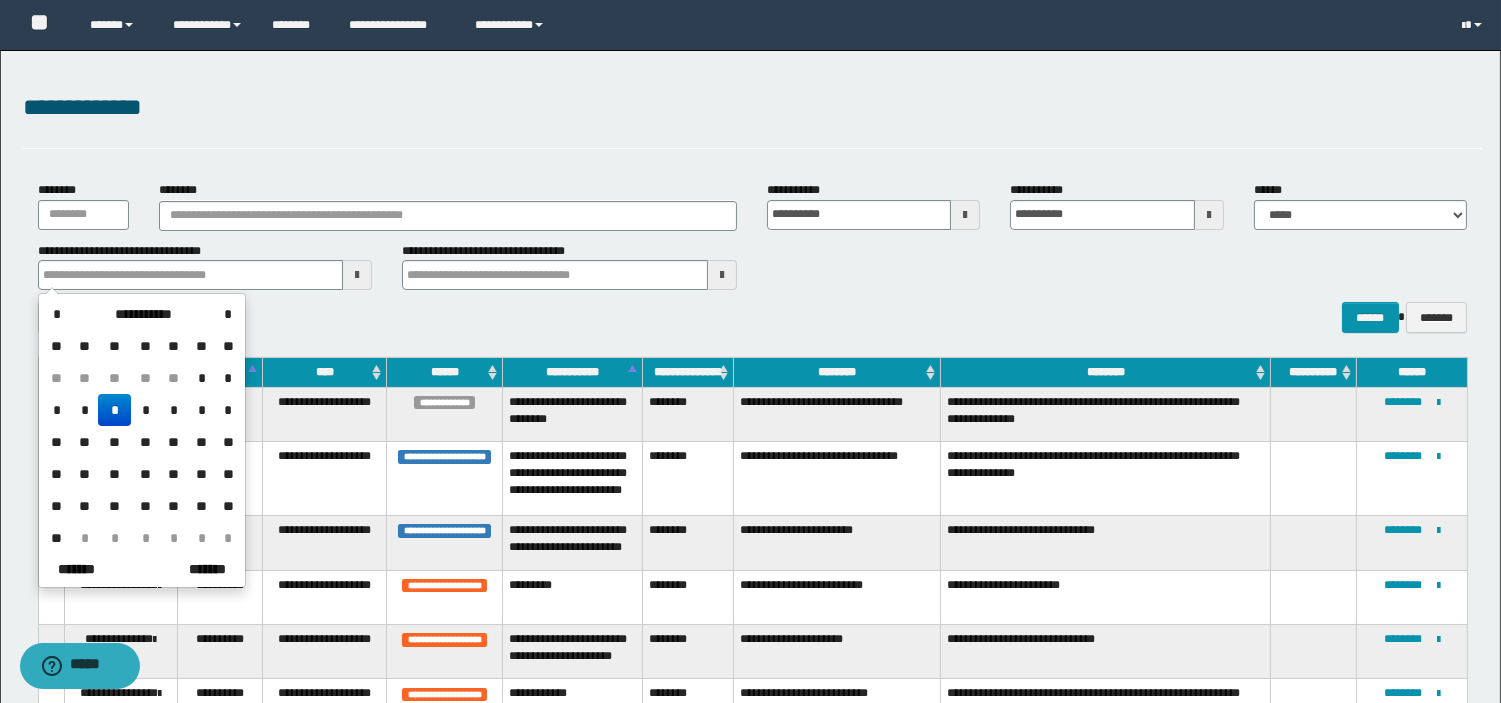 click on "*" at bounding box center (114, 410) 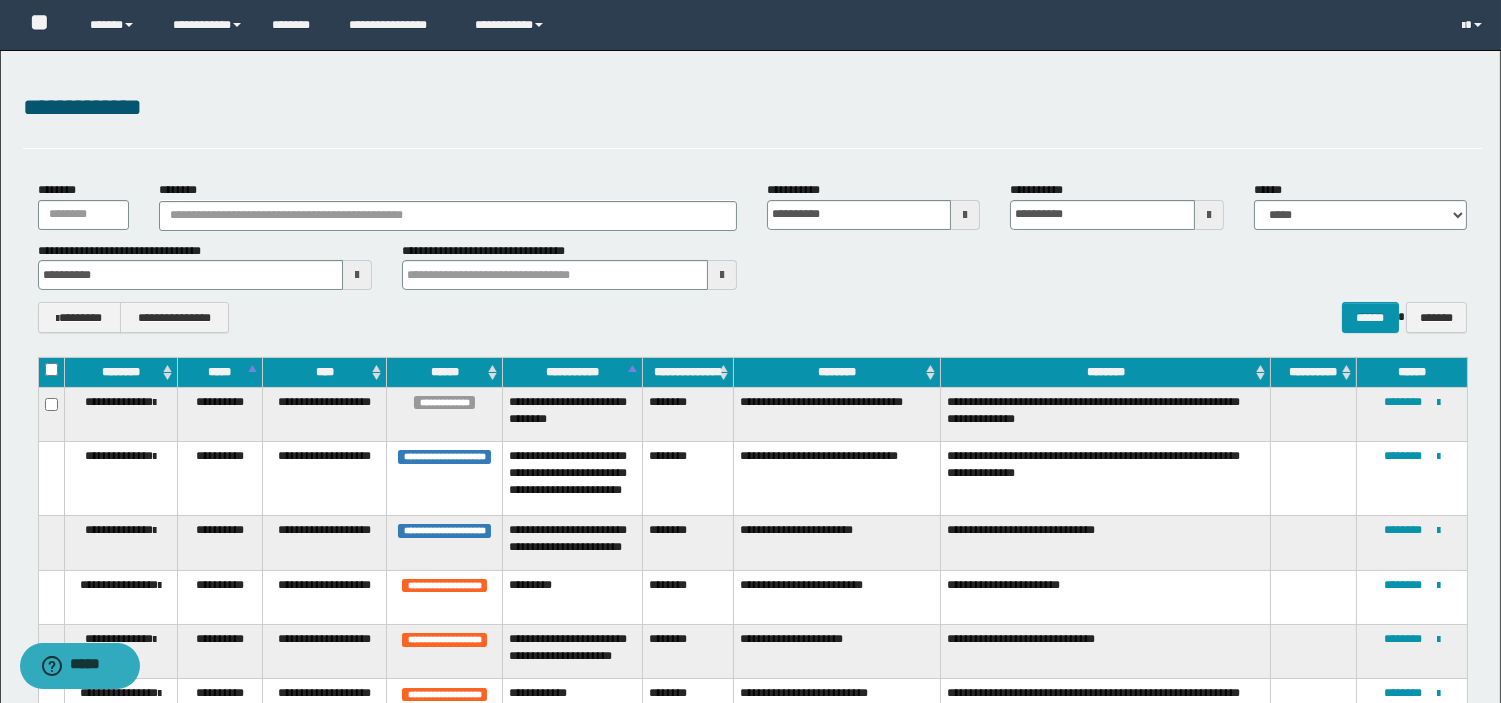click at bounding box center (722, 275) 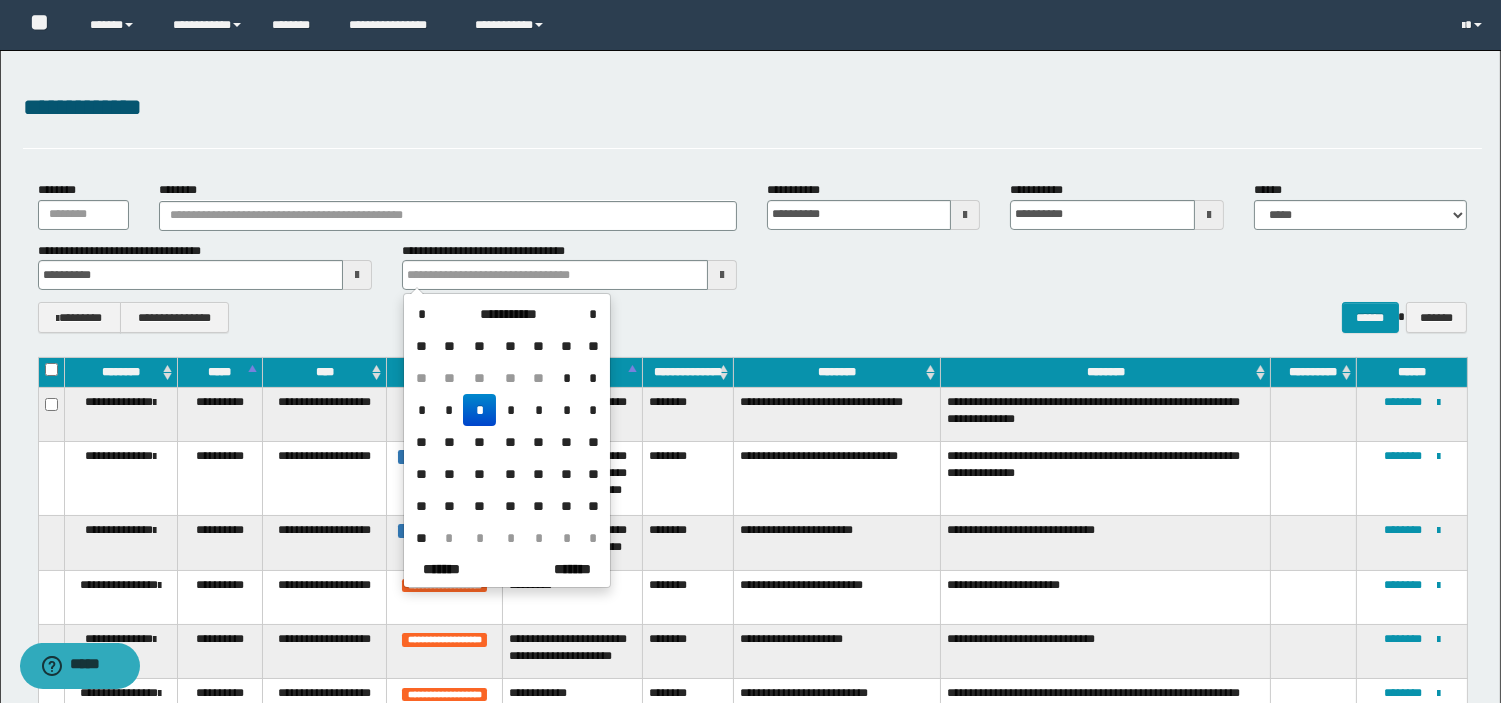 click on "*" at bounding box center [479, 410] 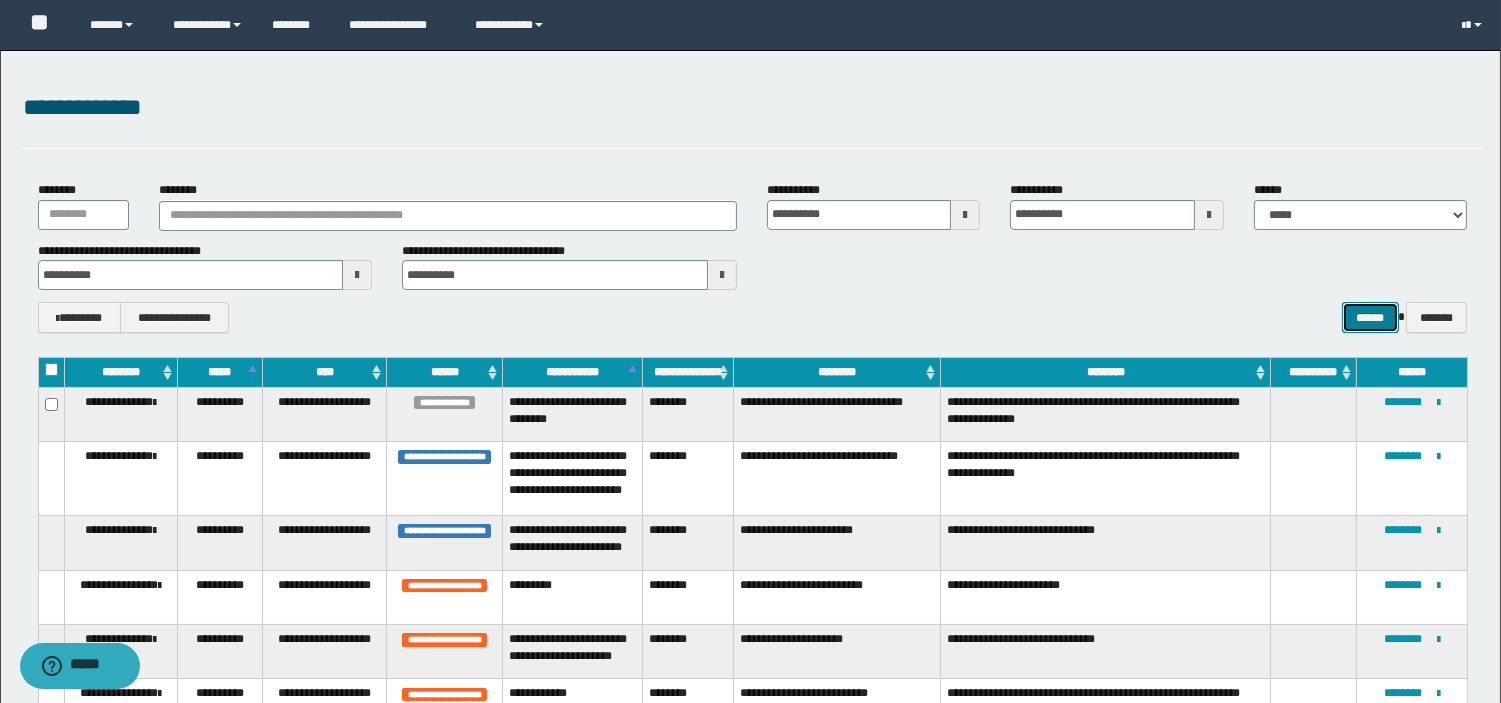 click on "******" at bounding box center (1370, 317) 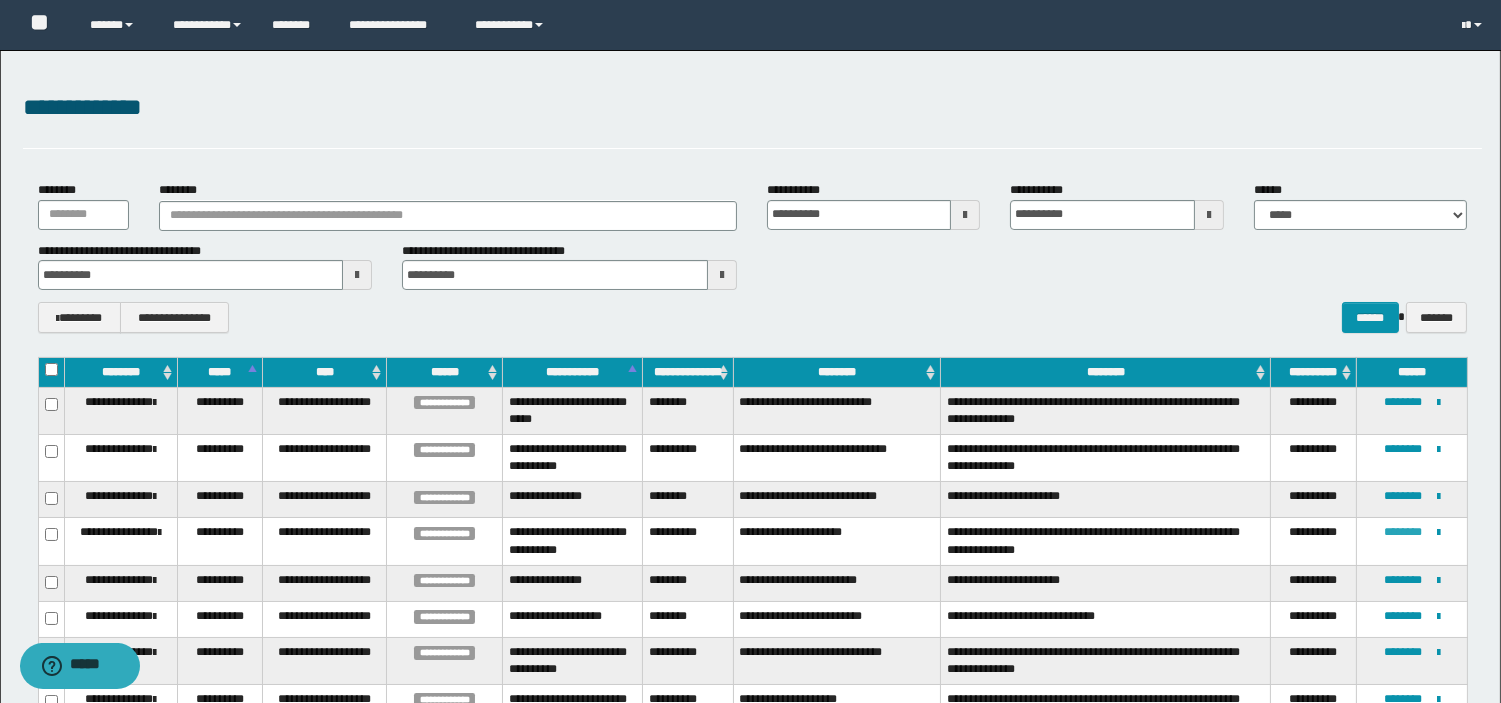 click on "********" at bounding box center [1403, 532] 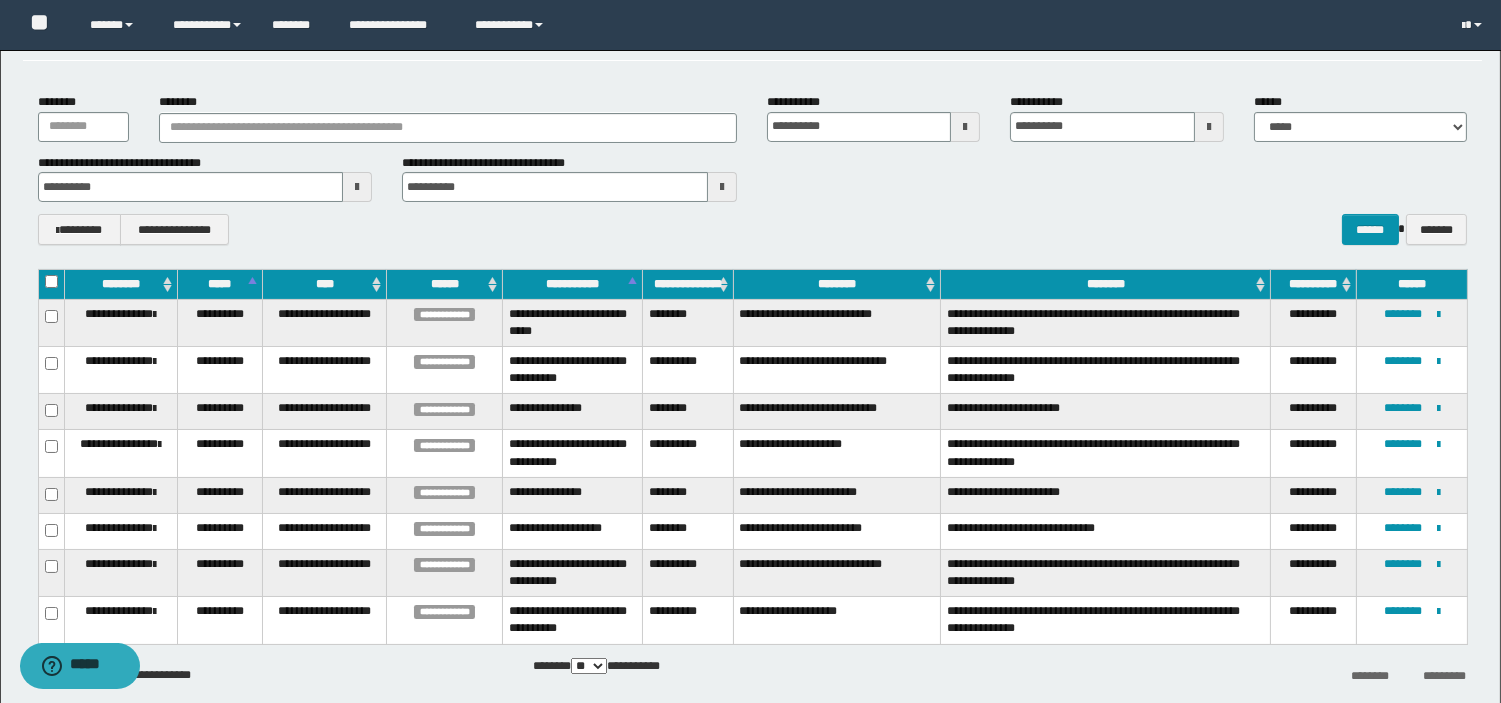 scroll, scrollTop: 133, scrollLeft: 0, axis: vertical 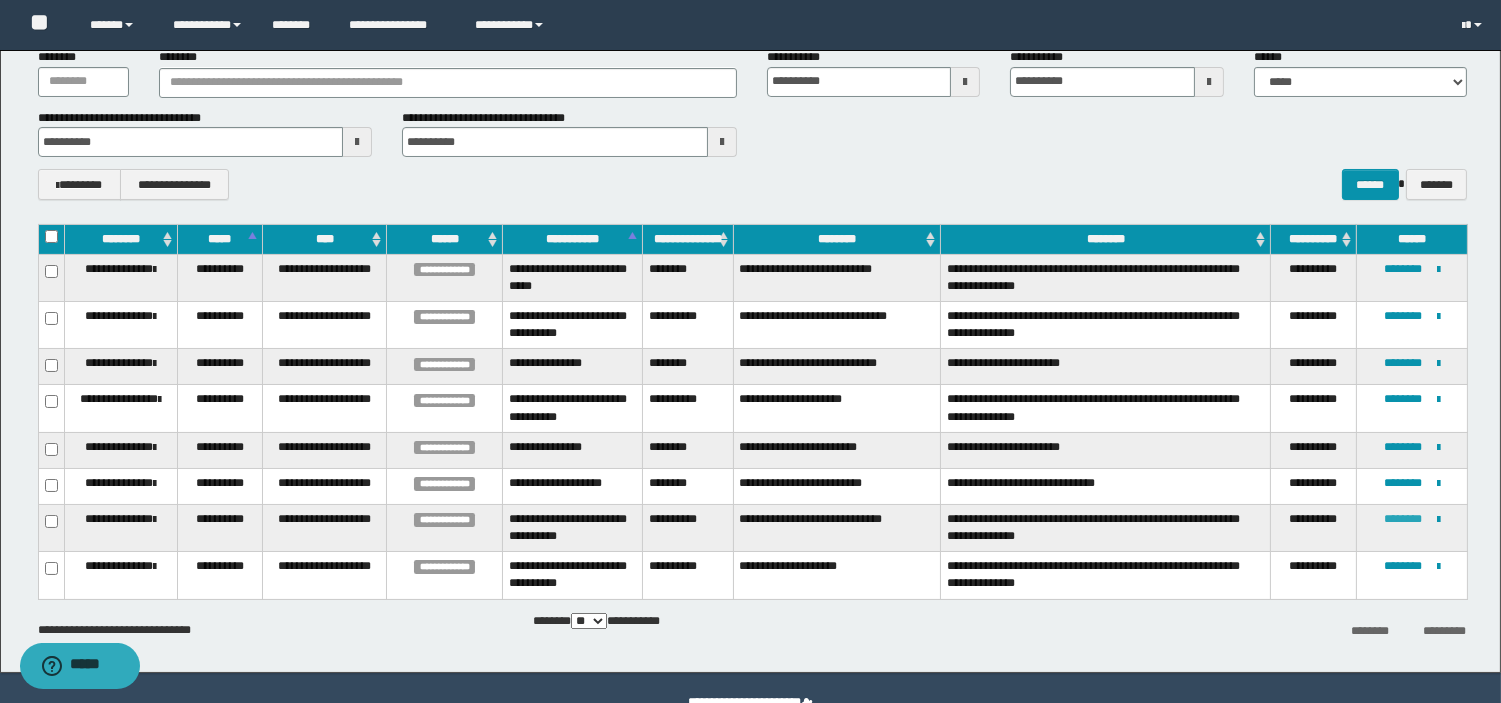 click on "********" at bounding box center (1403, 519) 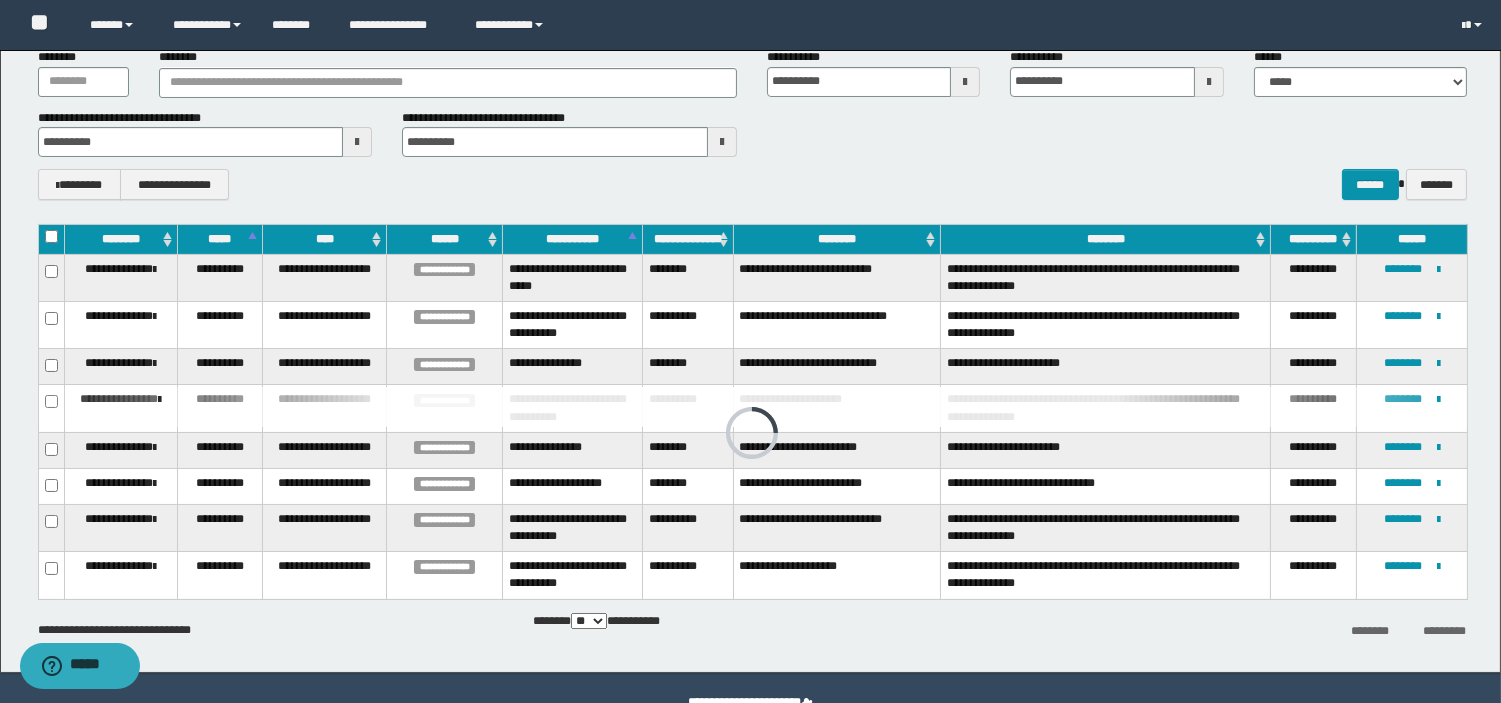 scroll, scrollTop: 0, scrollLeft: 0, axis: both 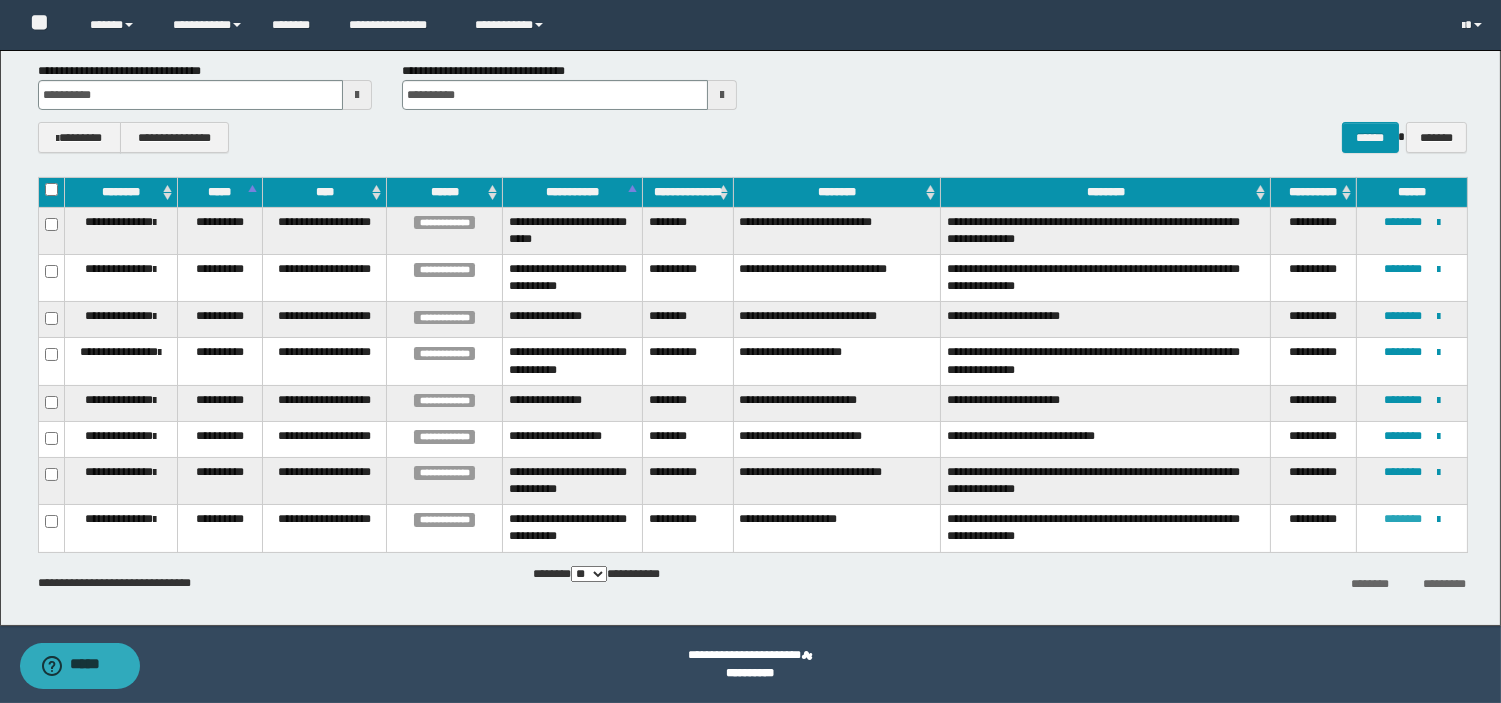 click on "********" at bounding box center (1403, 519) 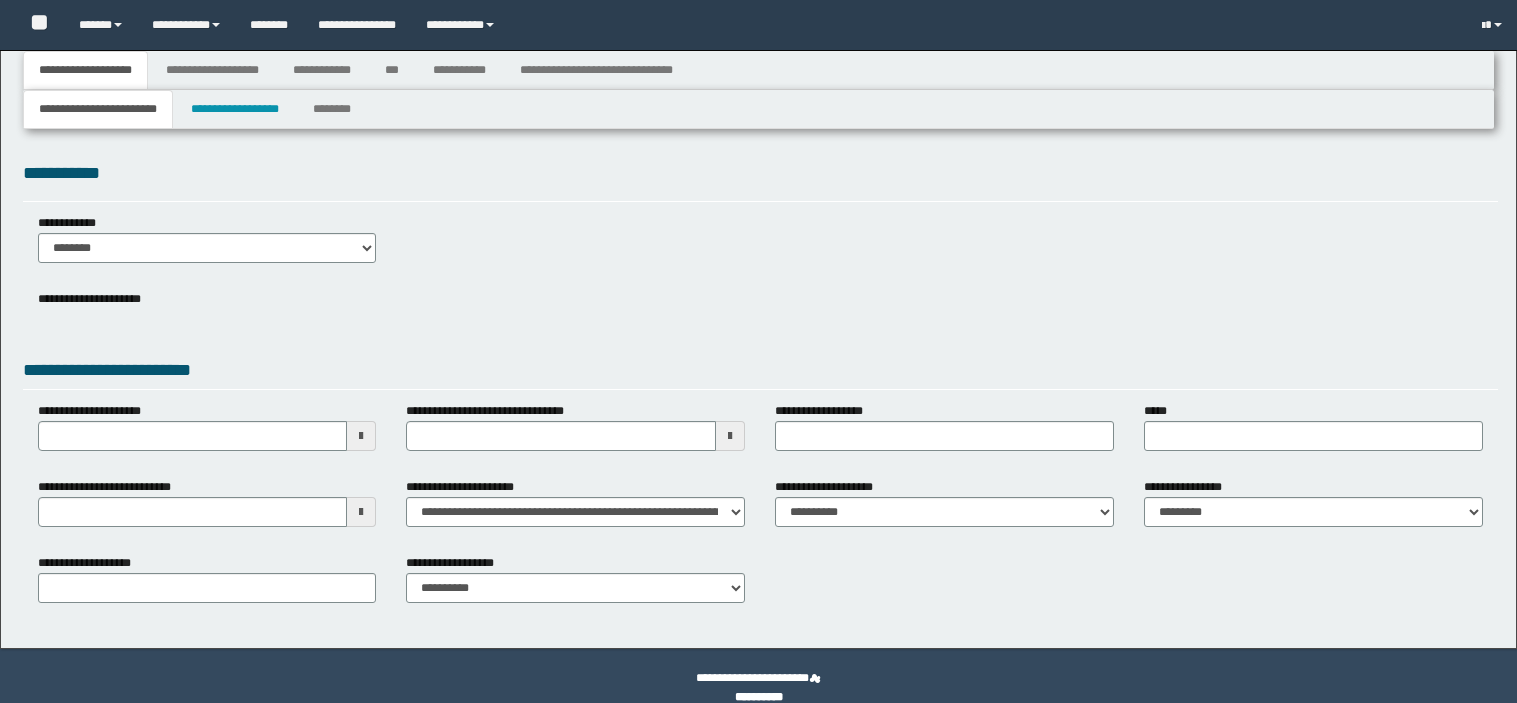 type 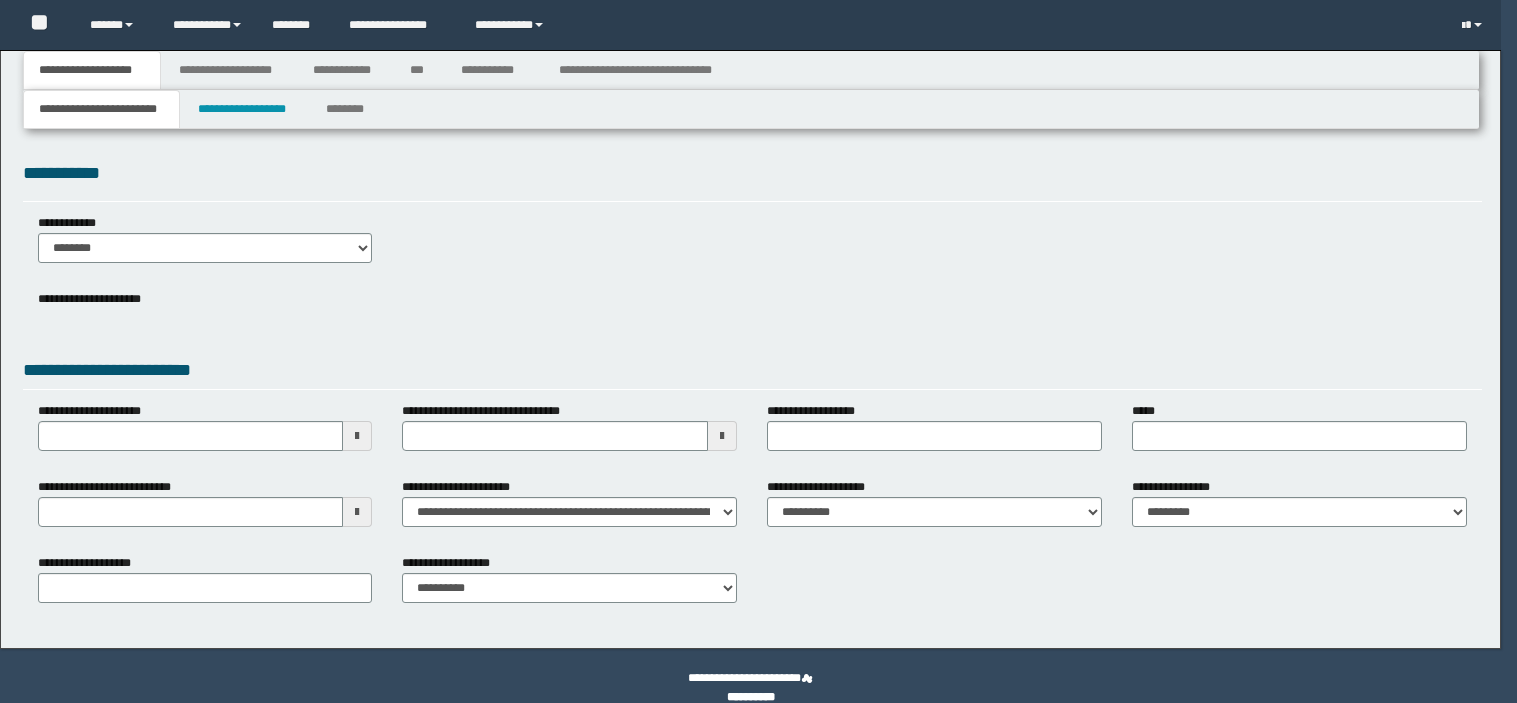 scroll, scrollTop: 0, scrollLeft: 0, axis: both 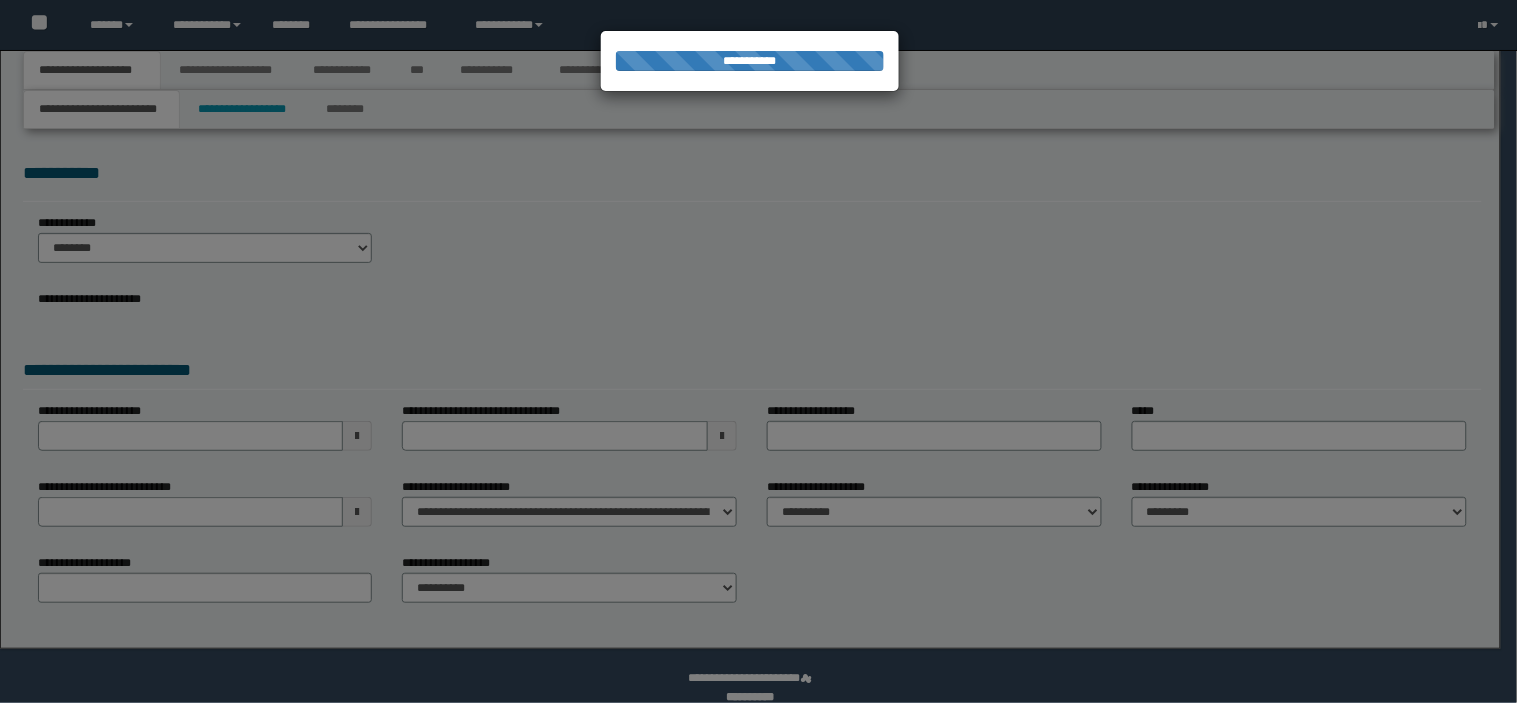 type on "**********" 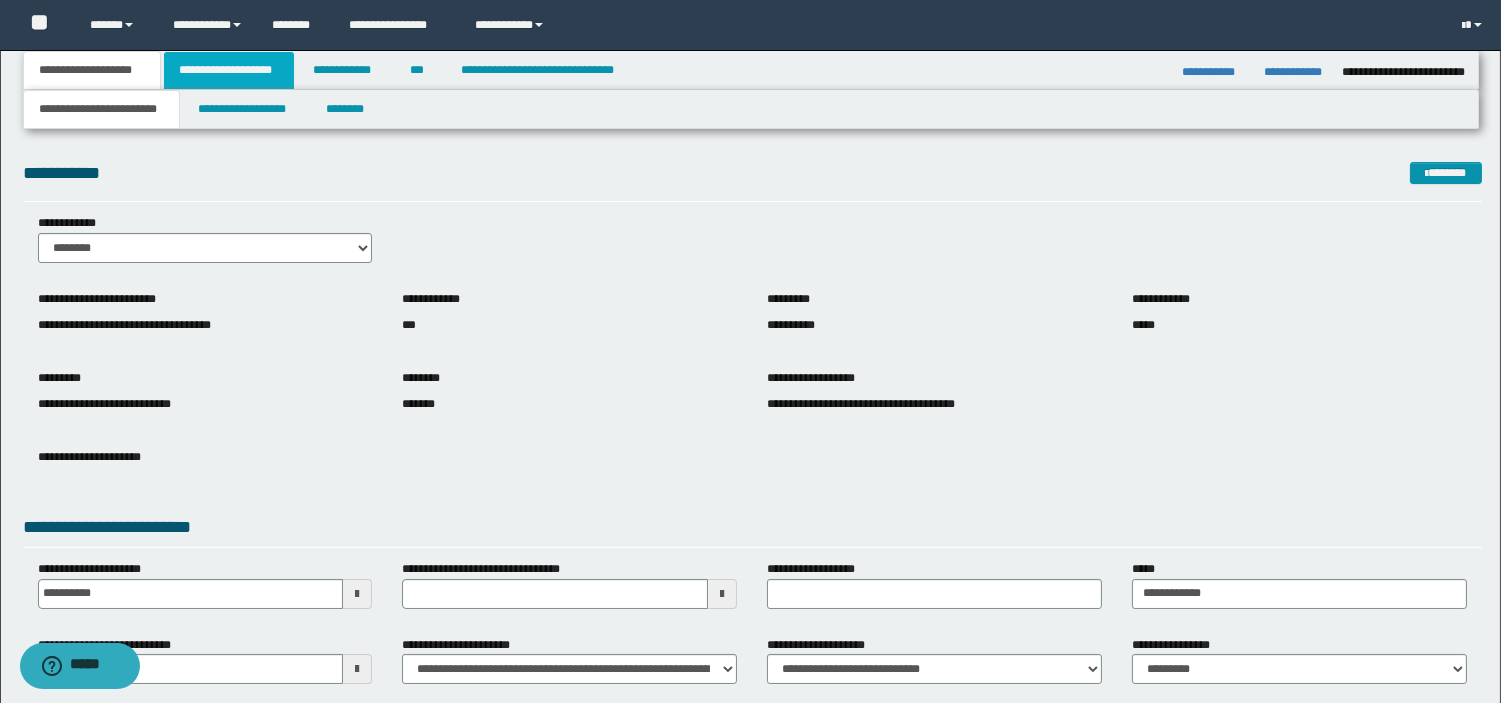 click on "**********" at bounding box center (229, 70) 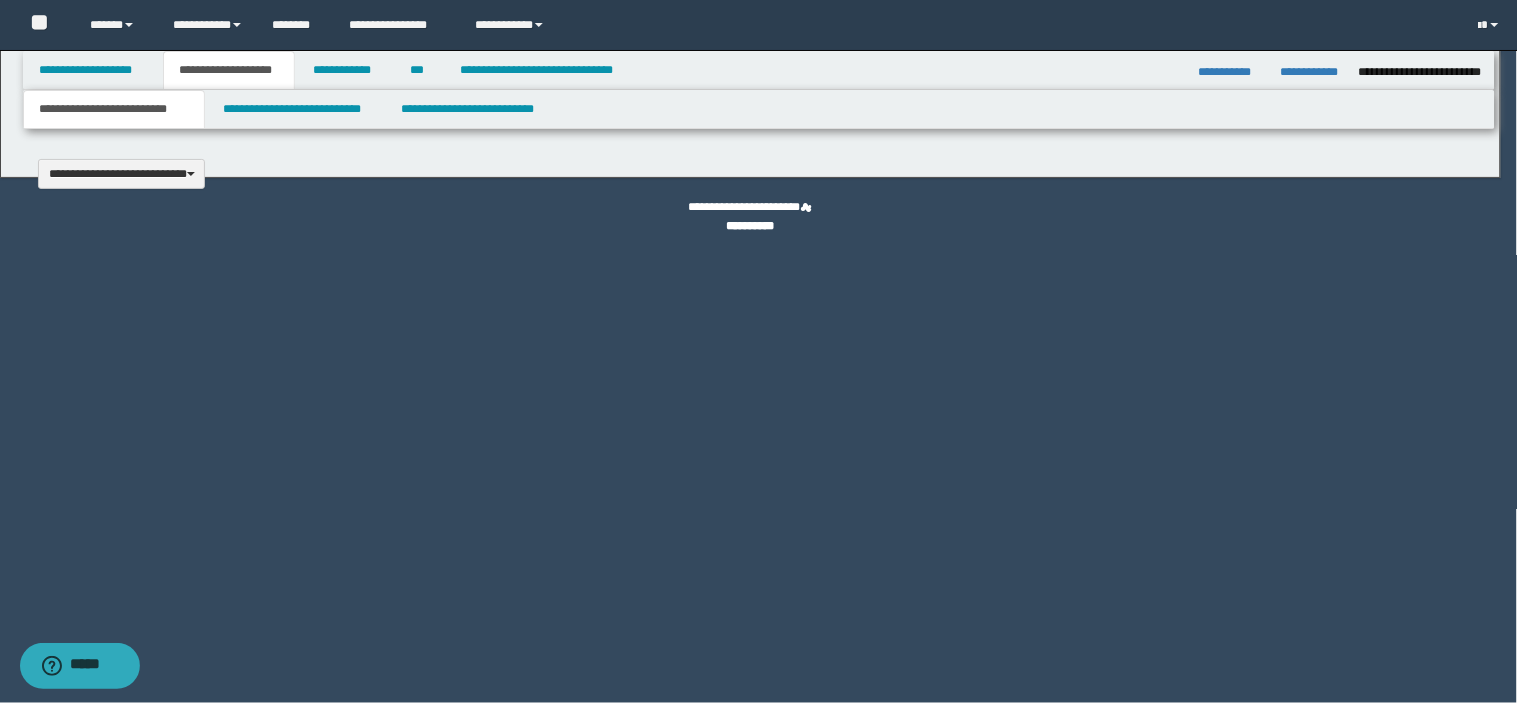 type 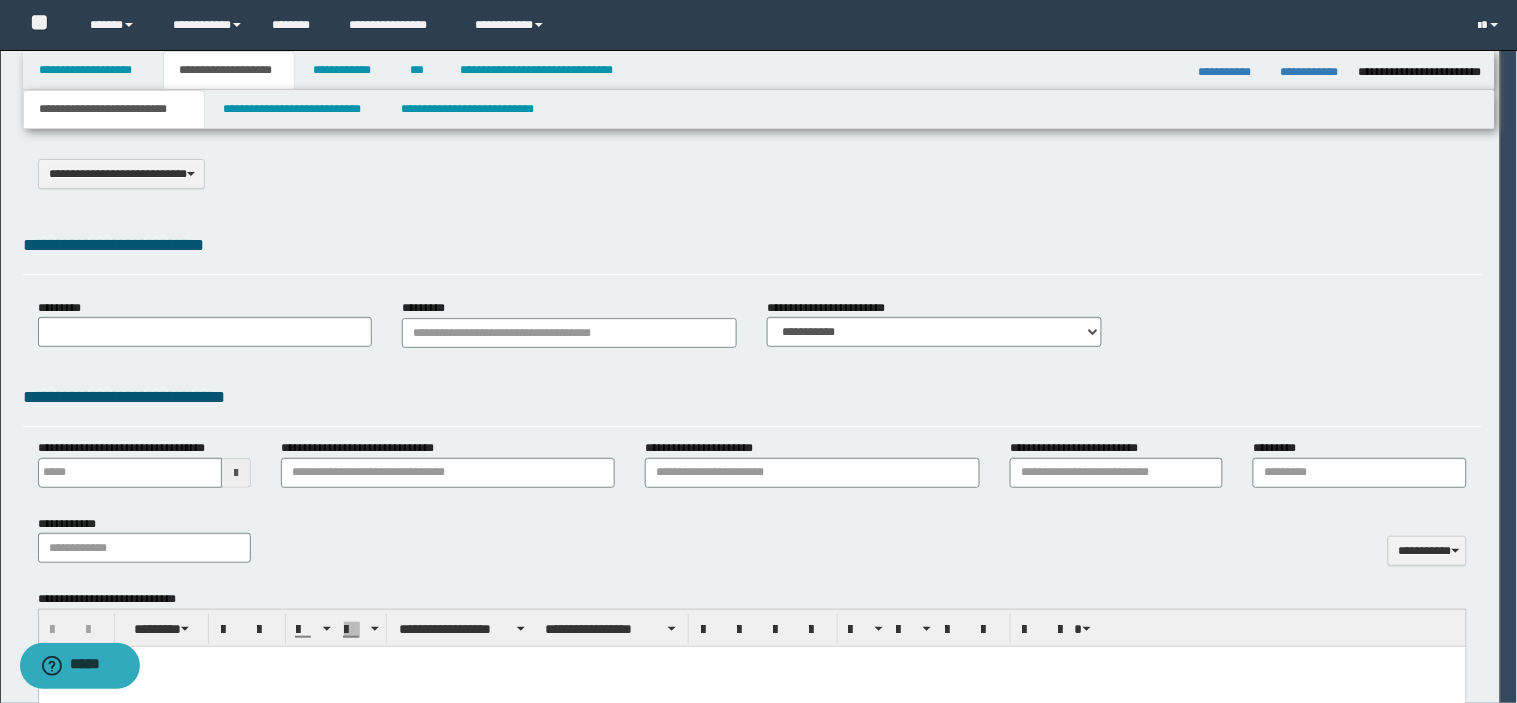 scroll, scrollTop: 0, scrollLeft: 0, axis: both 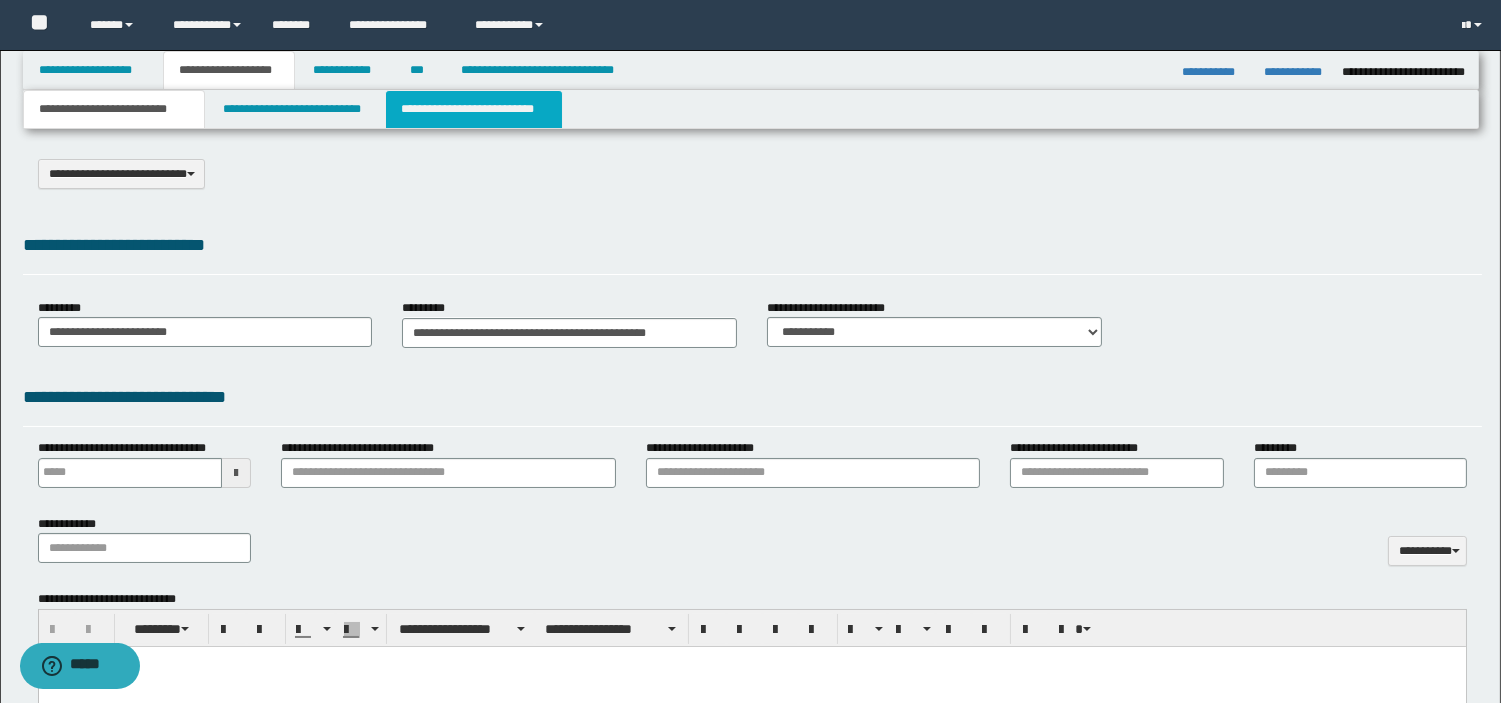 click on "**********" at bounding box center [474, 109] 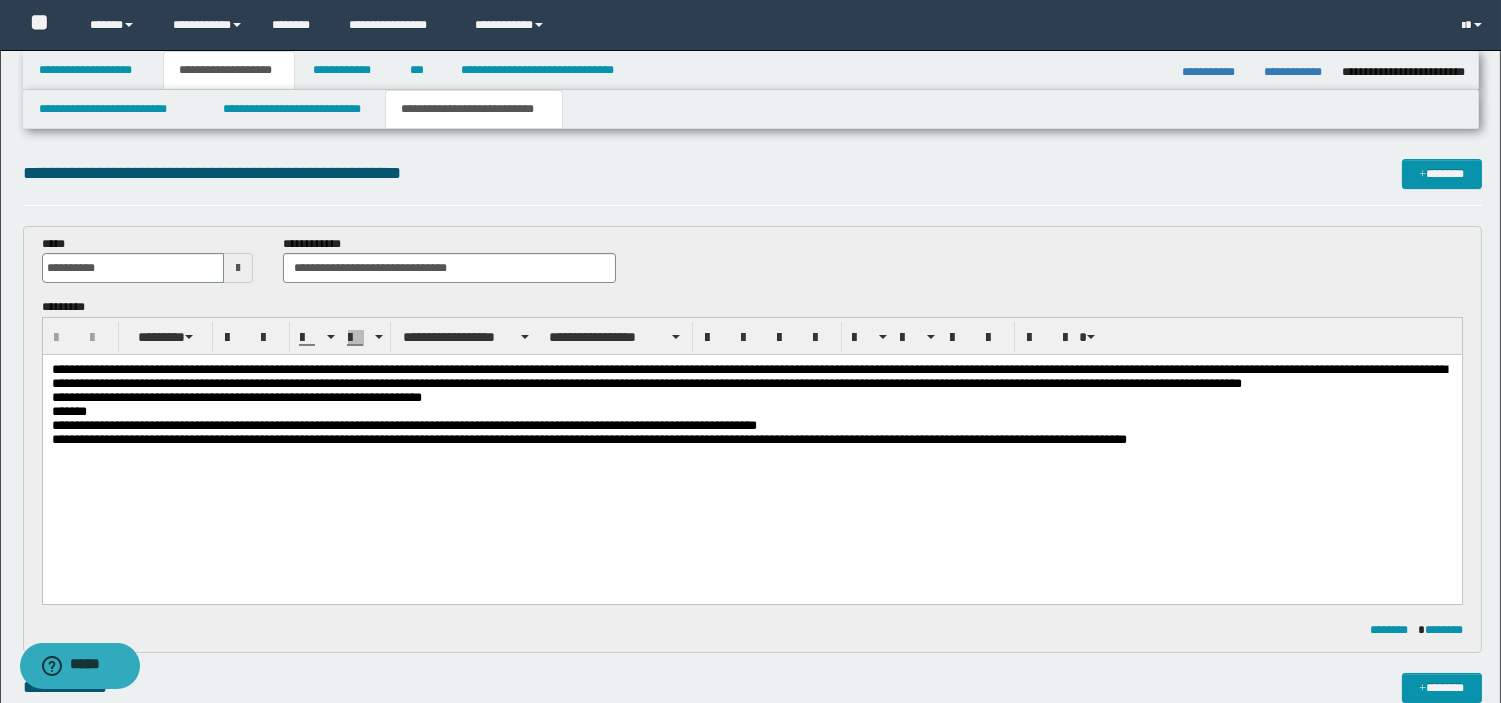 scroll, scrollTop: 0, scrollLeft: 0, axis: both 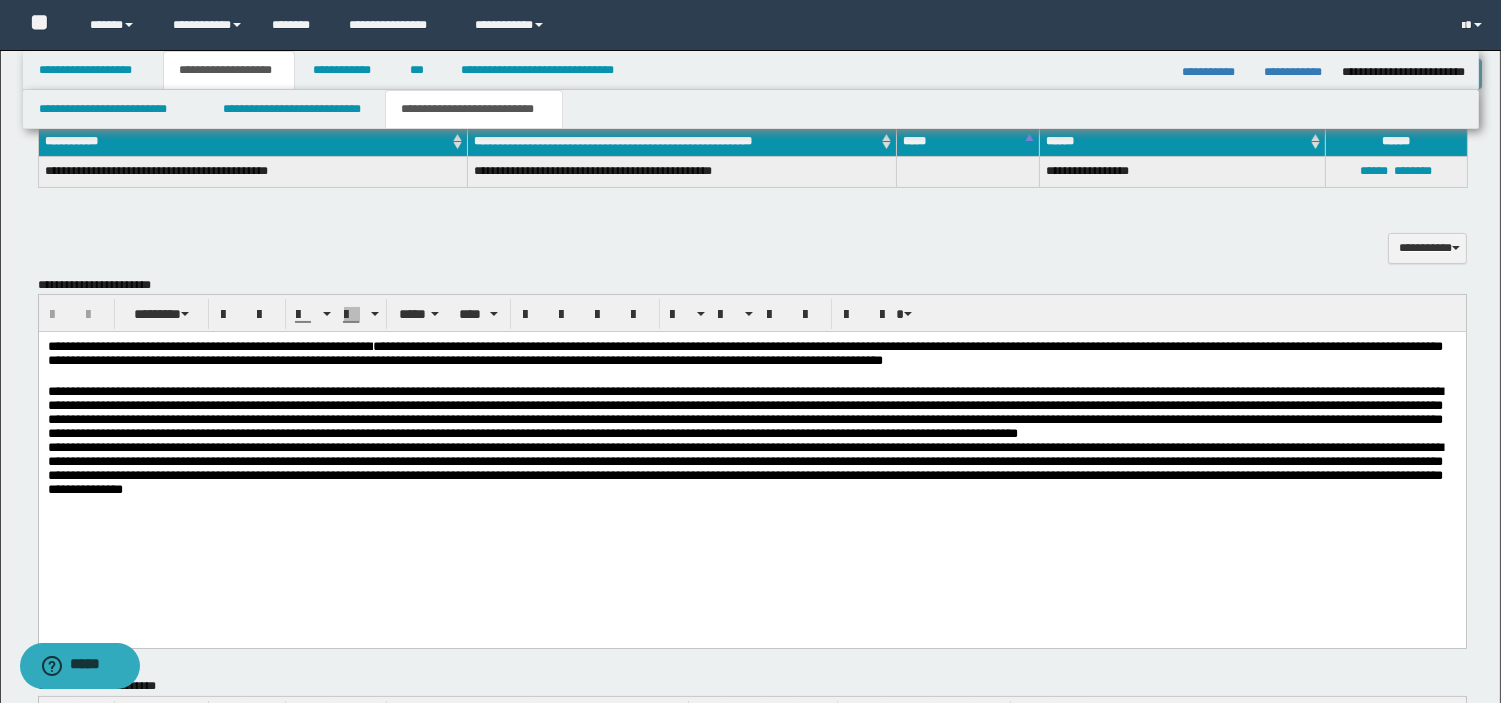click on "**********" at bounding box center (751, 441) 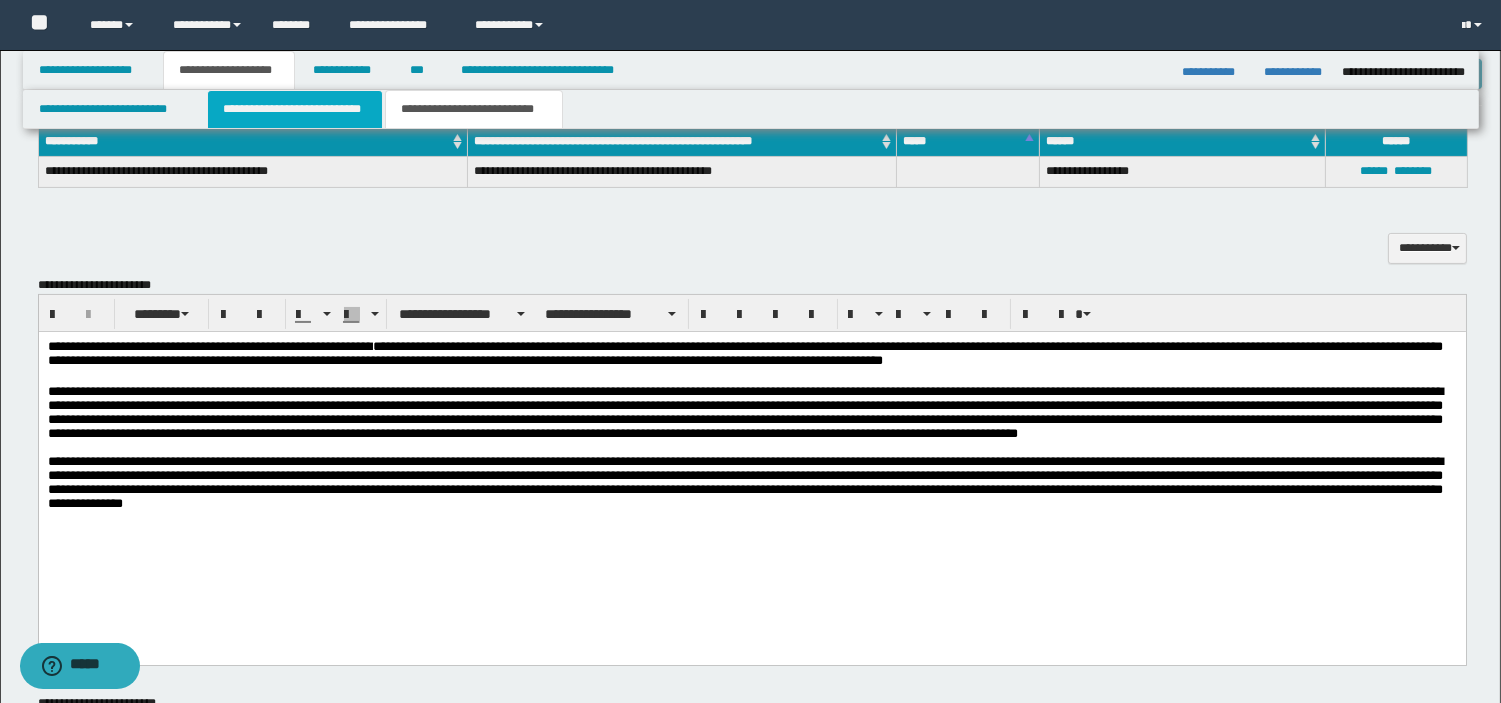 click on "**********" at bounding box center [295, 109] 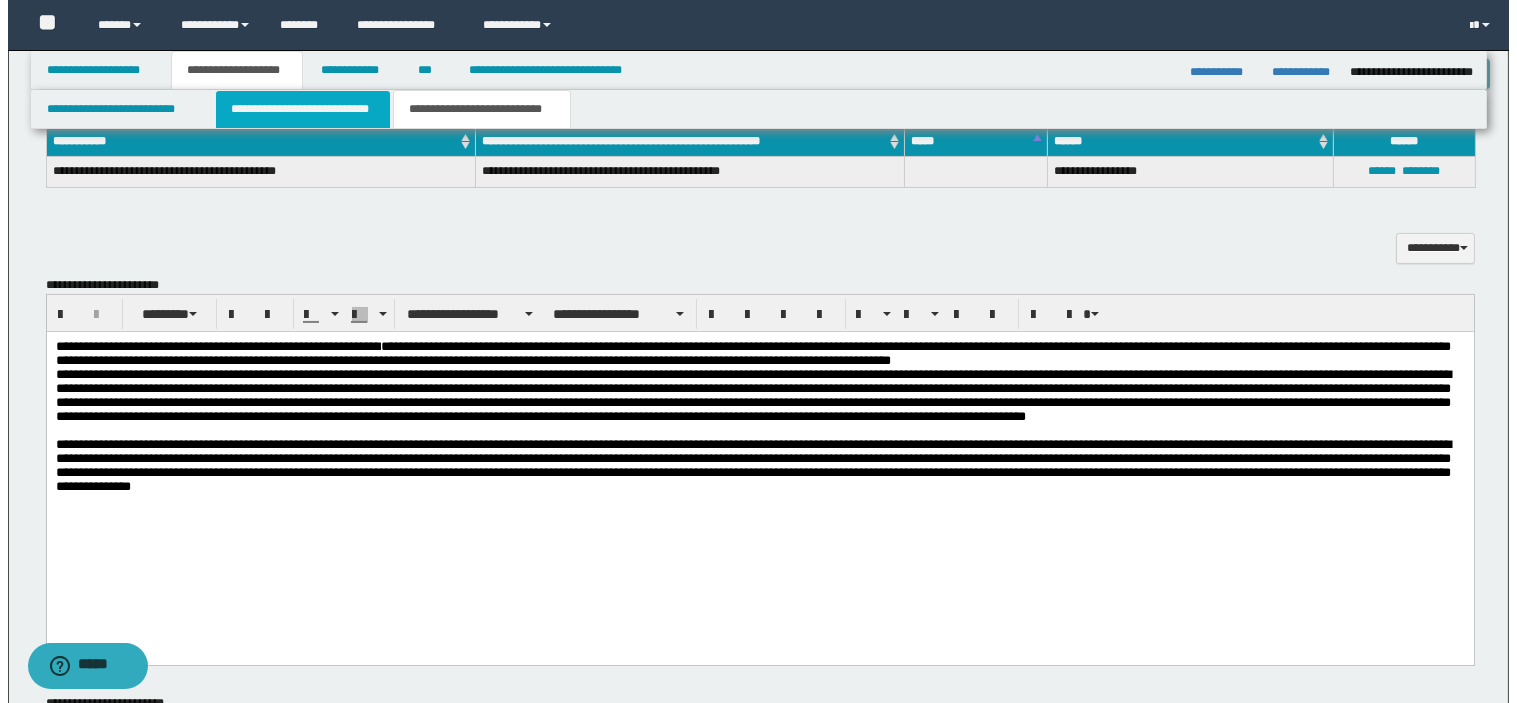 scroll, scrollTop: 0, scrollLeft: 0, axis: both 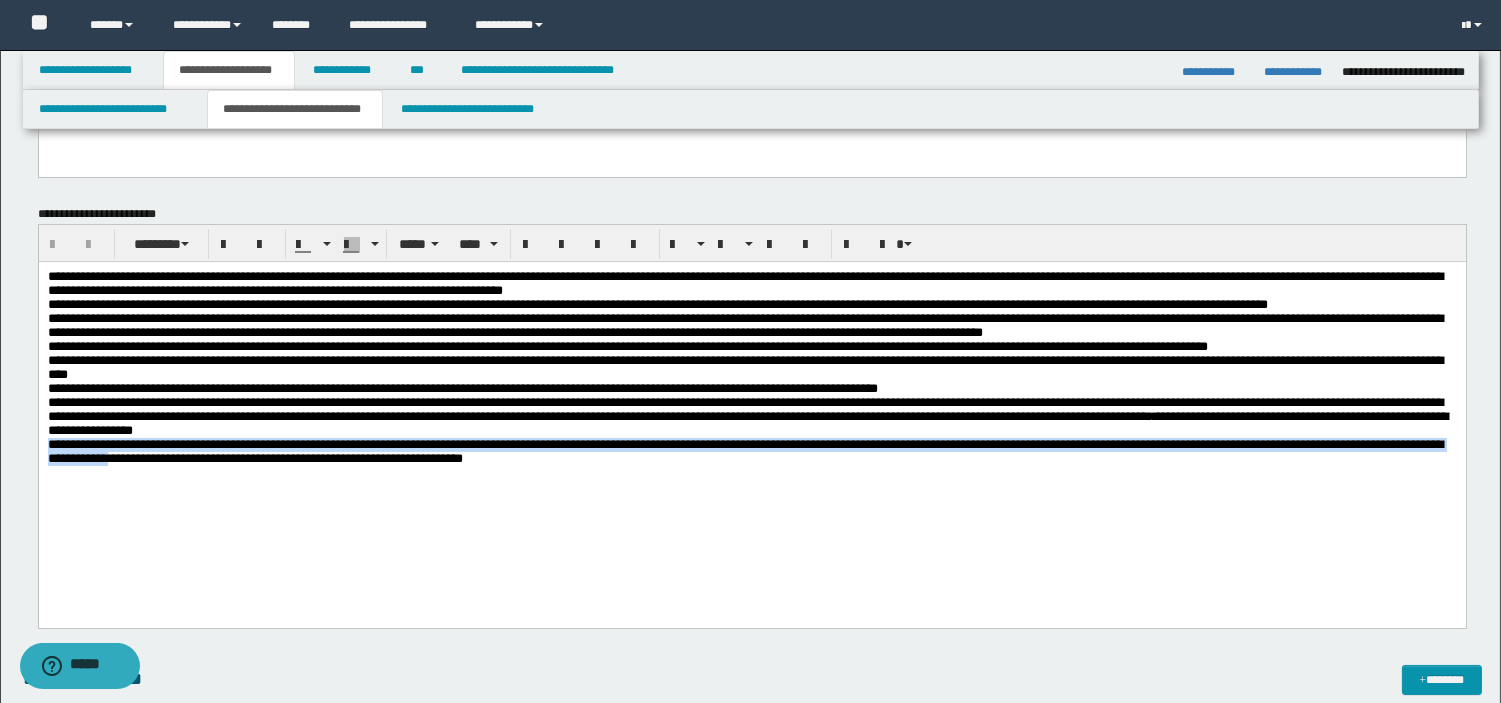 drag, startPoint x: 46, startPoint y: 492, endPoint x: 419, endPoint y: 532, distance: 375.13864 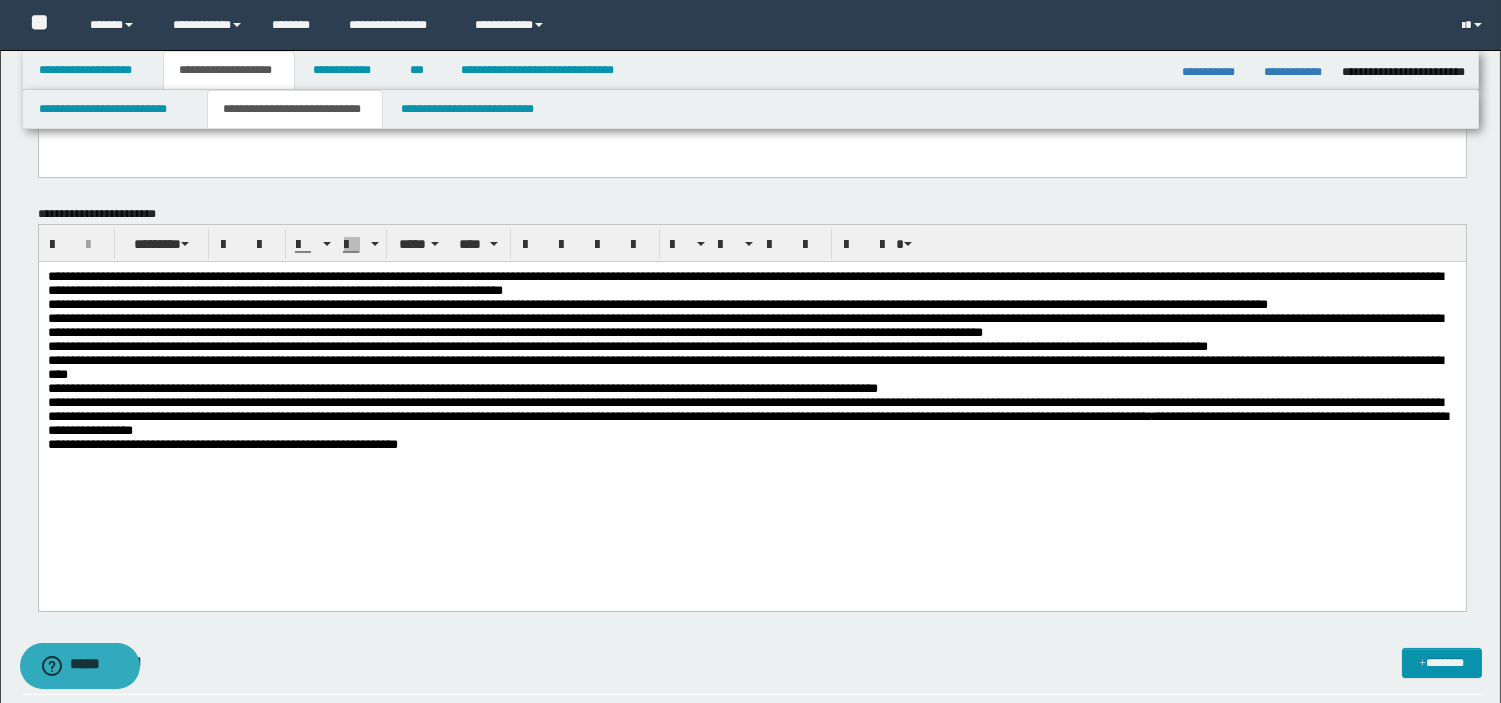 click on "**********" at bounding box center (751, 417) 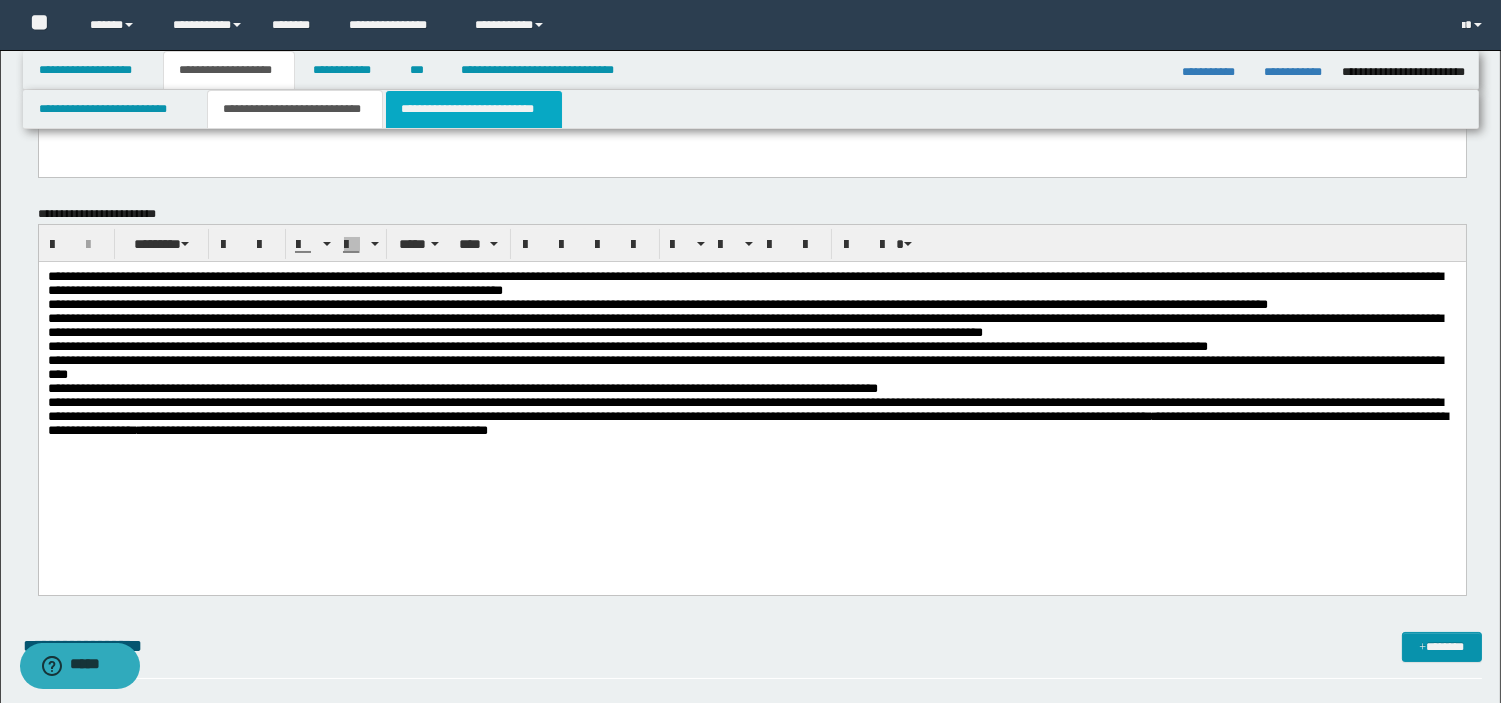 click on "**********" at bounding box center [474, 109] 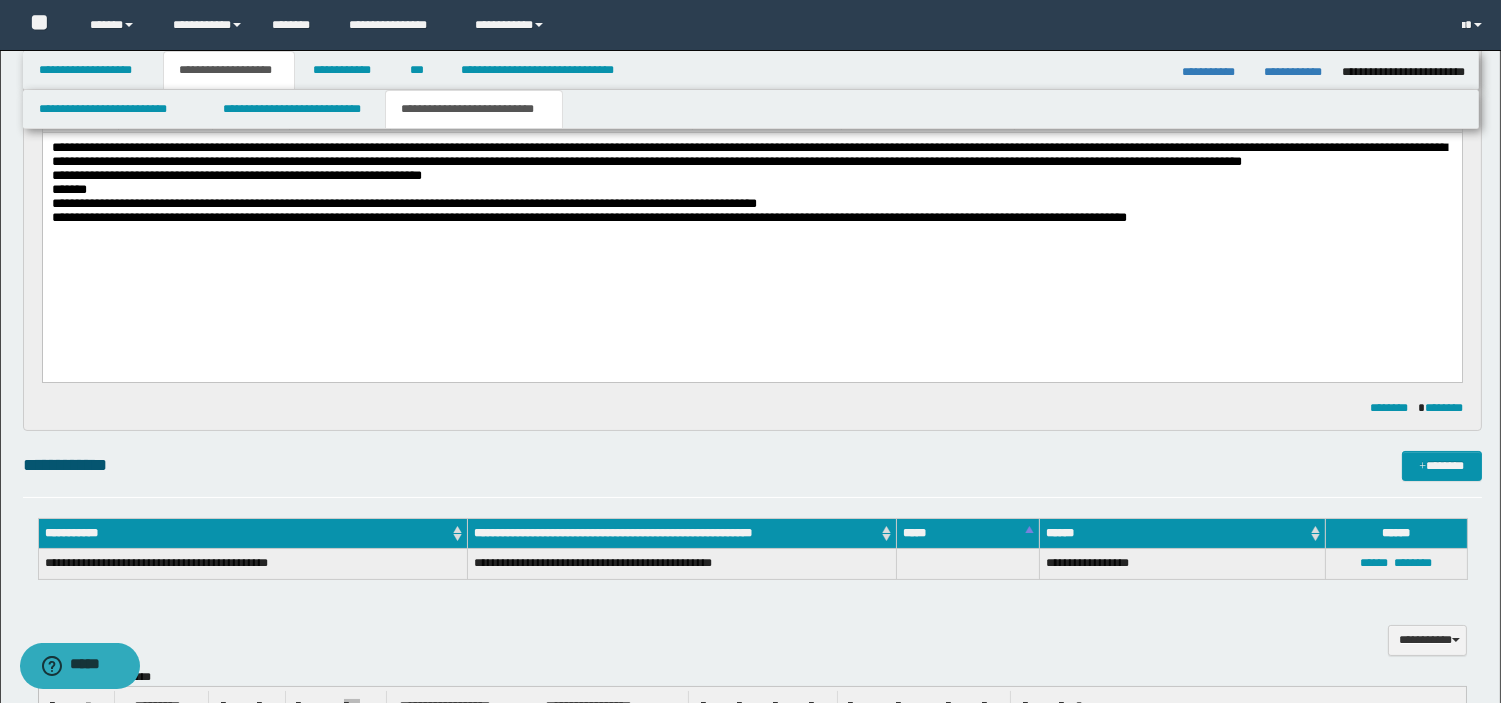 scroll, scrollTop: 836, scrollLeft: 0, axis: vertical 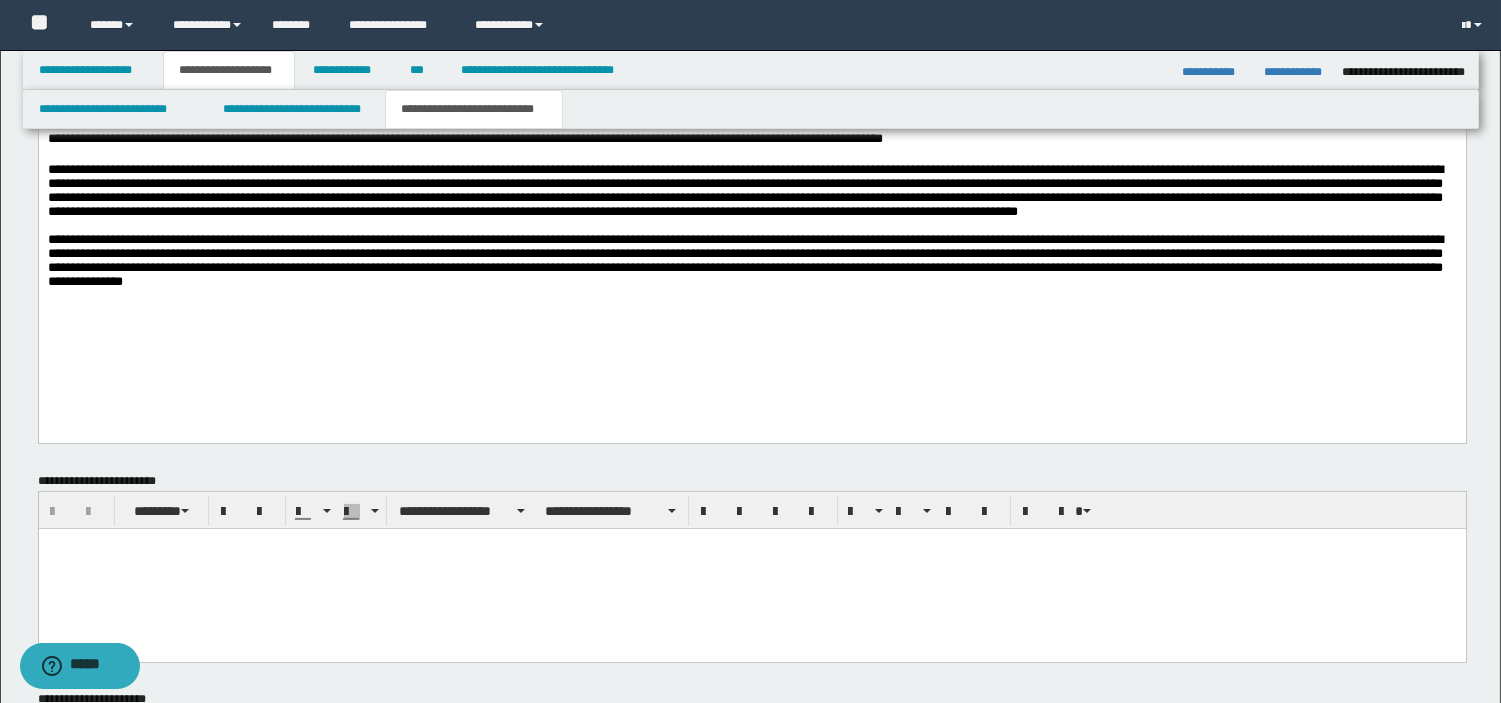 click on "**********" at bounding box center (751, 228) 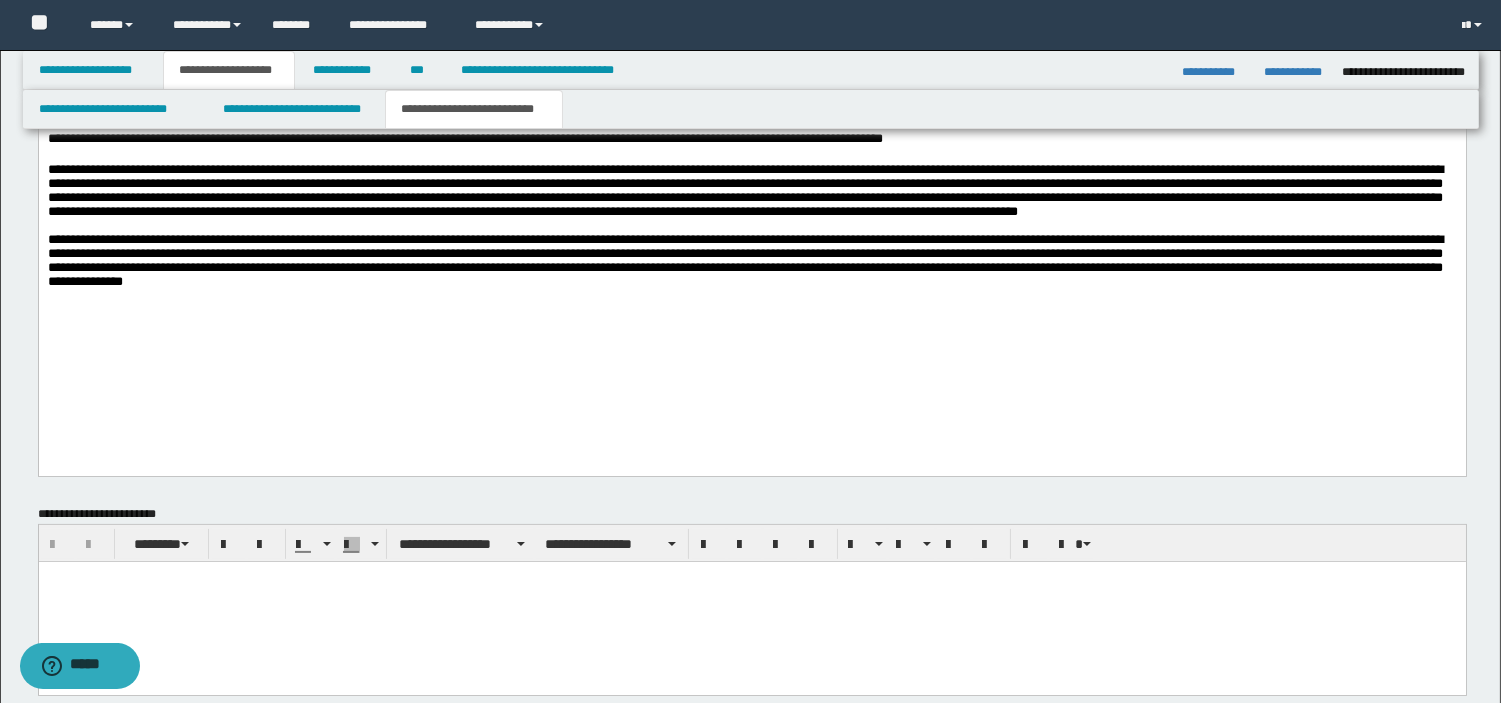 paste 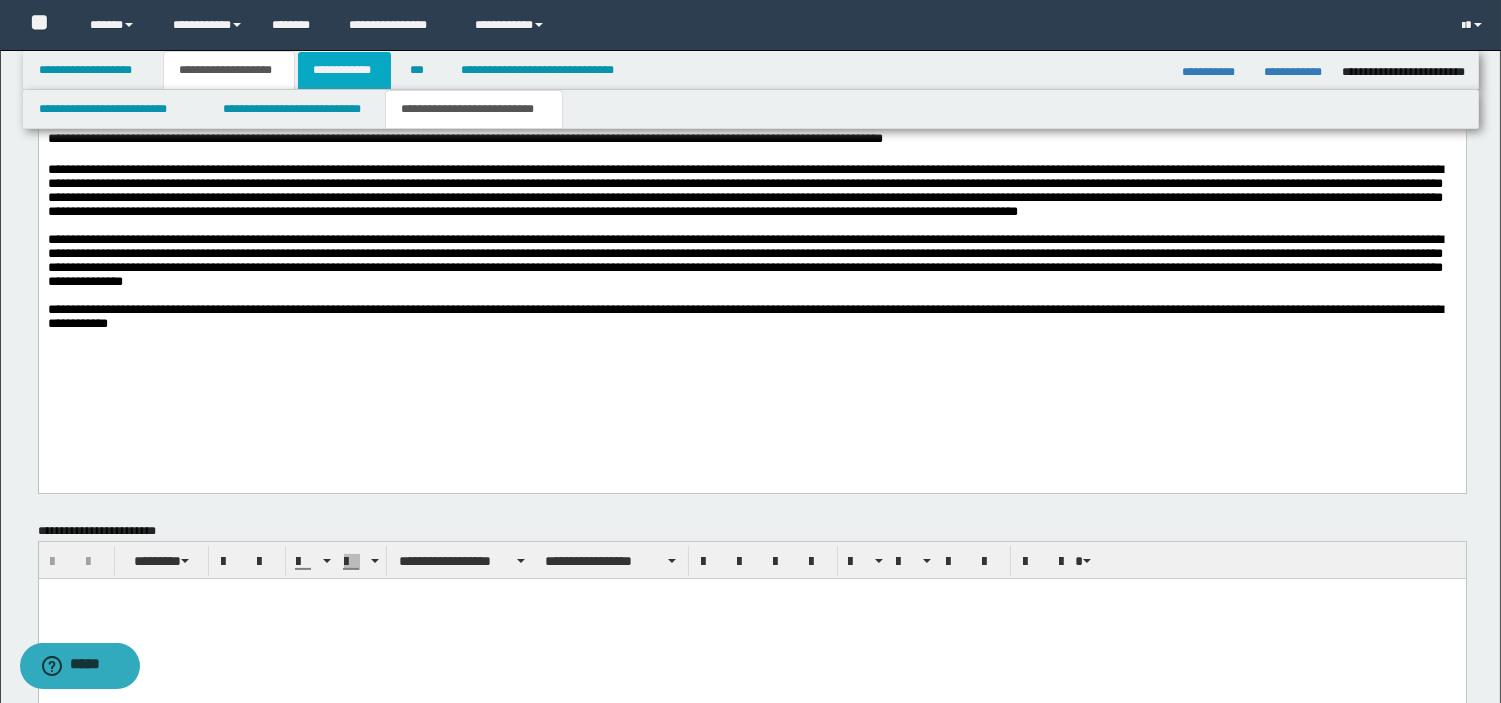 click on "**********" at bounding box center [344, 70] 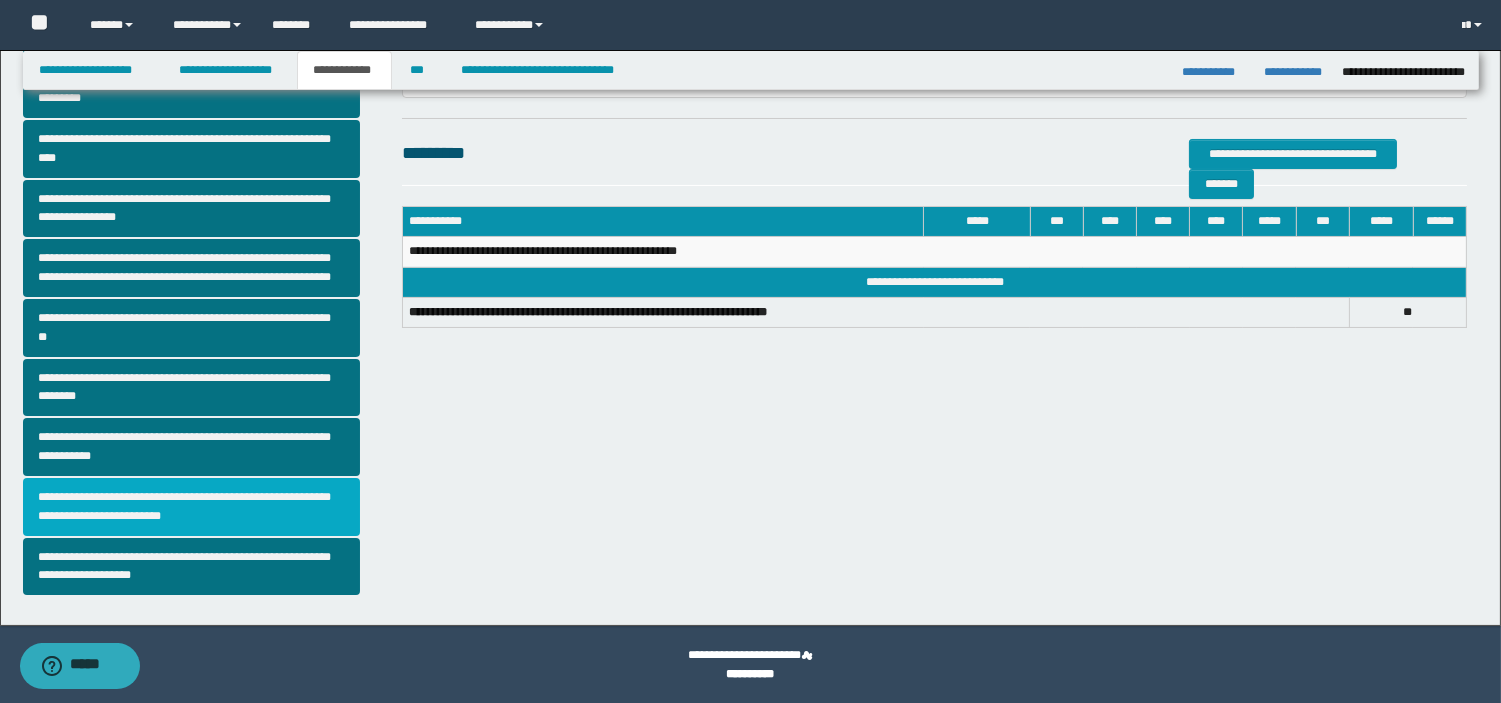 click on "**********" at bounding box center (192, 507) 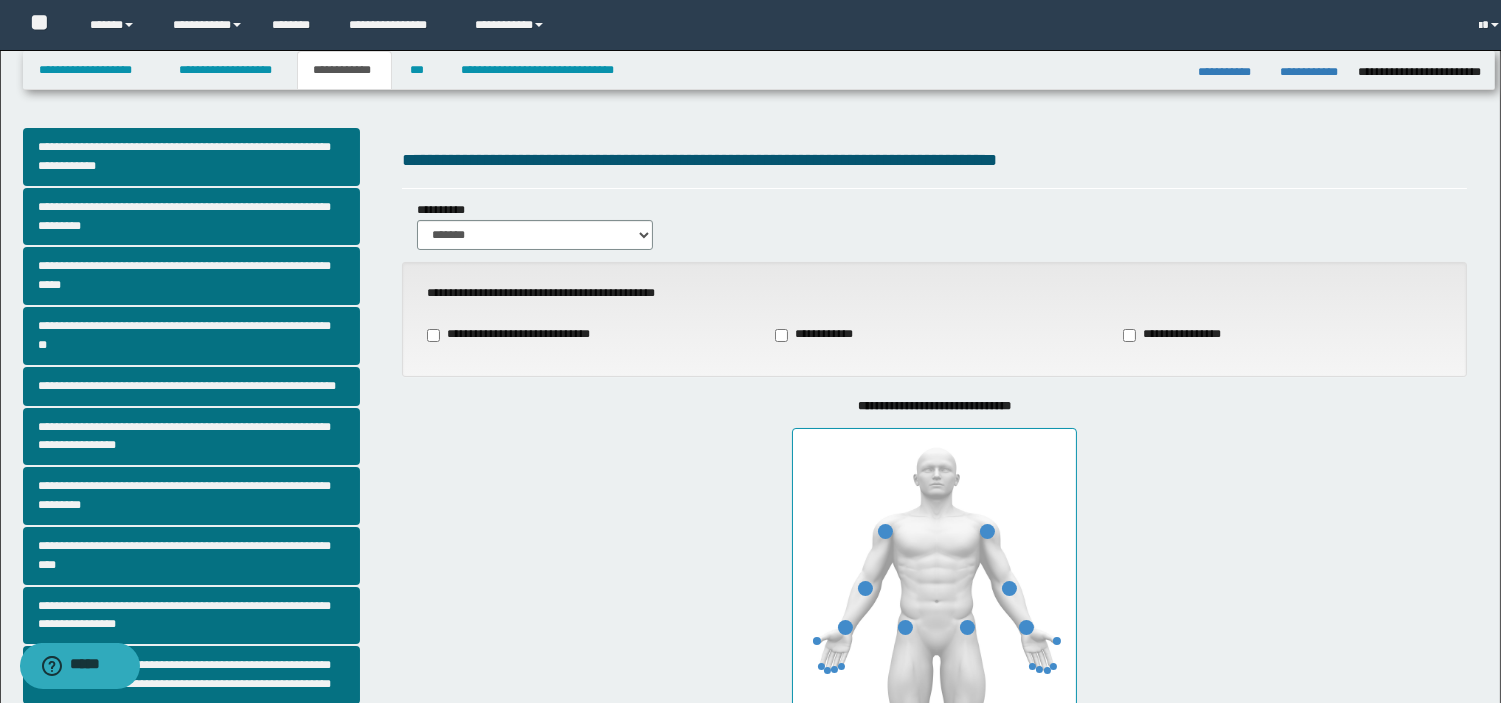 type on "***" 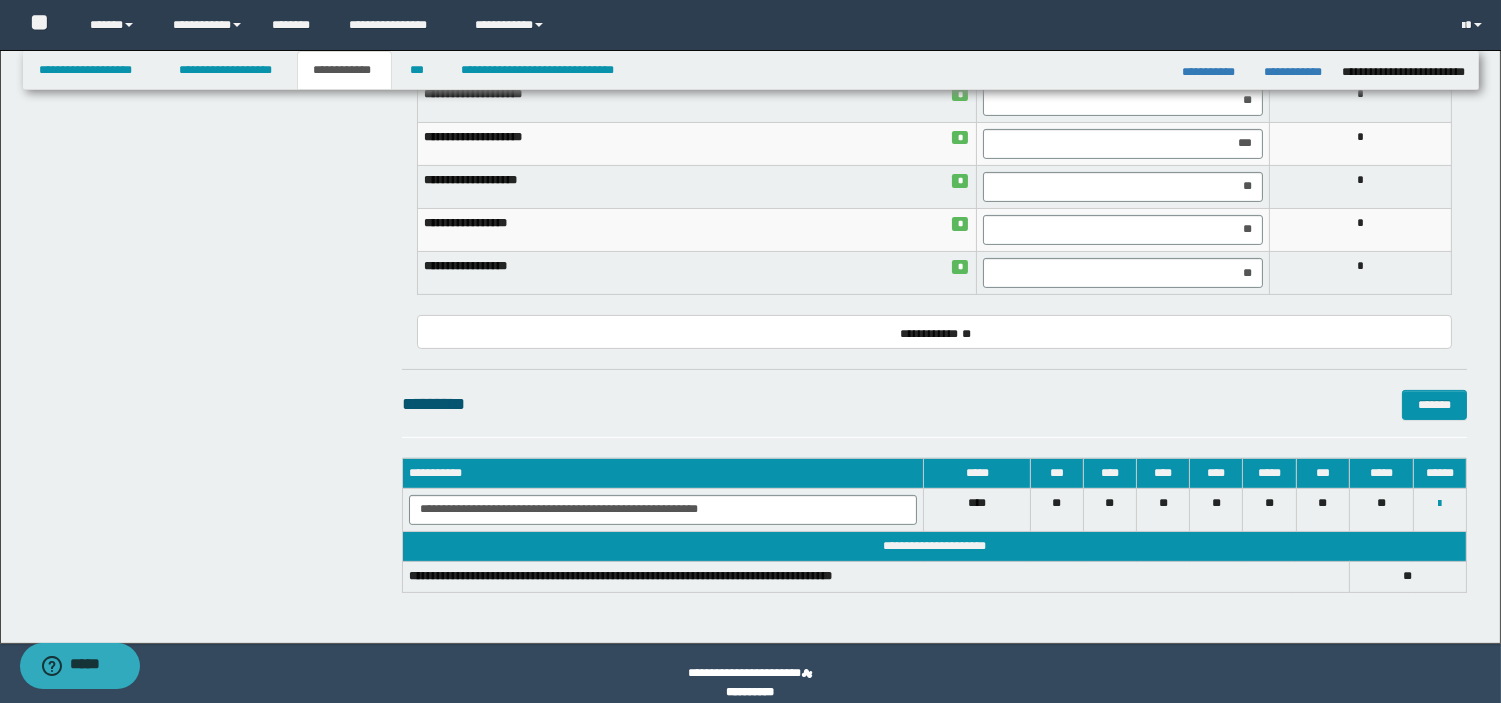 scroll, scrollTop: 971, scrollLeft: 0, axis: vertical 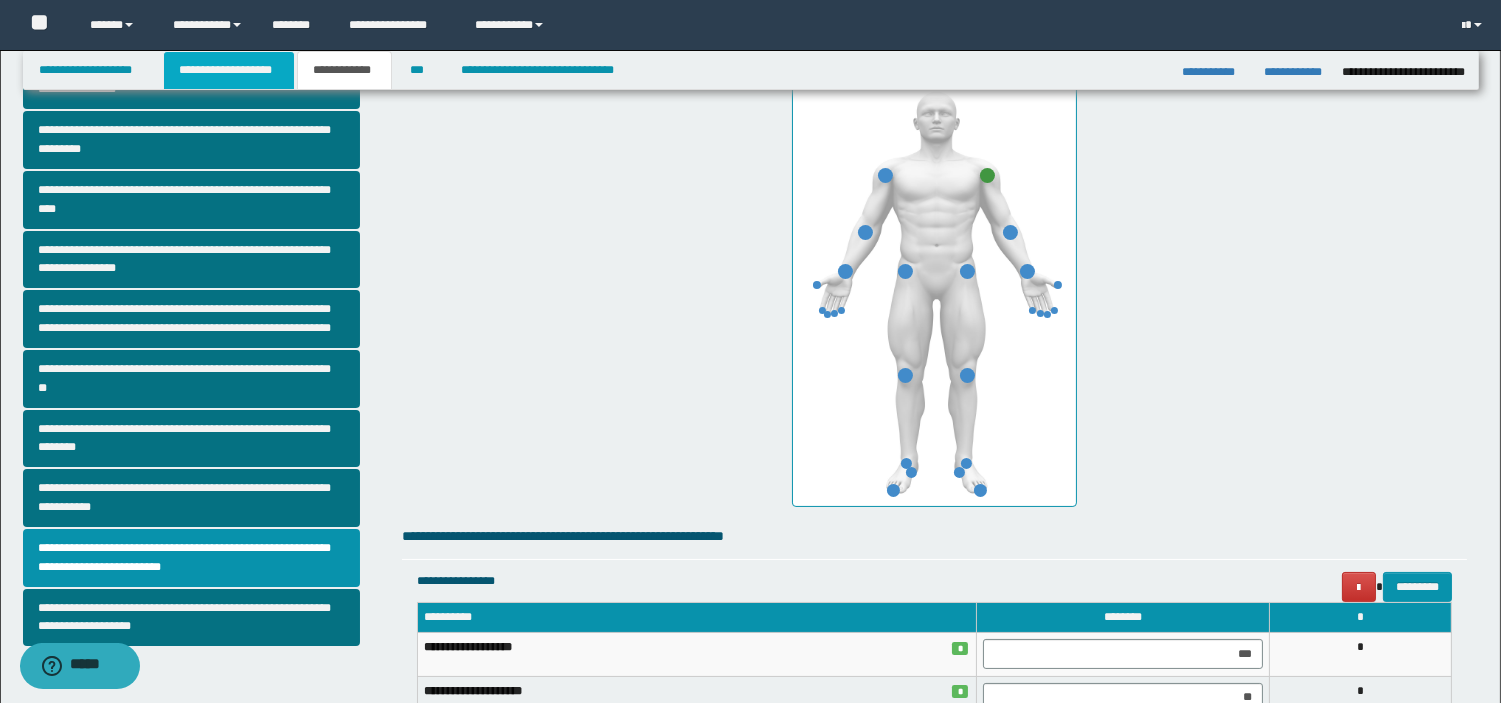 click on "**********" at bounding box center [229, 70] 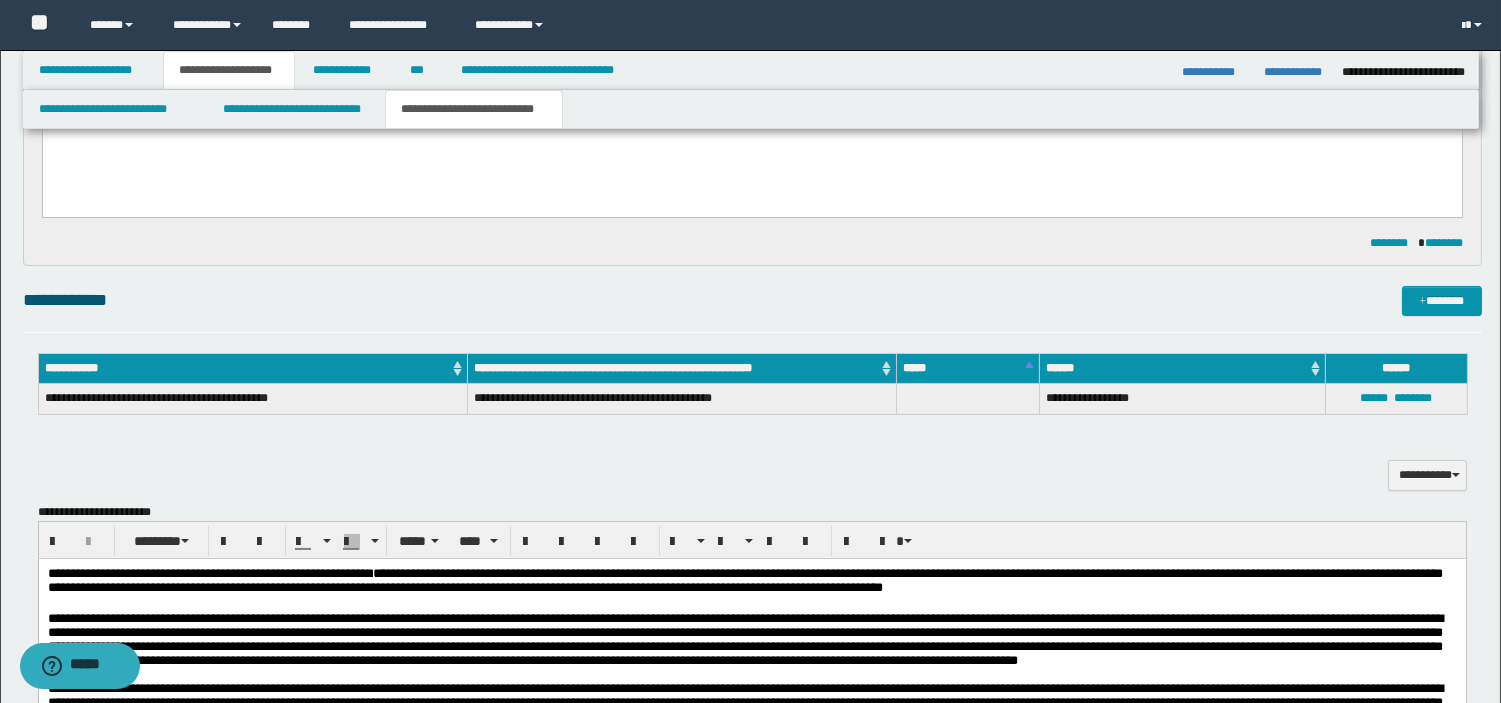 scroll, scrollTop: 1002, scrollLeft: 0, axis: vertical 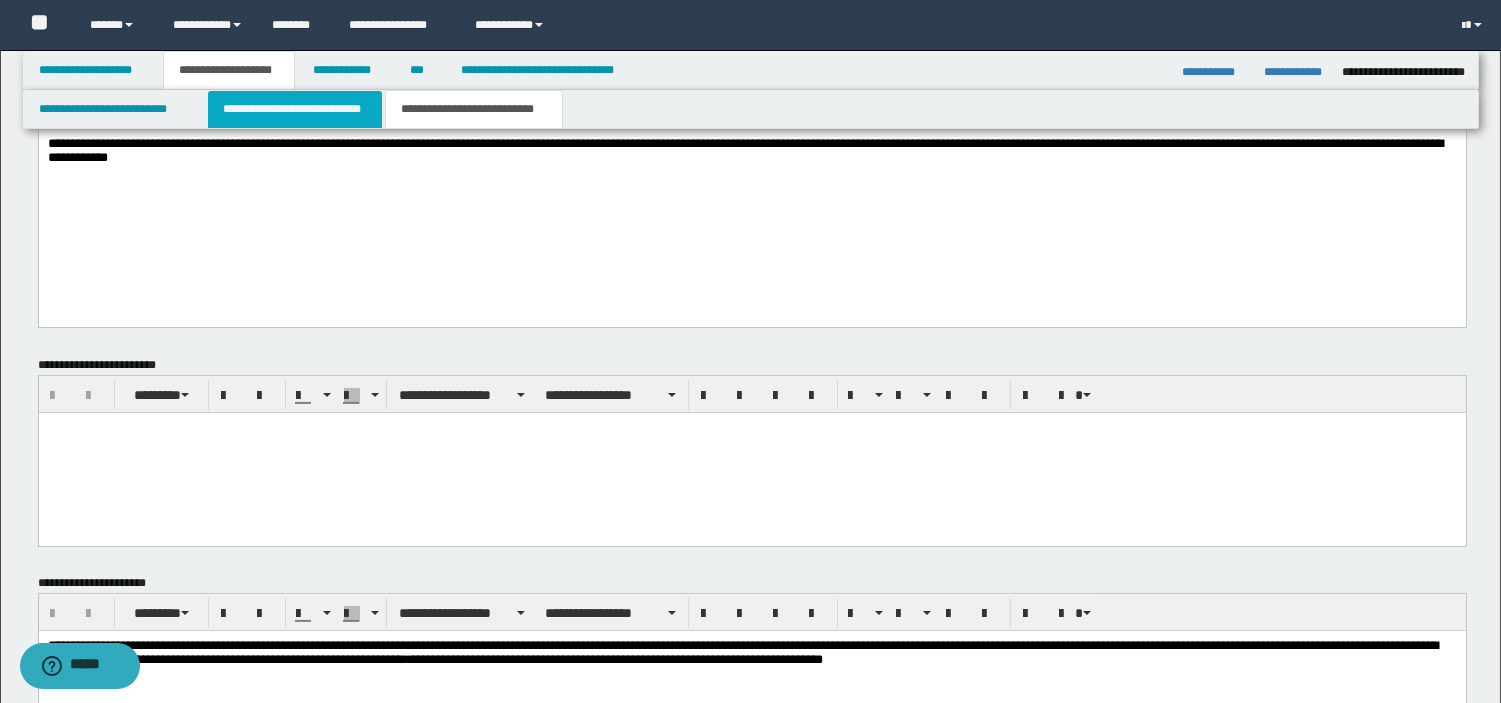 click on "**********" at bounding box center [295, 109] 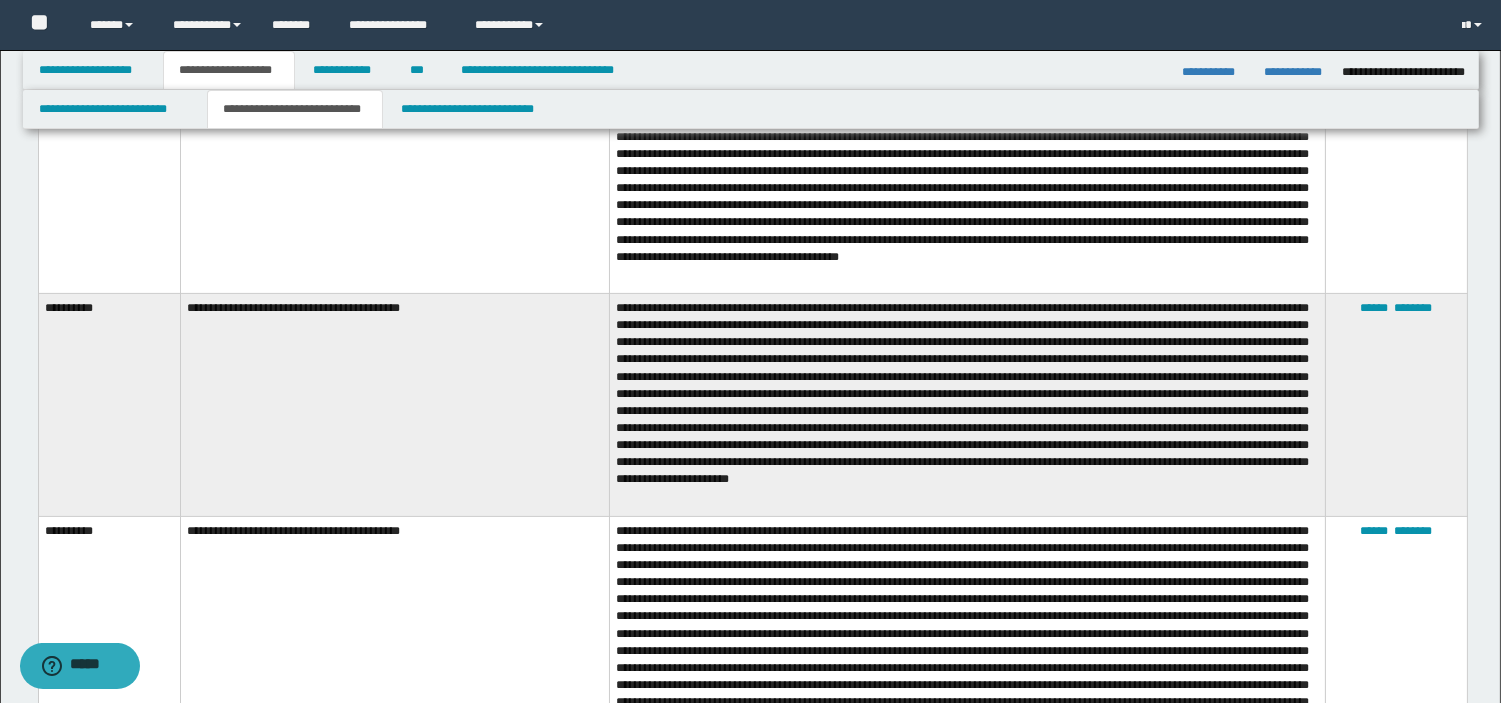 scroll, scrollTop: 1616, scrollLeft: 0, axis: vertical 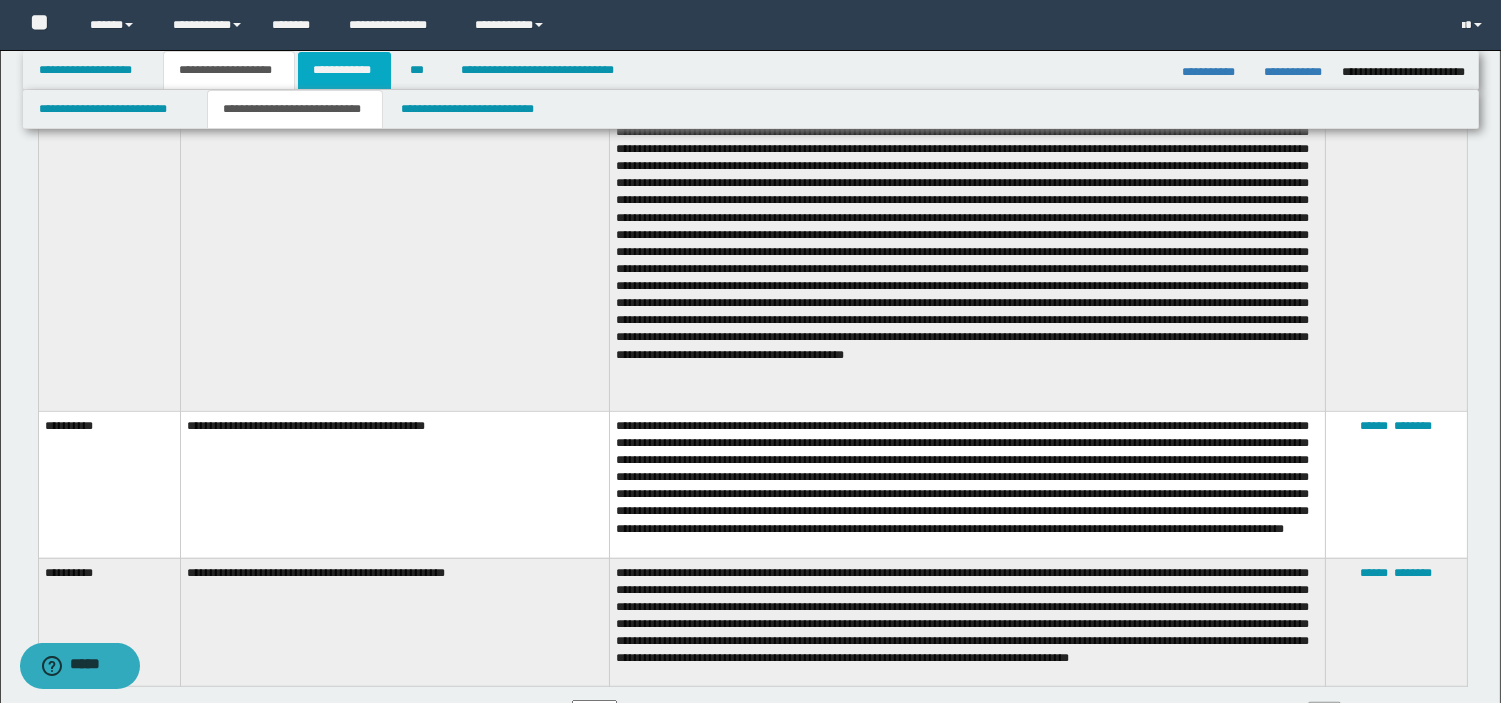 click on "**********" at bounding box center (344, 70) 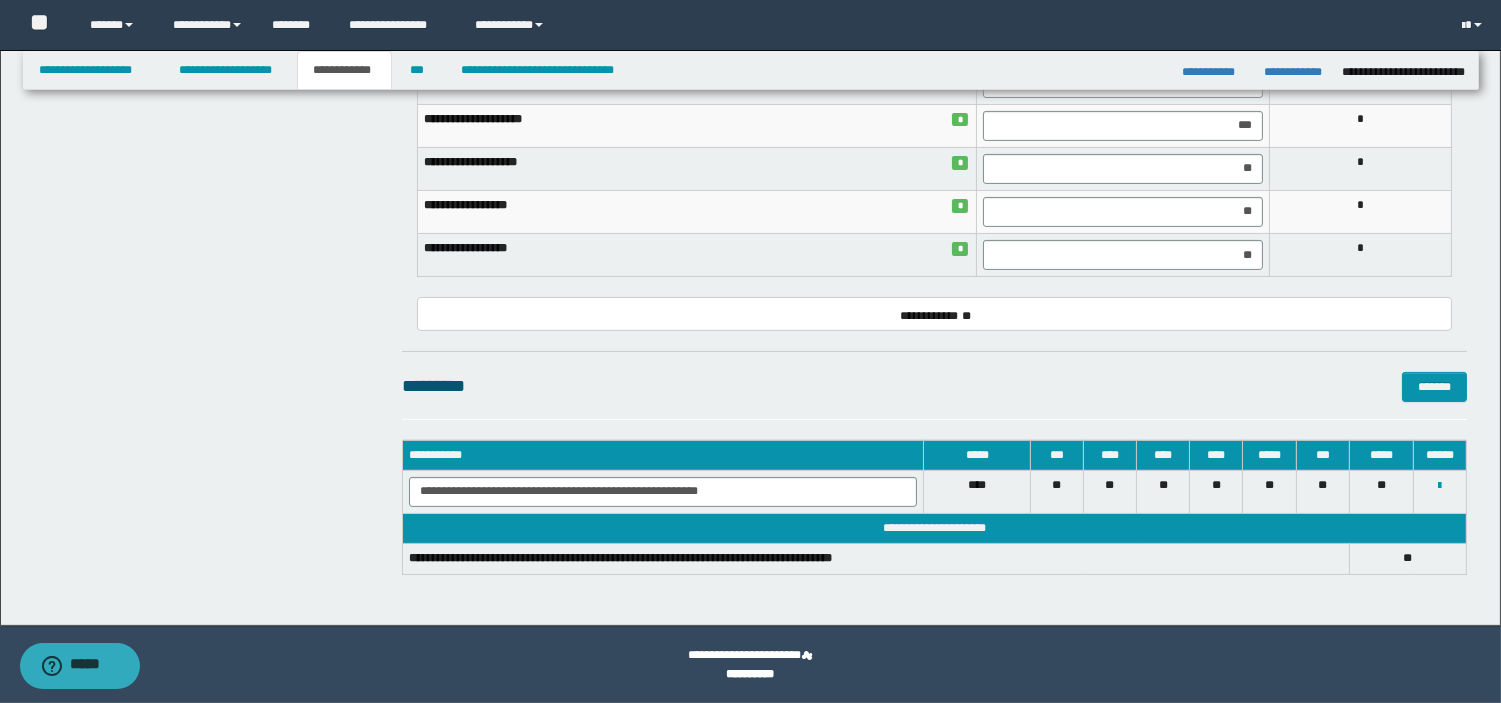 scroll, scrollTop: 356, scrollLeft: 0, axis: vertical 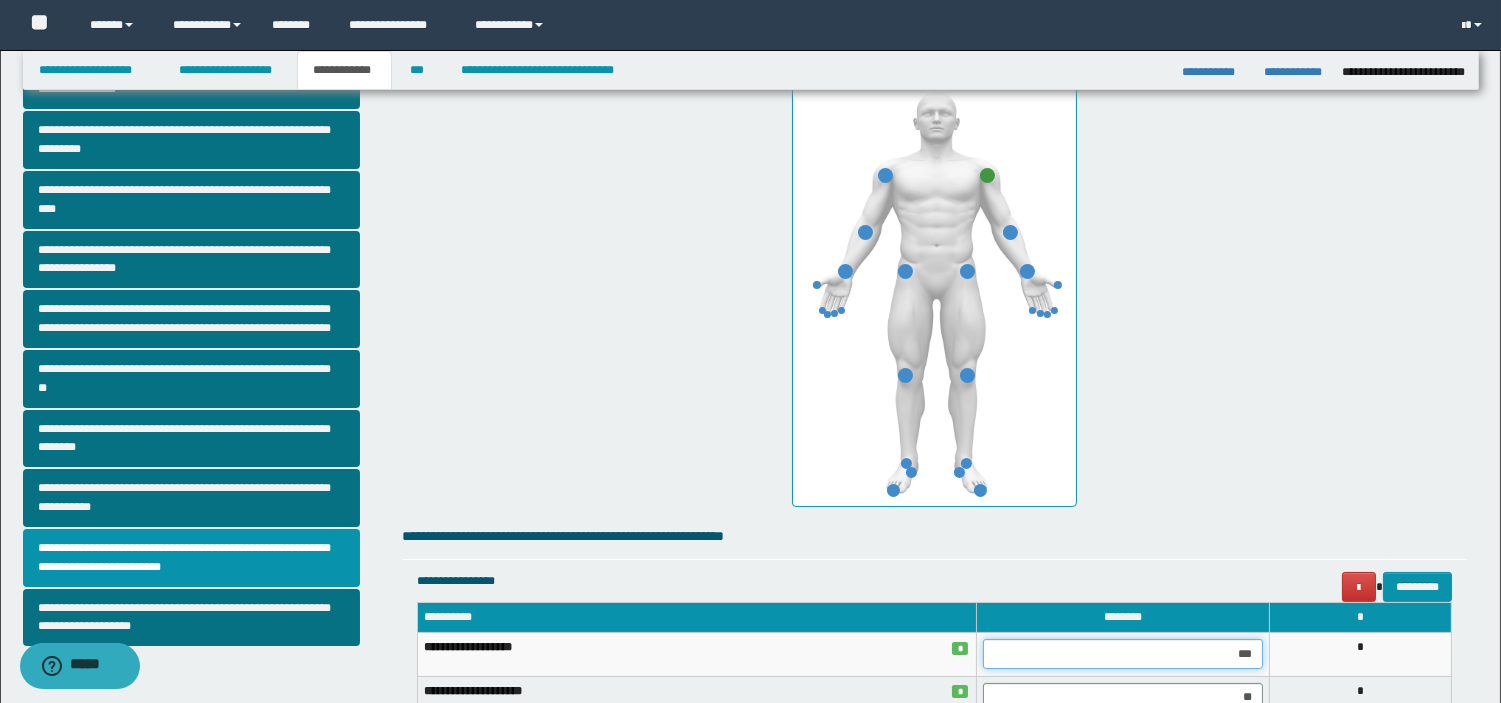 click on "***" at bounding box center (1123, 654) 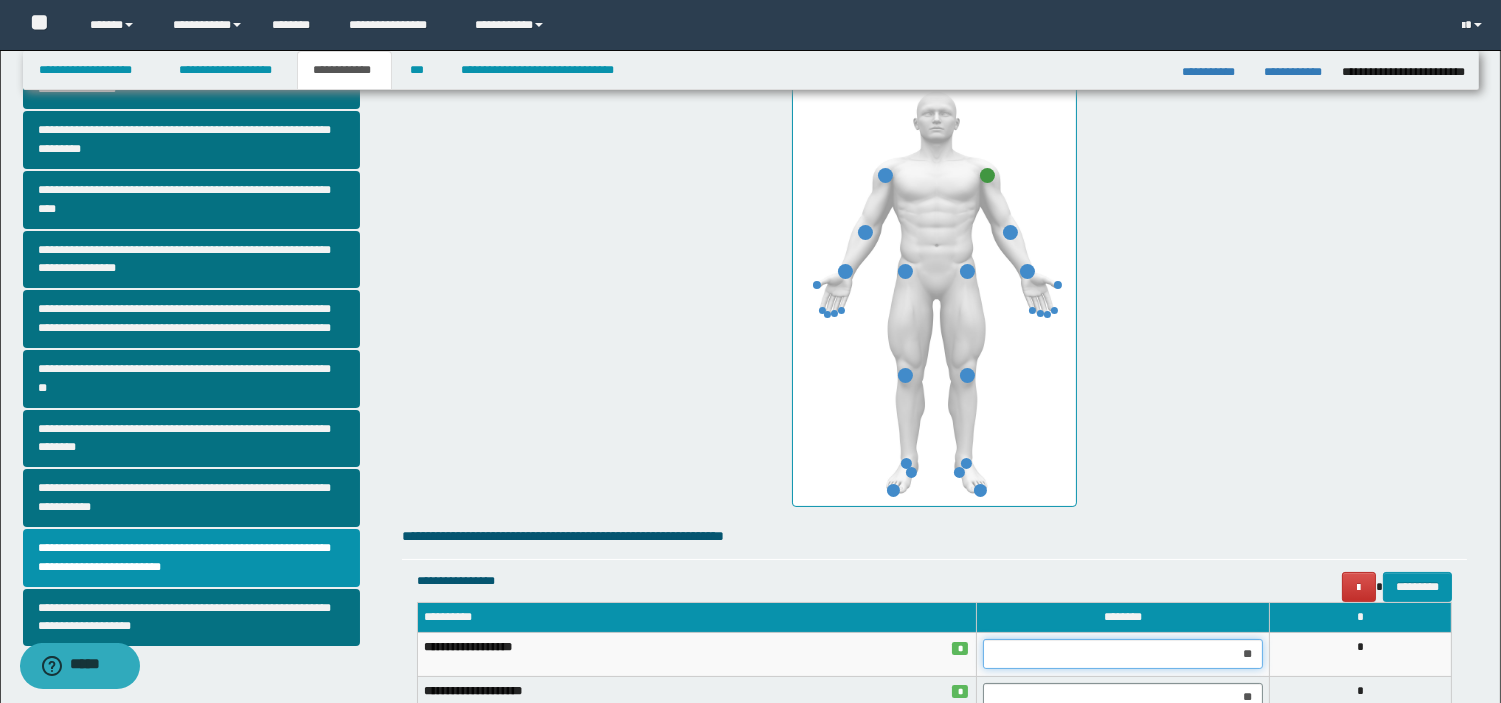 type on "***" 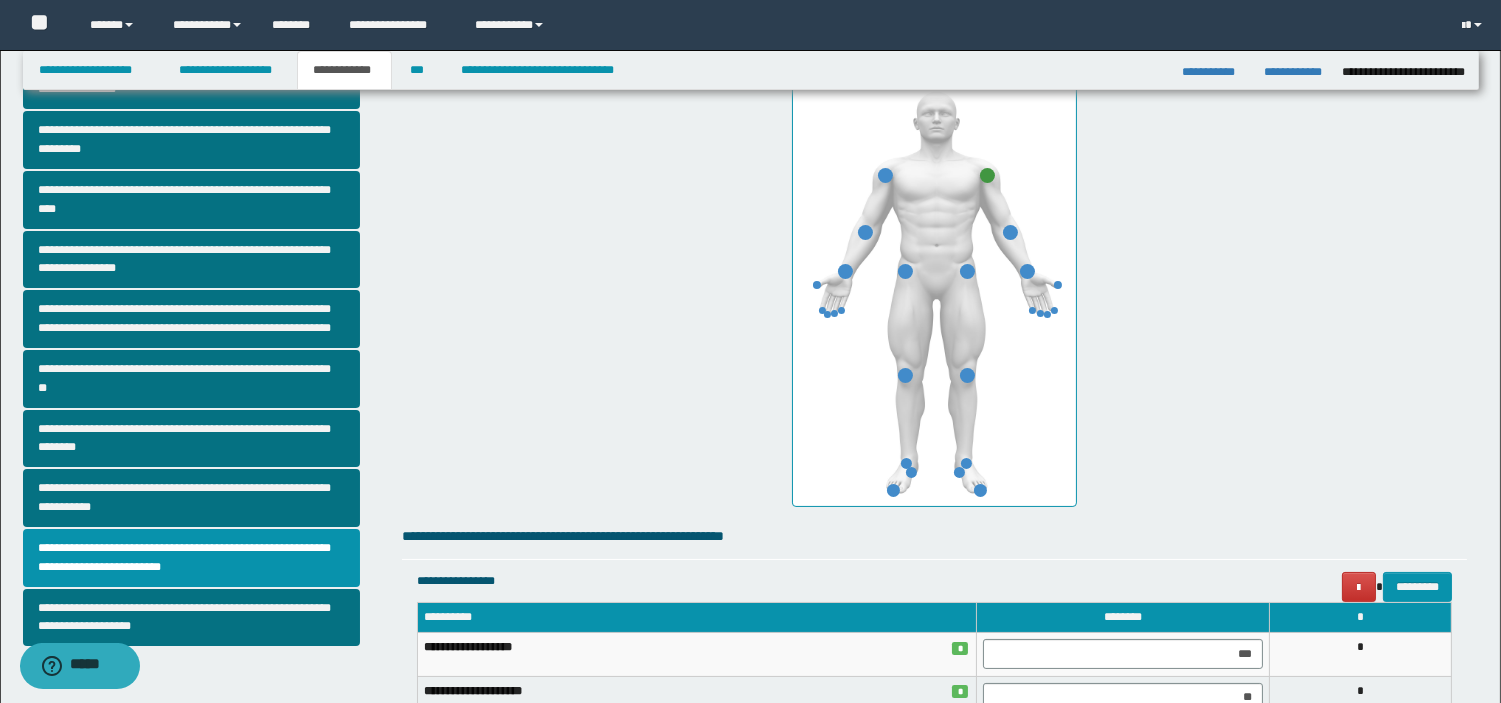 click on "*" at bounding box center (1361, 654) 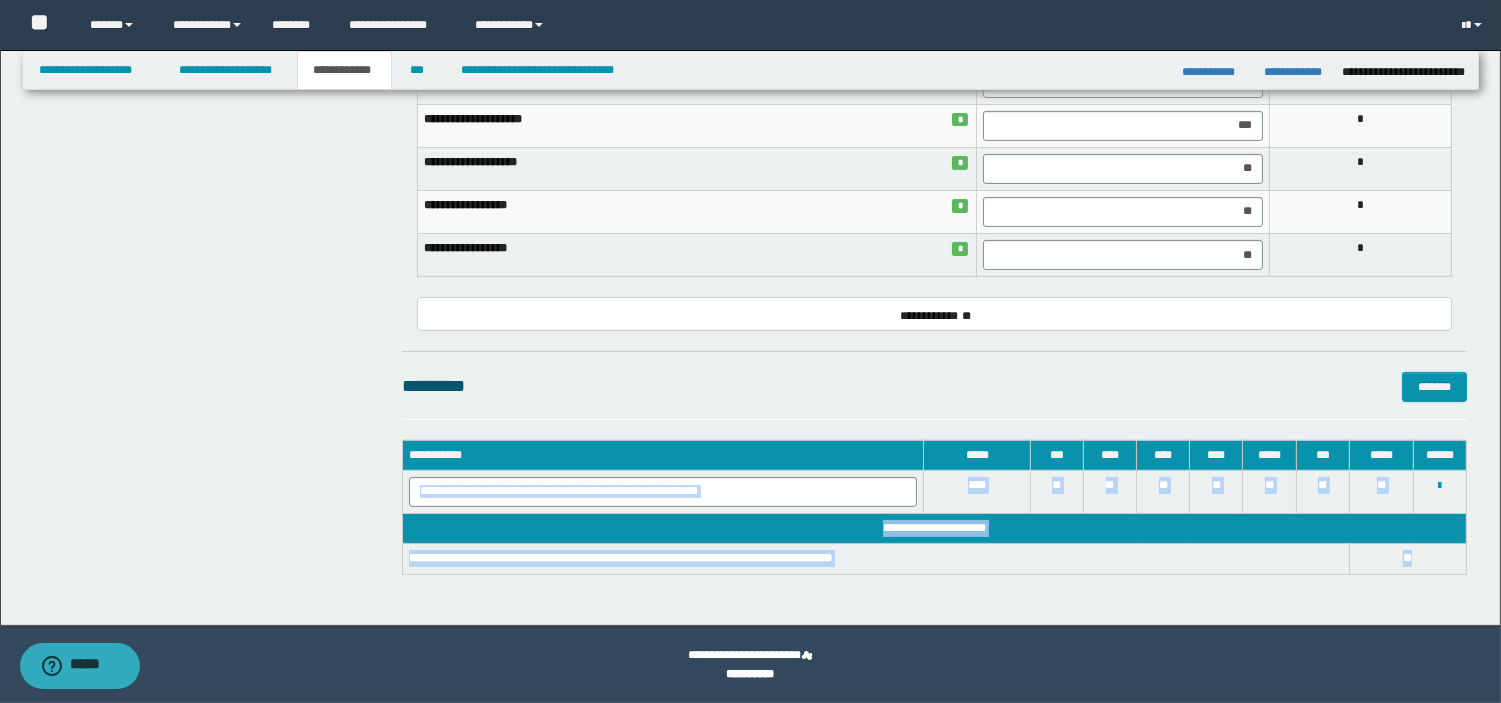drag, startPoint x: 1426, startPoint y: 554, endPoint x: 423, endPoint y: 488, distance: 1005.1691 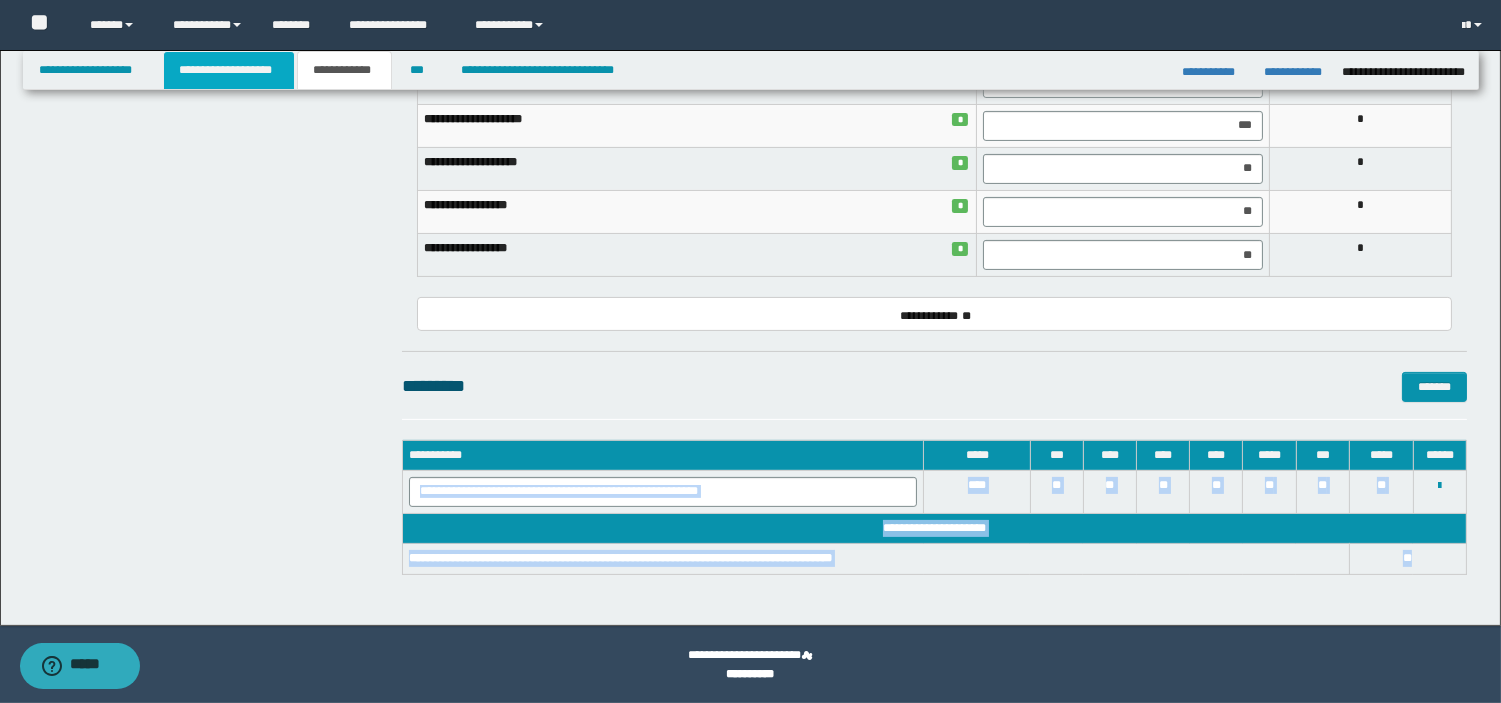 click on "**********" at bounding box center [229, 70] 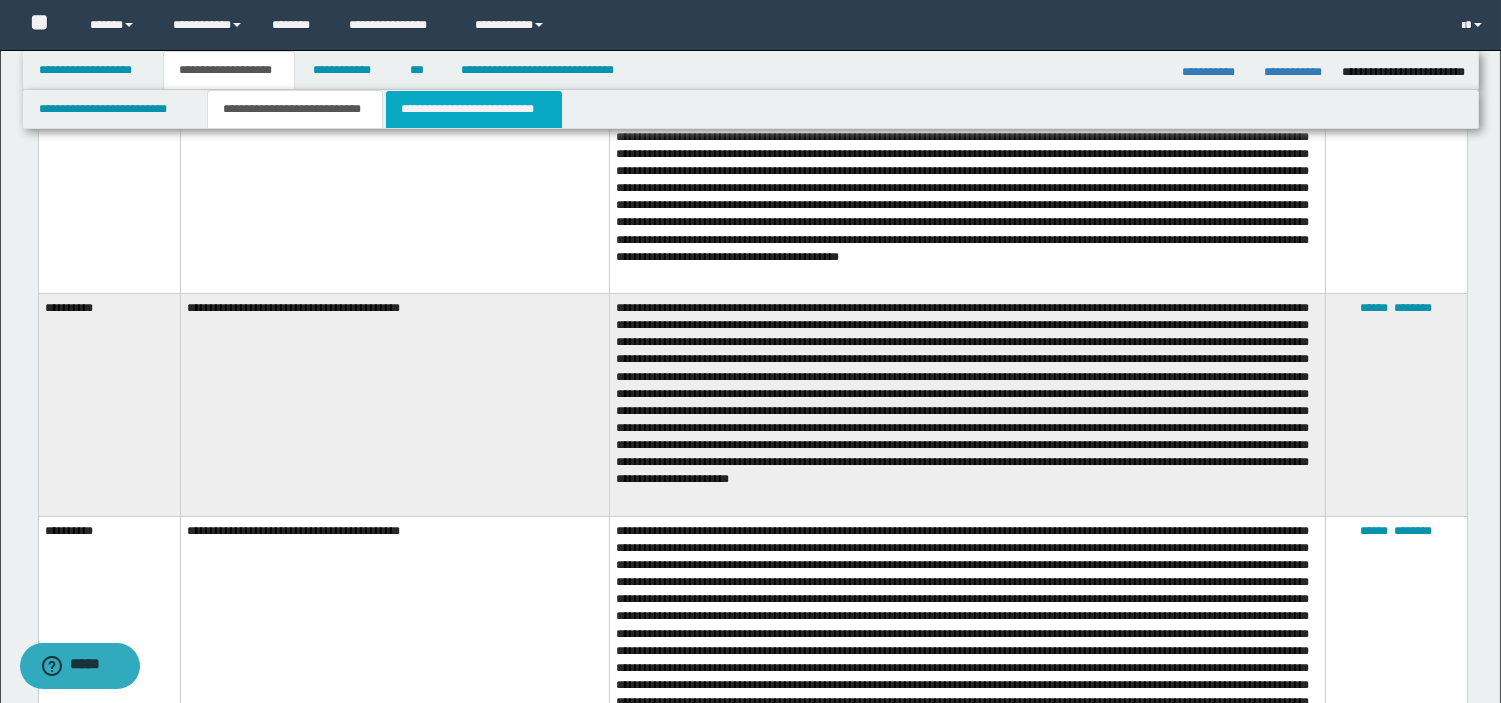 click on "**********" at bounding box center (474, 109) 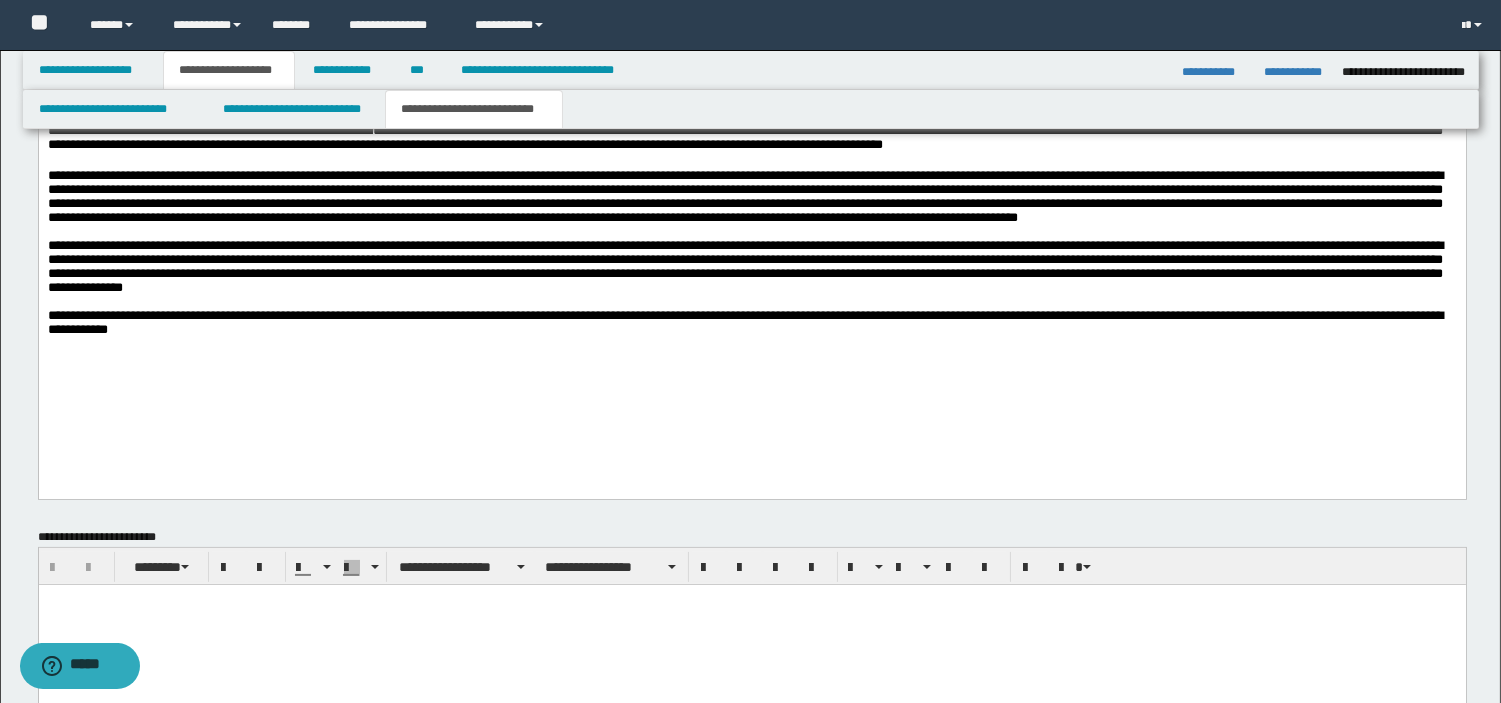 scroll, scrollTop: 824, scrollLeft: 0, axis: vertical 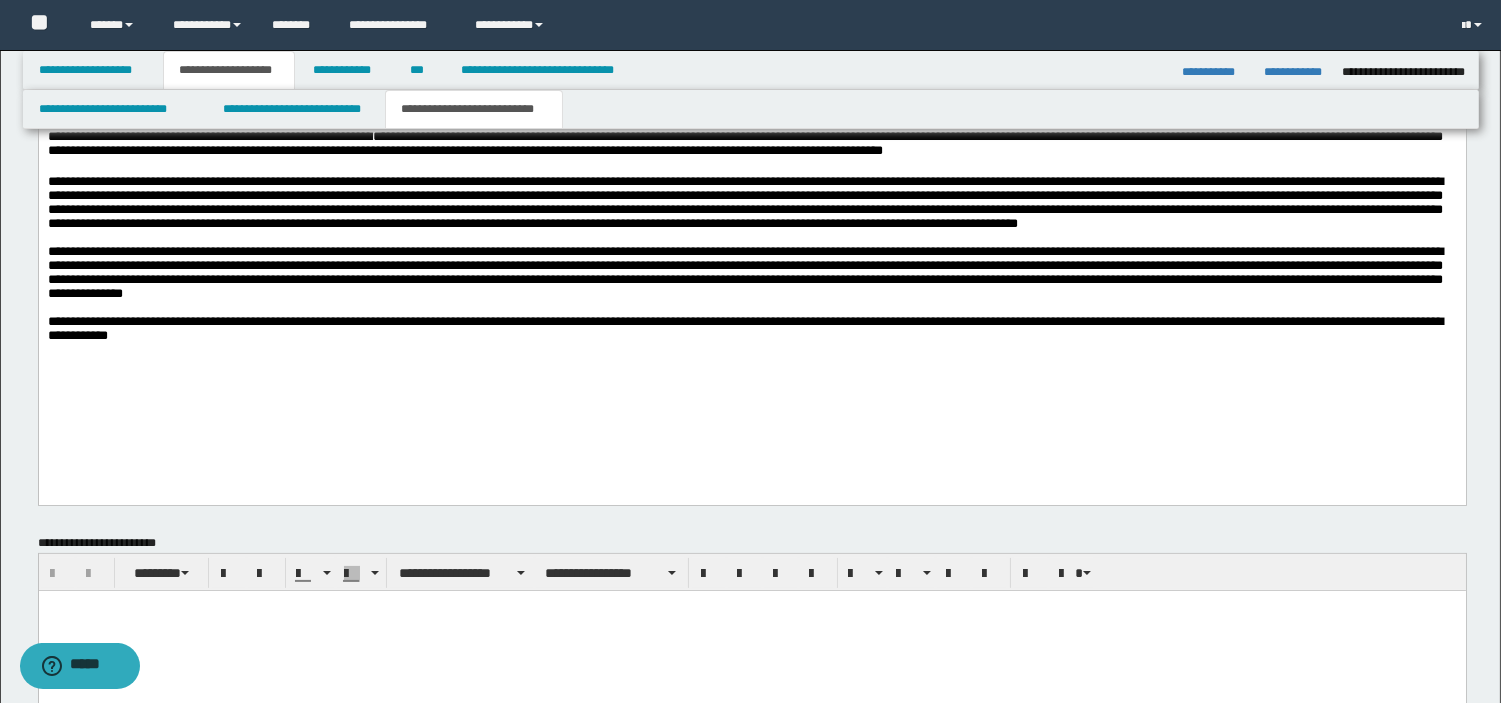 click on "**********" at bounding box center [751, 261] 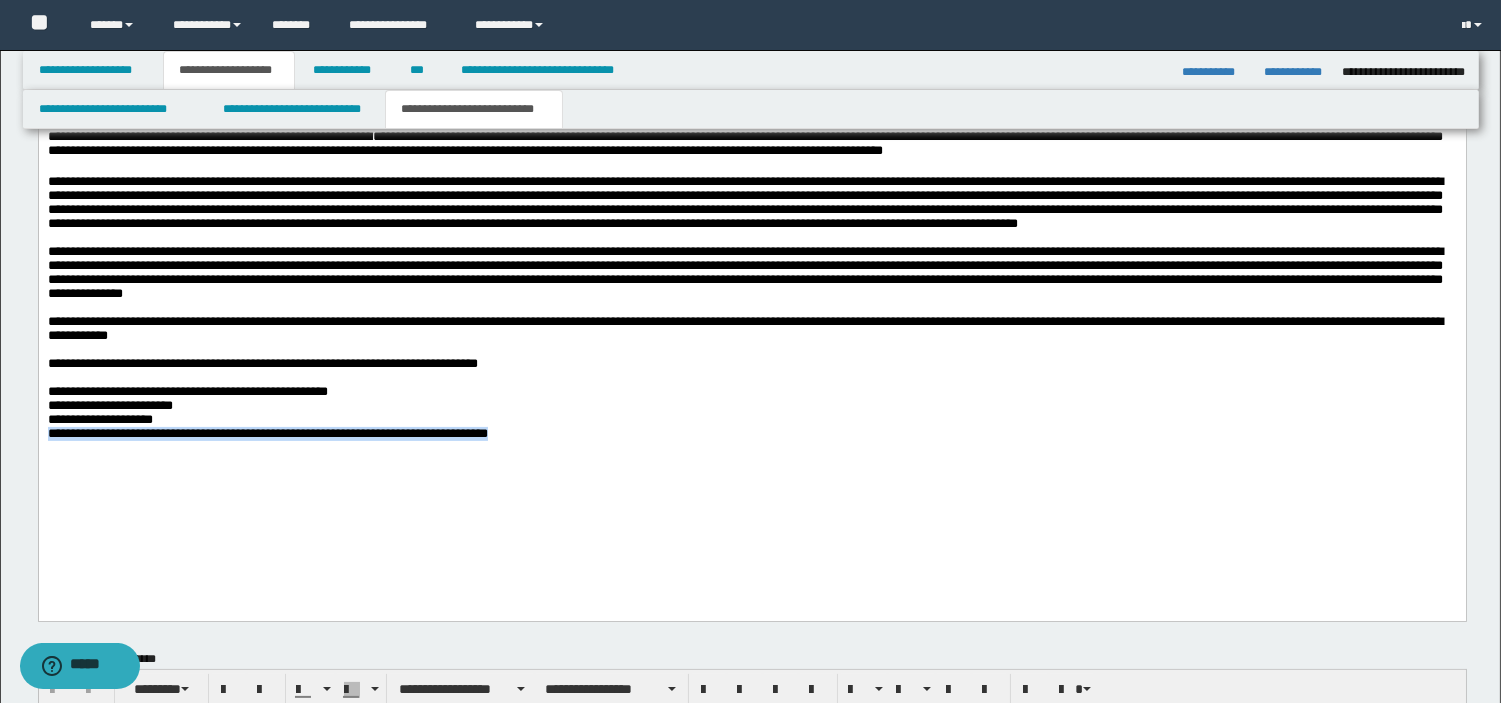 drag, startPoint x: 46, startPoint y: 503, endPoint x: 592, endPoint y: 509, distance: 546.03296 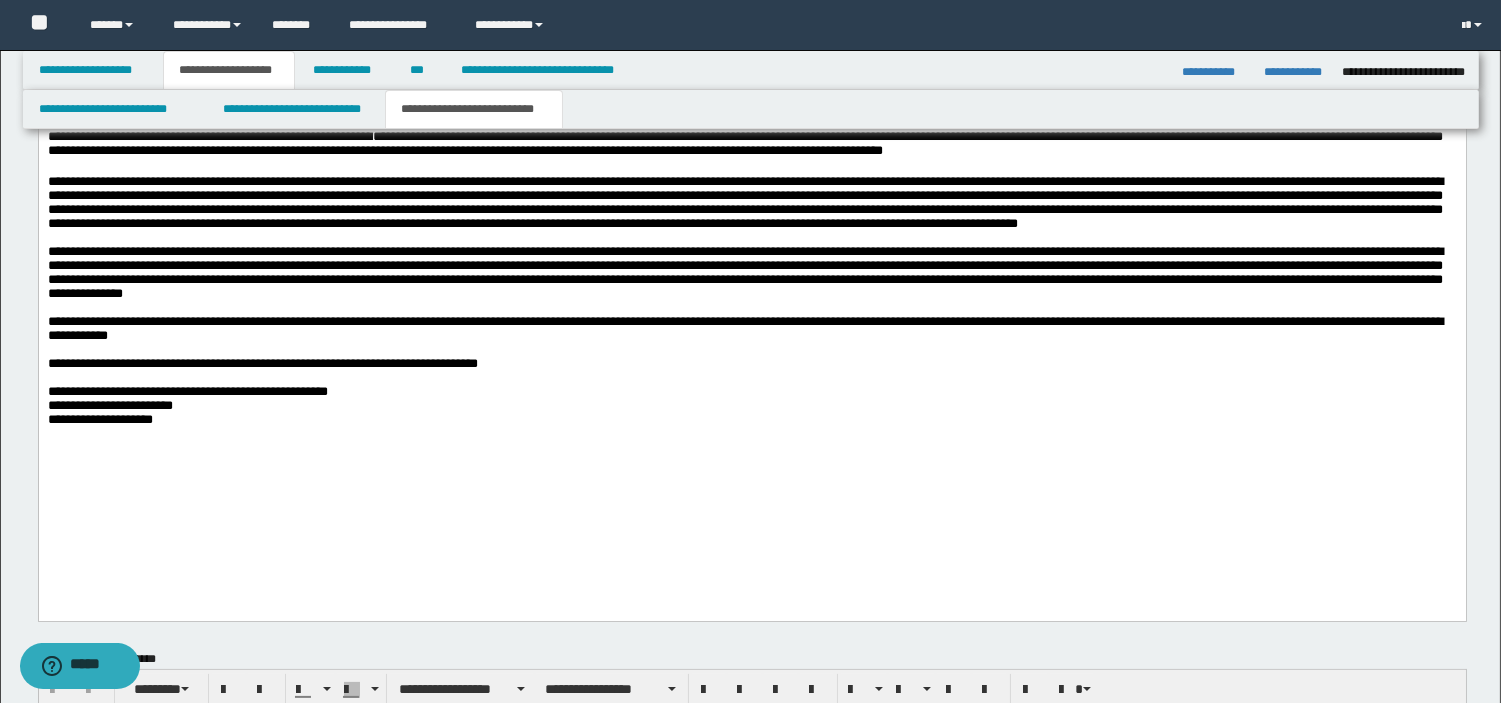 click on "**********" at bounding box center [187, 405] 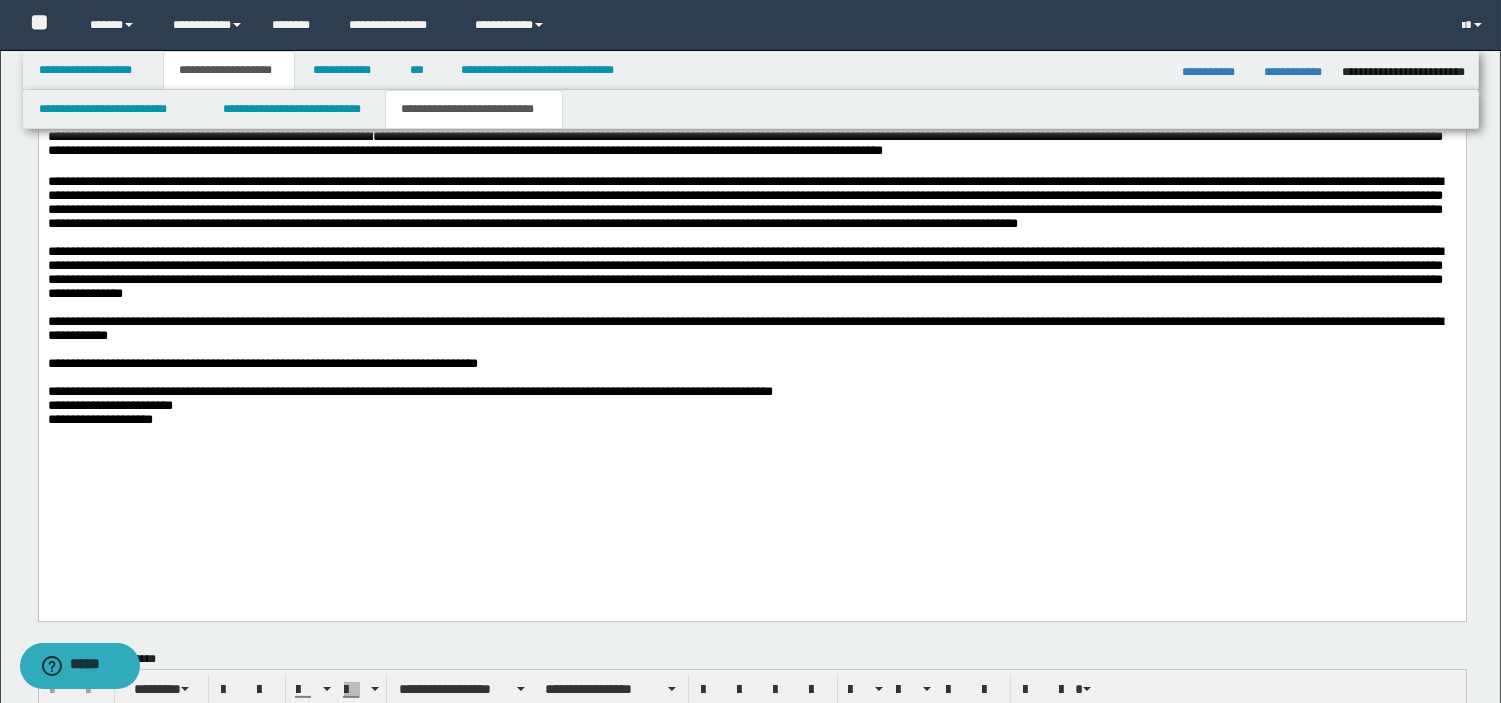 click on "**********" at bounding box center [751, 413] 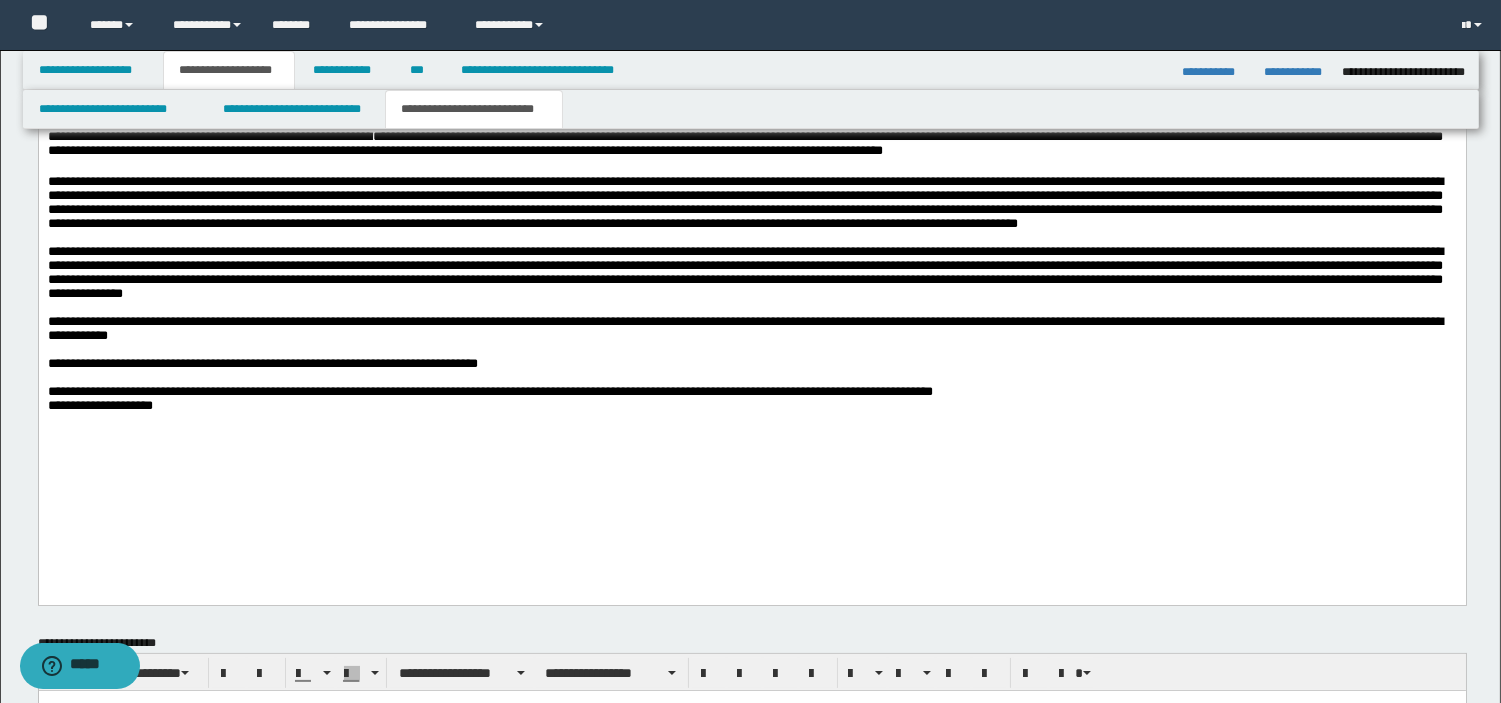 click on "**********" at bounding box center [489, 398] 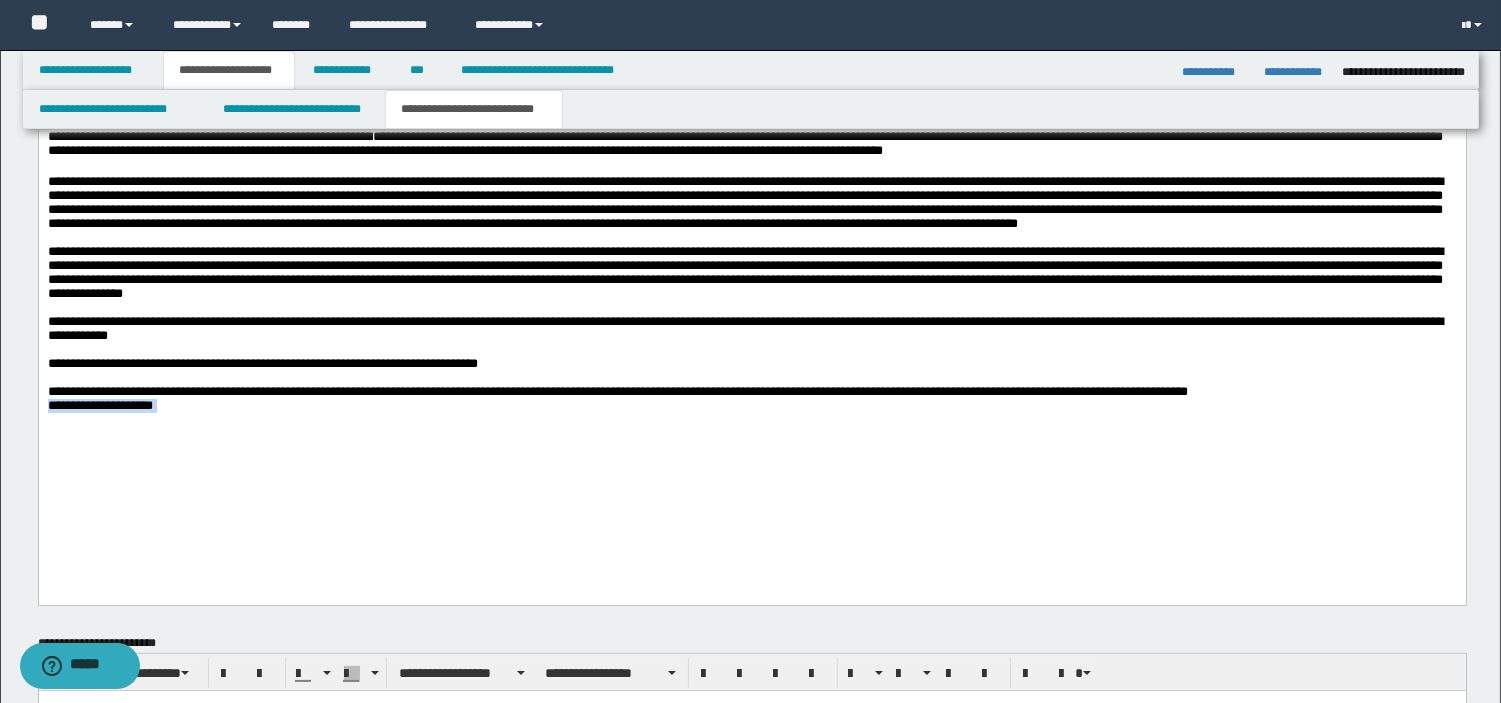 drag, startPoint x: 185, startPoint y: 471, endPoint x: 66, endPoint y: 604, distance: 178.46568 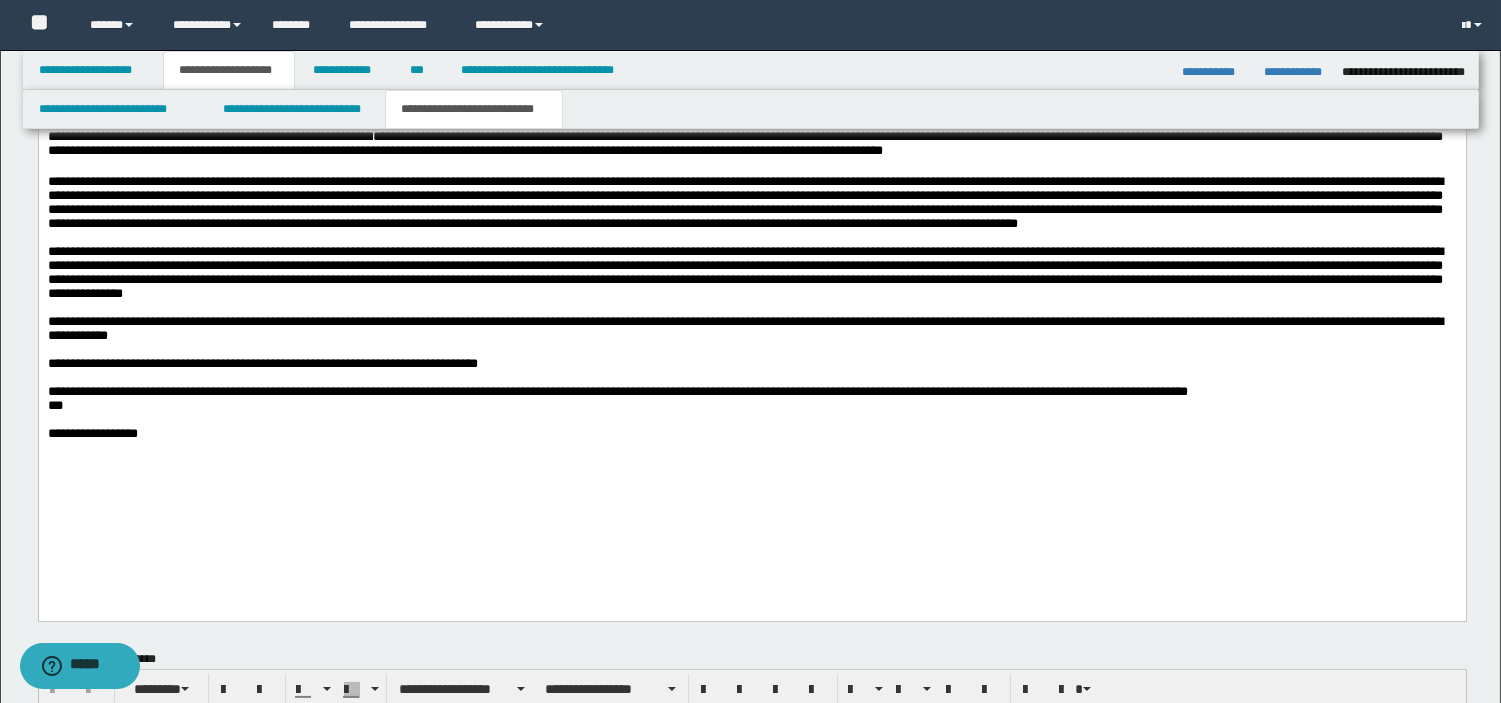 click on "**********" at bounding box center [751, 434] 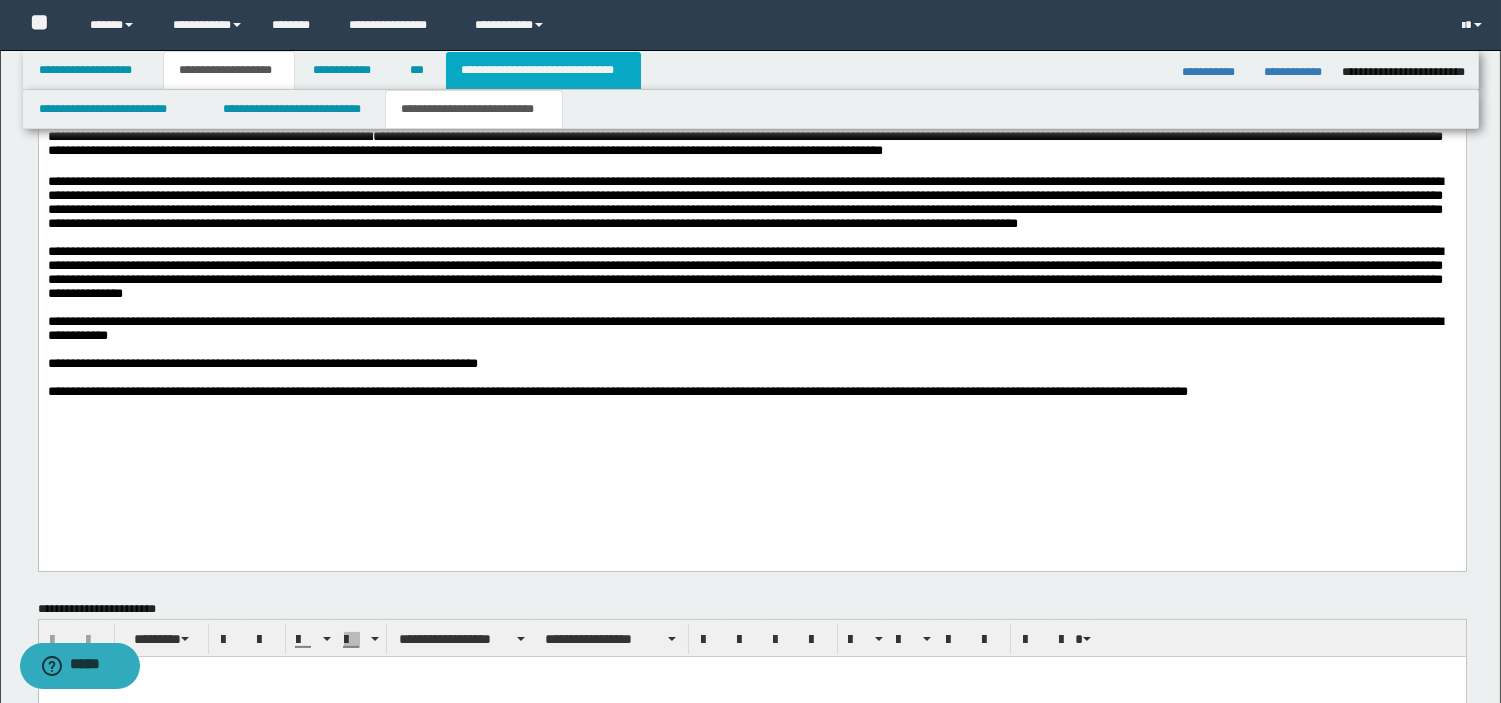 click on "**********" at bounding box center [543, 70] 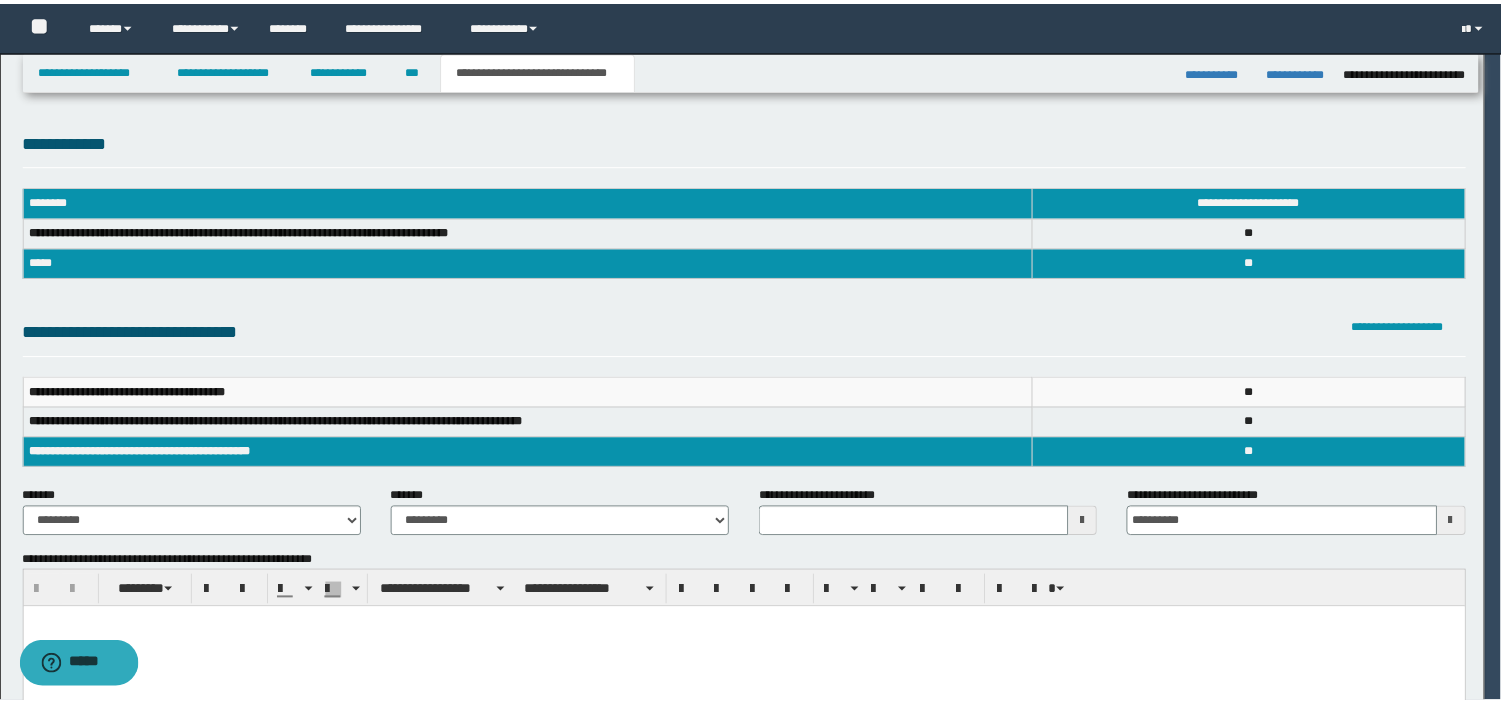 scroll, scrollTop: 0, scrollLeft: 0, axis: both 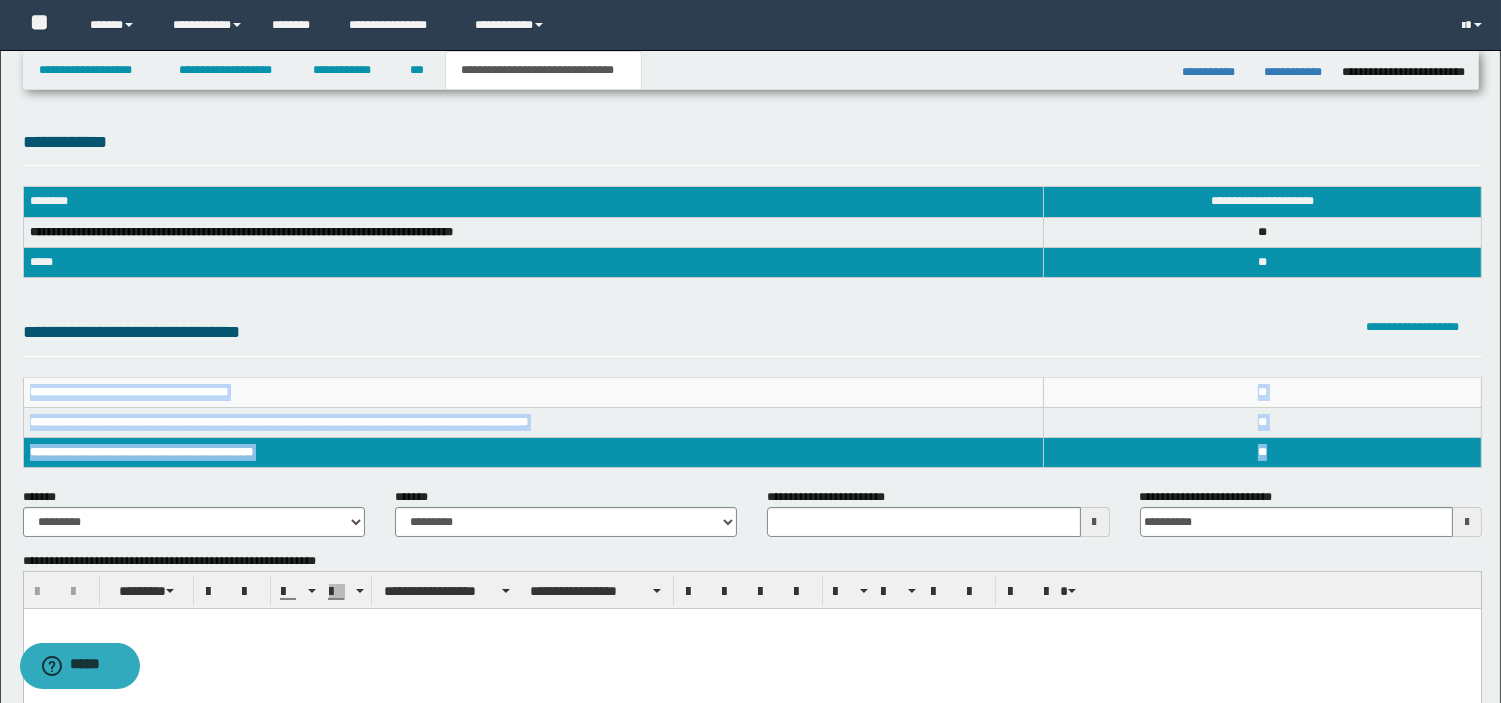 drag, startPoint x: 32, startPoint y: 391, endPoint x: 1285, endPoint y: 457, distance: 1254.737 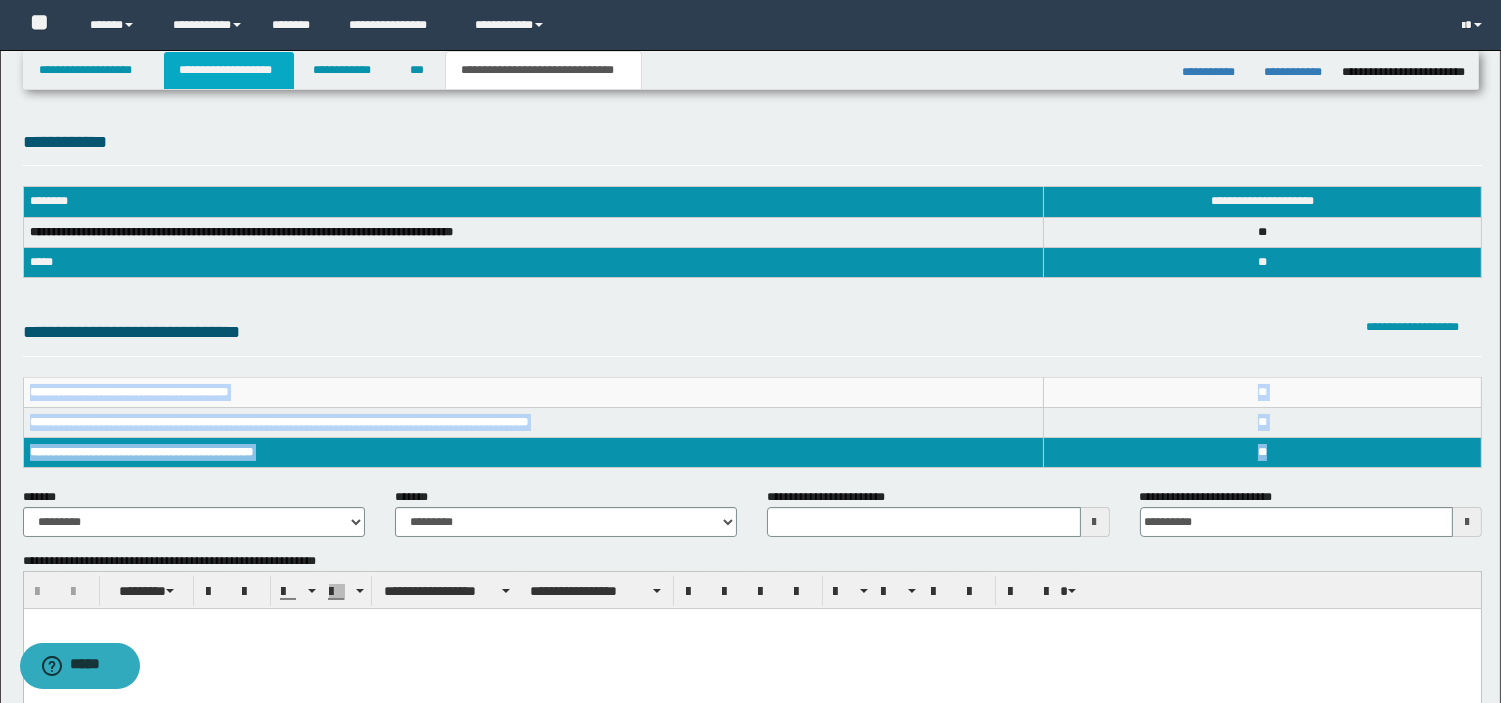 click on "**********" at bounding box center [229, 70] 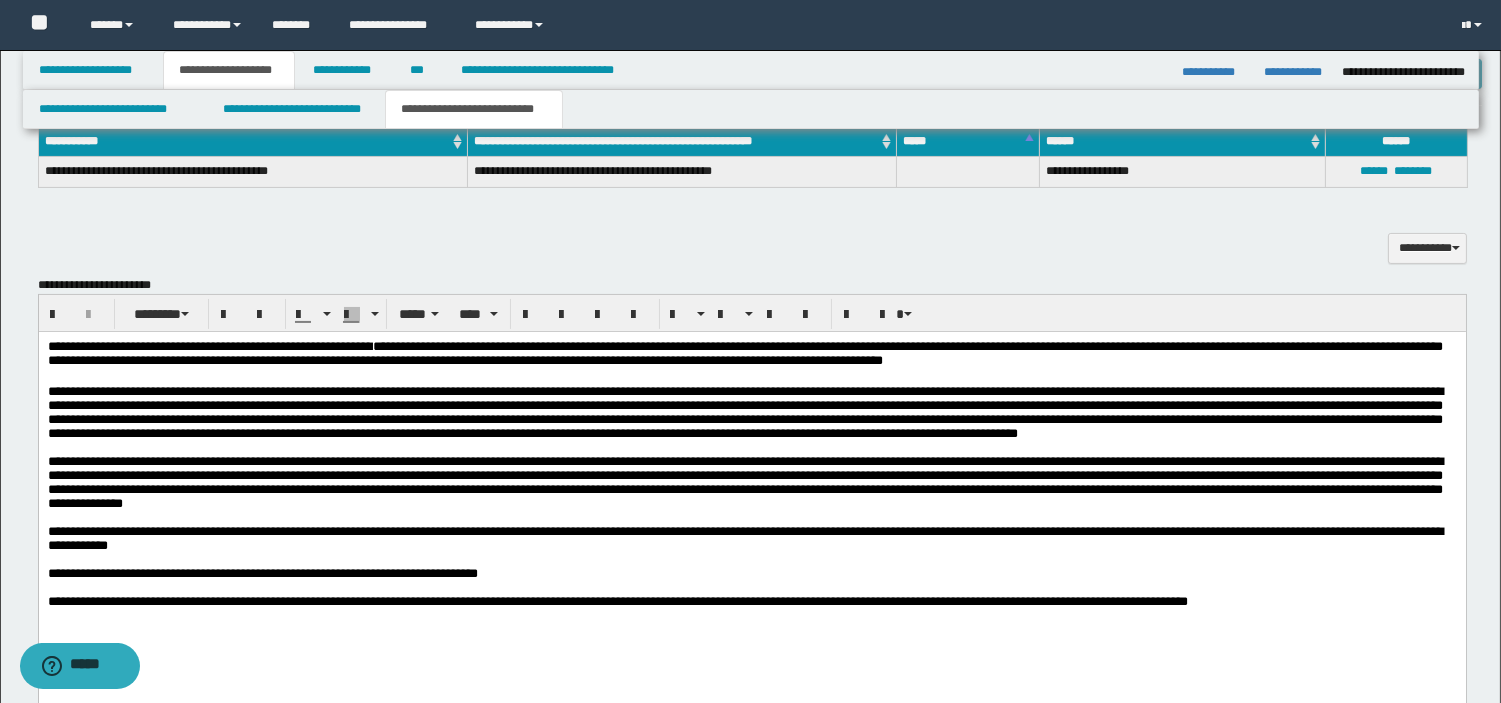 scroll, scrollTop: 1205, scrollLeft: 0, axis: vertical 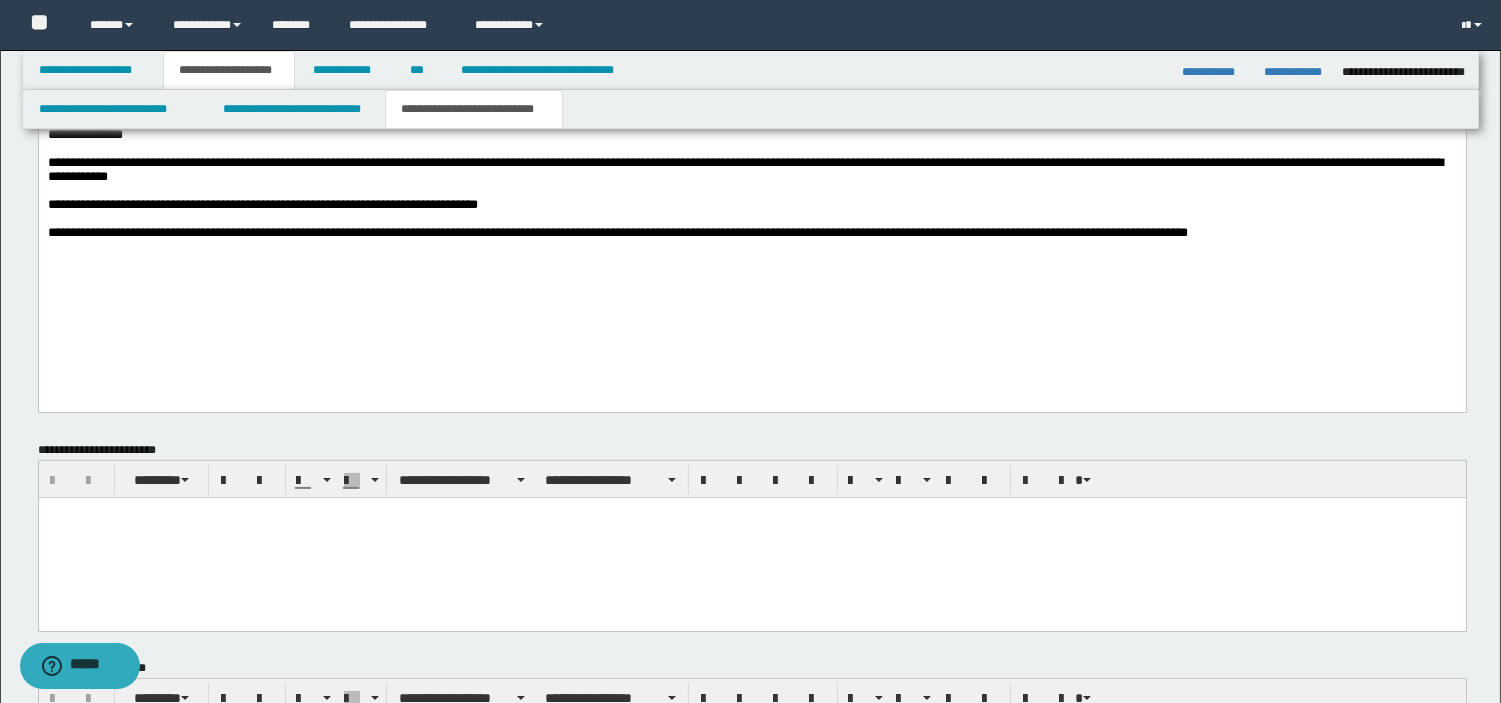 click on "**********" at bounding box center (751, 131) 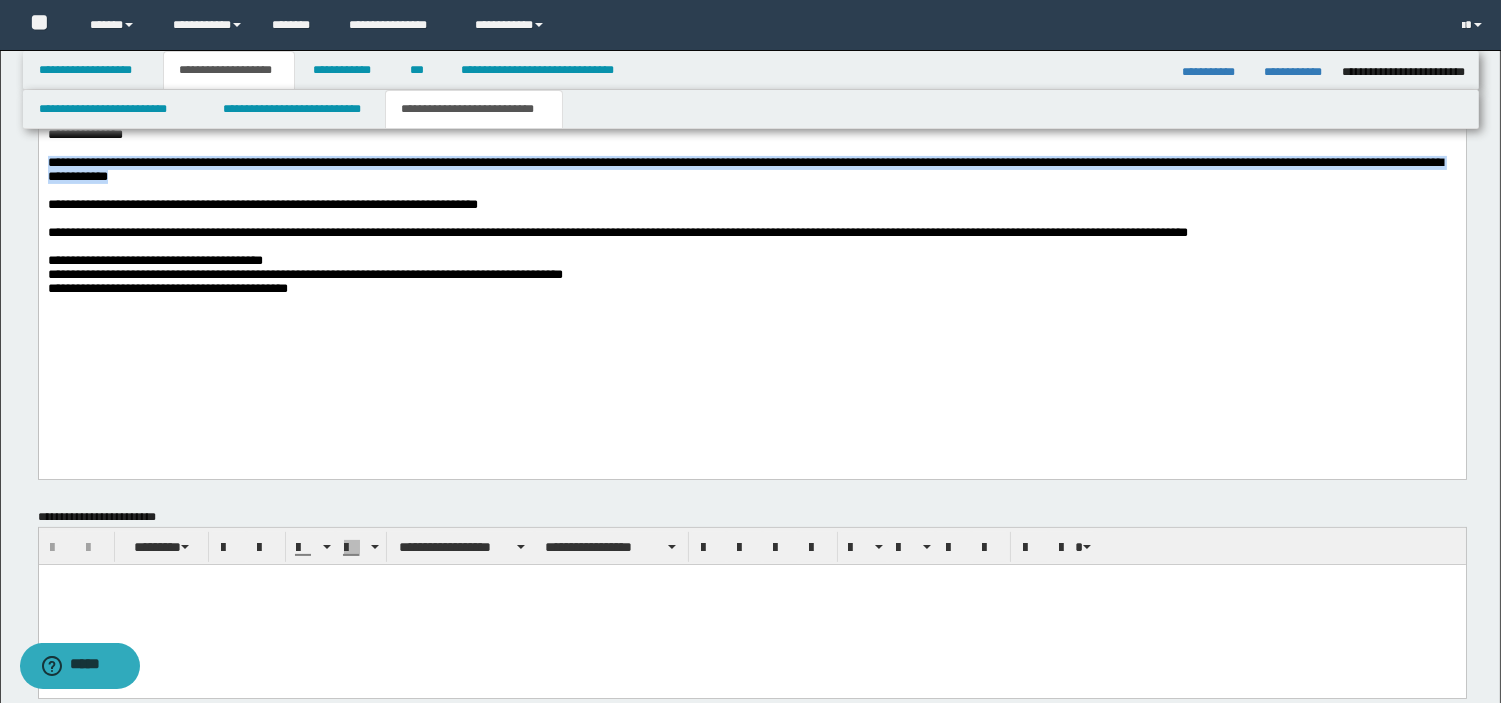 drag, startPoint x: 46, startPoint y: 212, endPoint x: 445, endPoint y: 225, distance: 399.21173 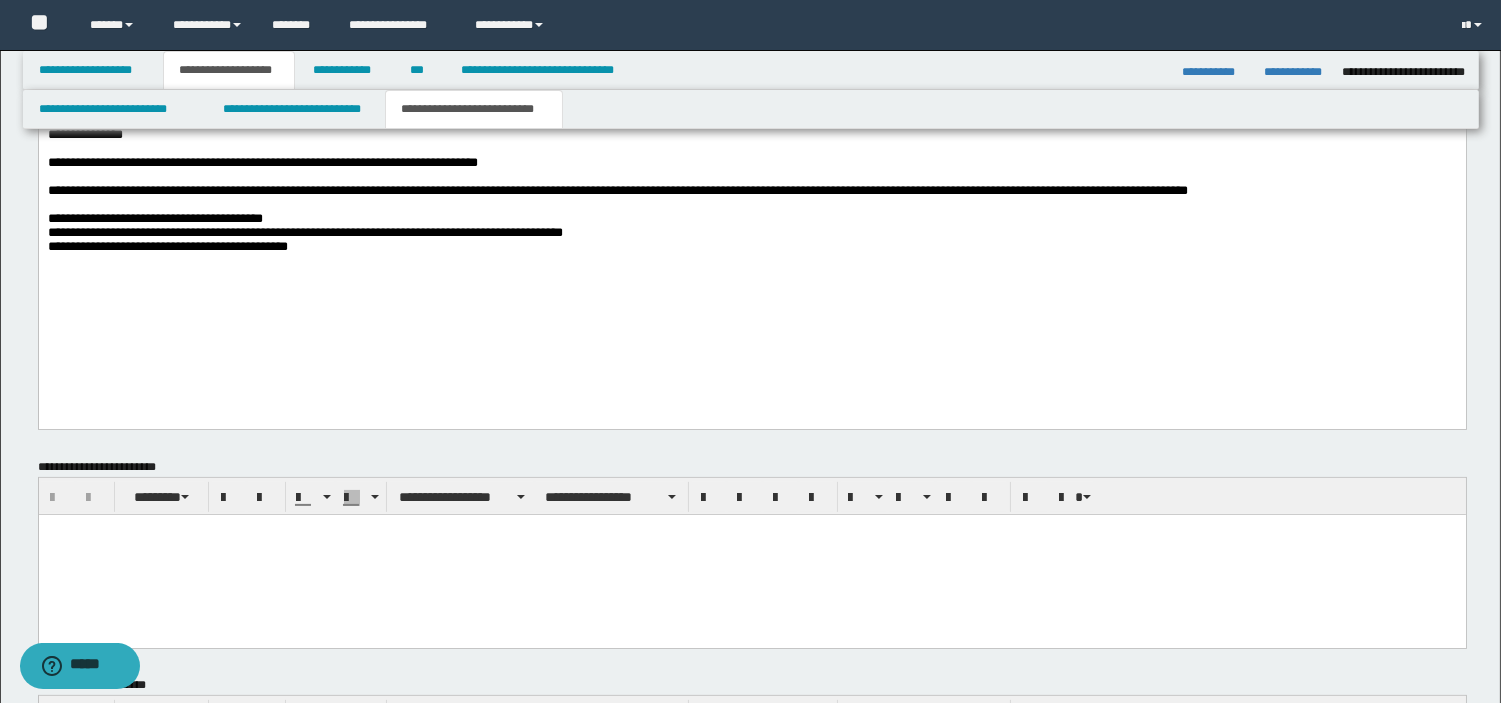 click on "**********" at bounding box center [751, 138] 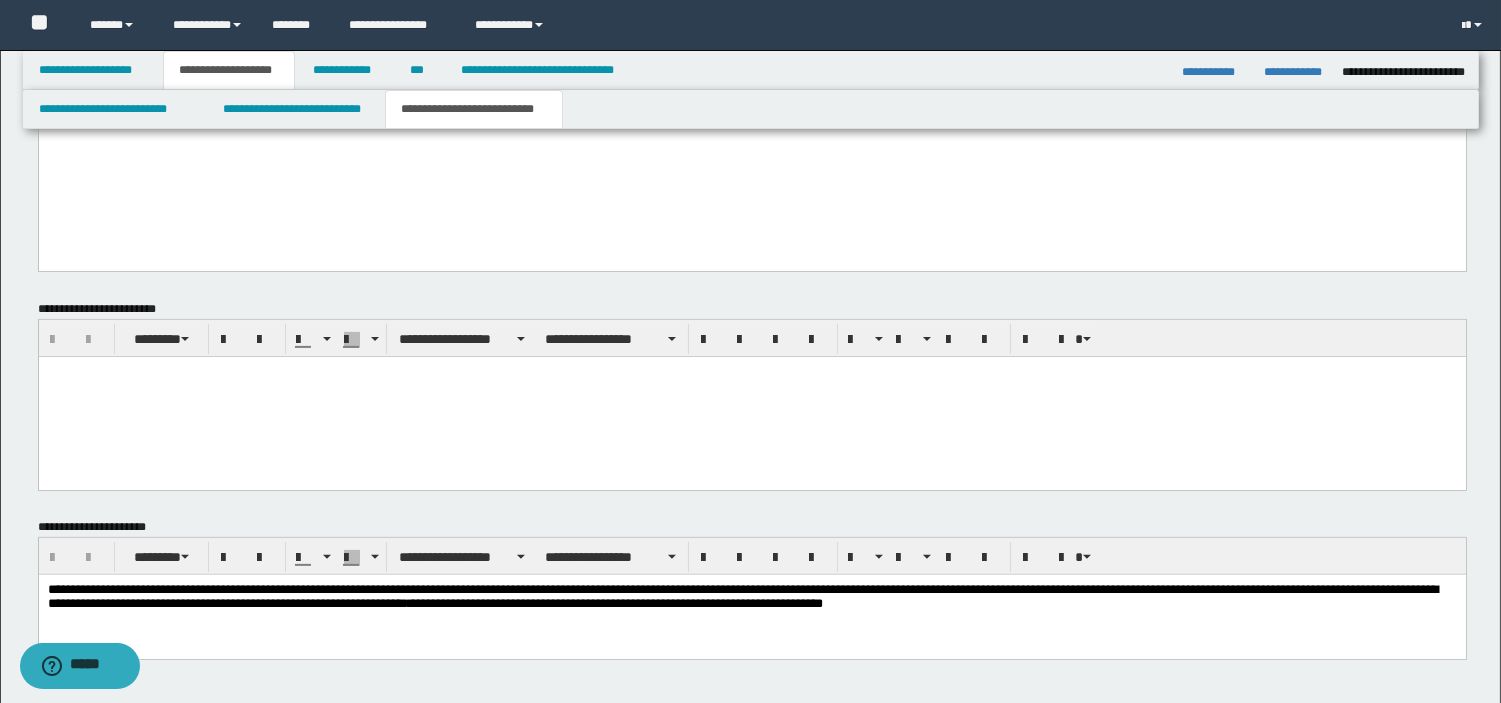 scroll, scrollTop: 1288, scrollLeft: 0, axis: vertical 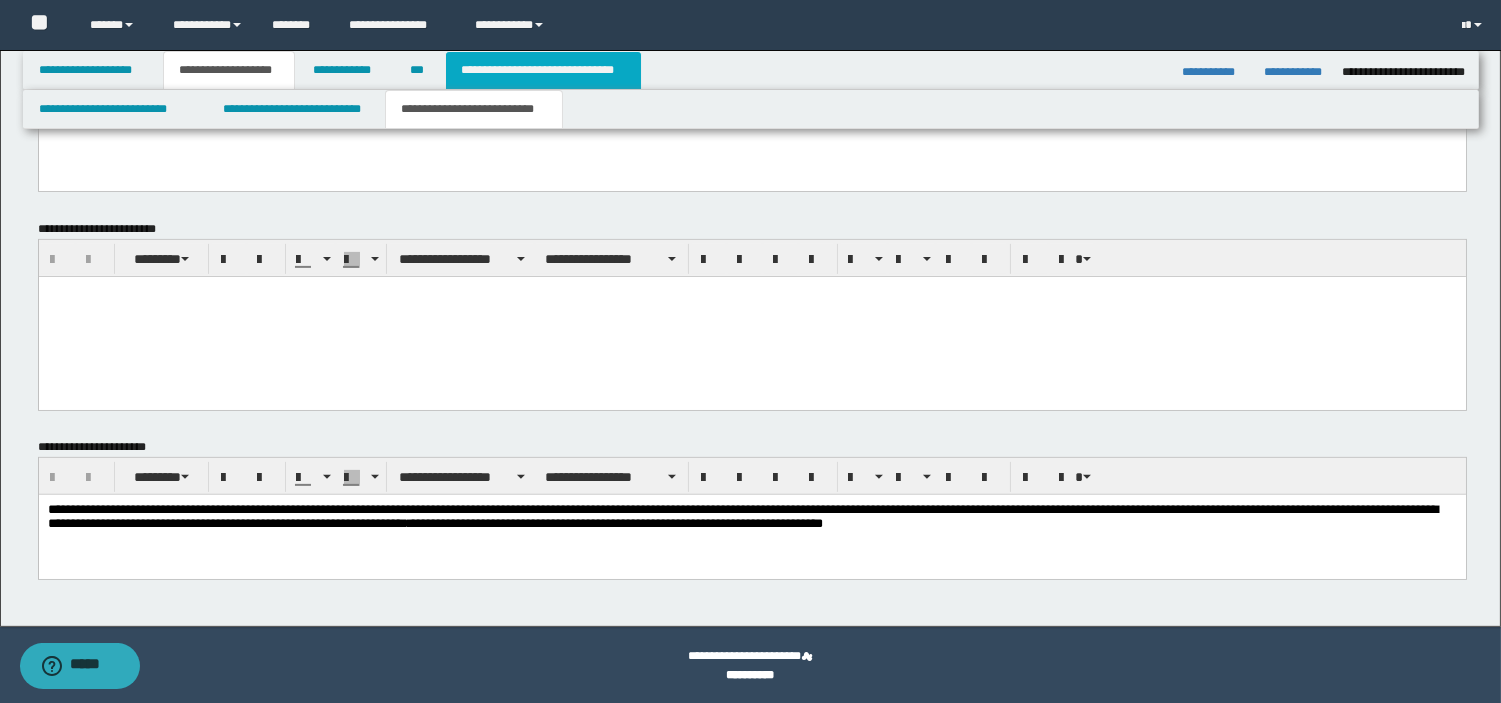 click on "**********" at bounding box center [543, 70] 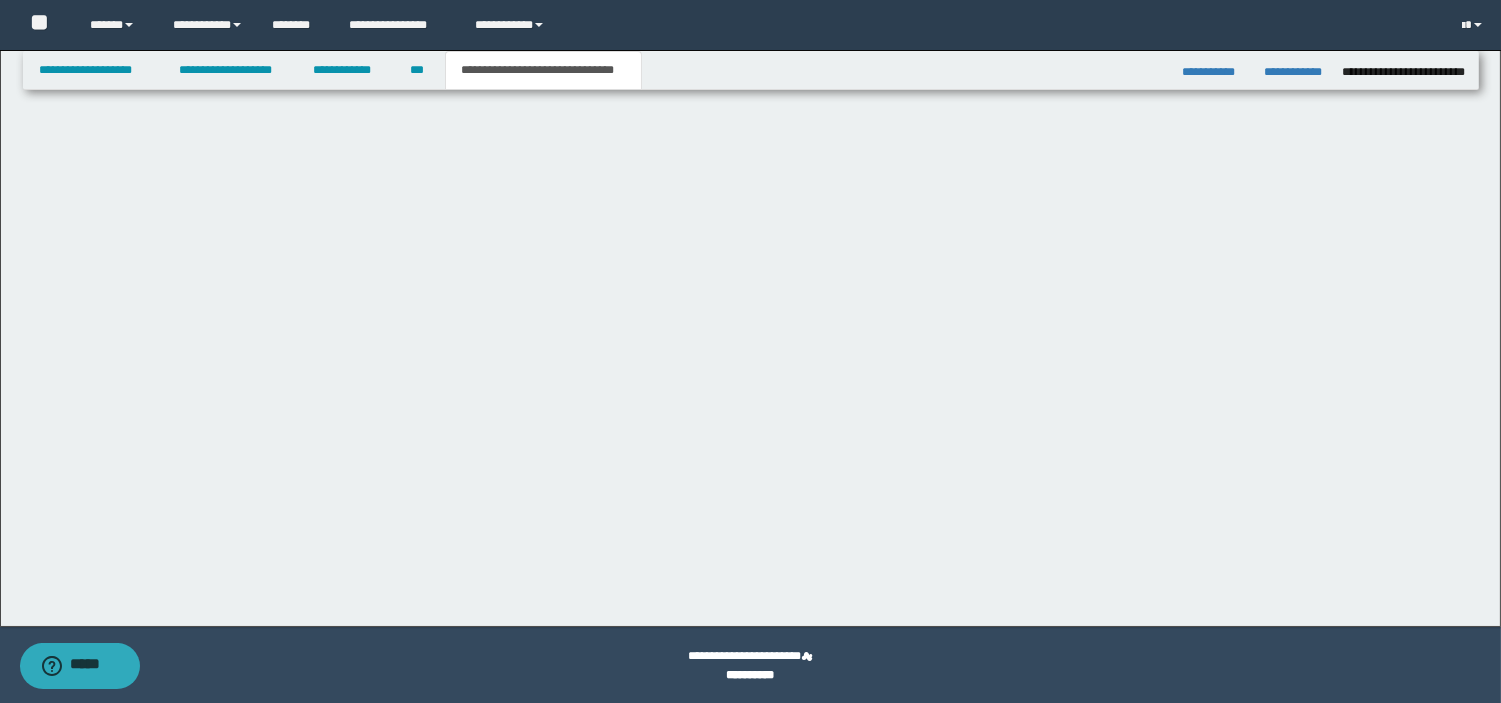 scroll, scrollTop: 745, scrollLeft: 0, axis: vertical 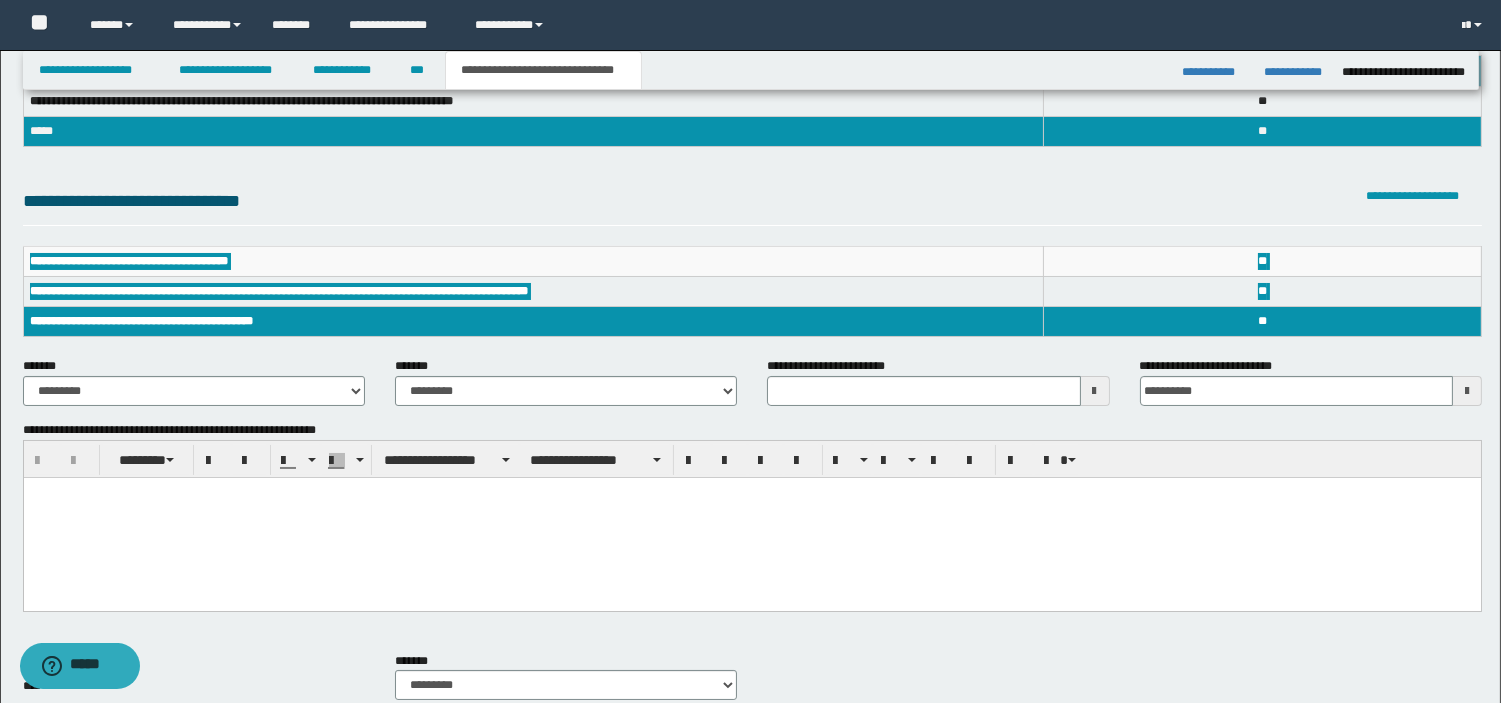 click at bounding box center (751, 517) 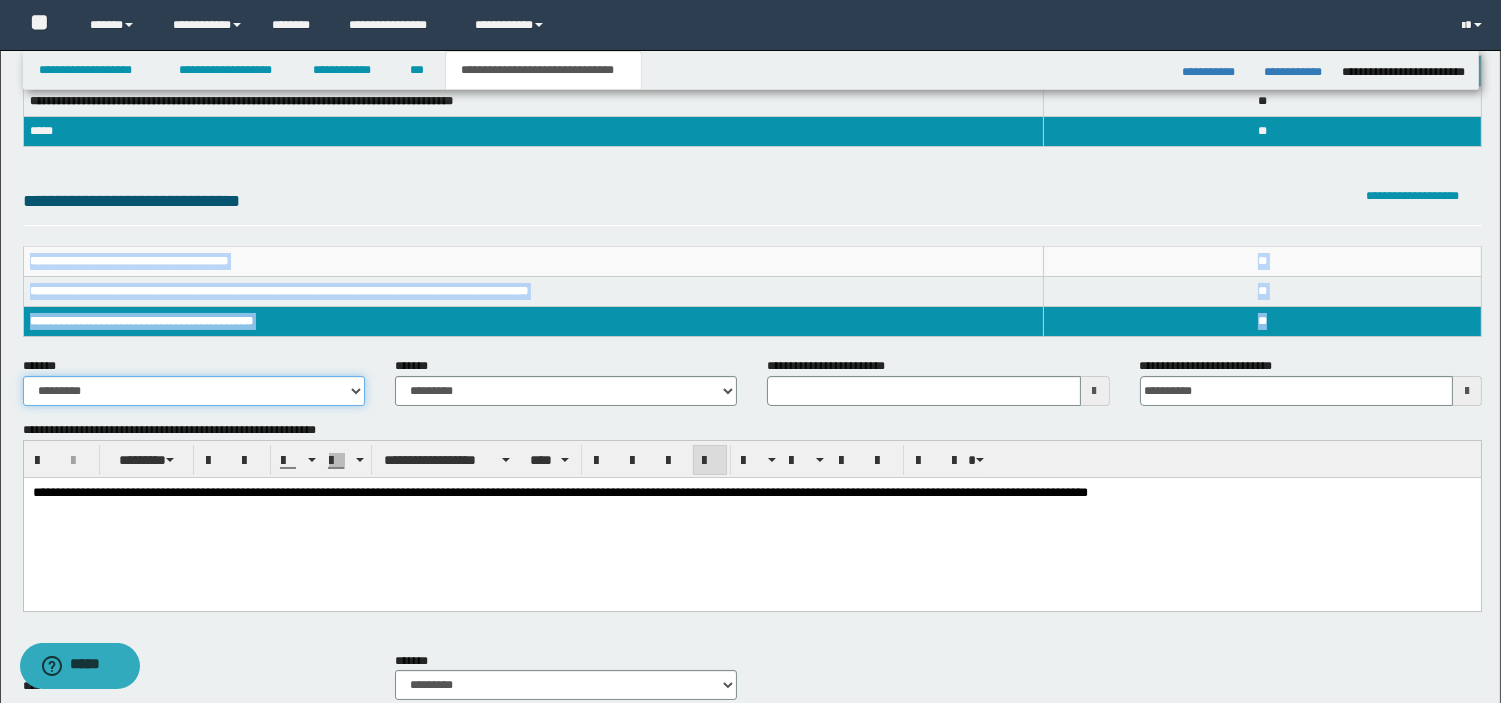click on "**********" at bounding box center [194, 391] 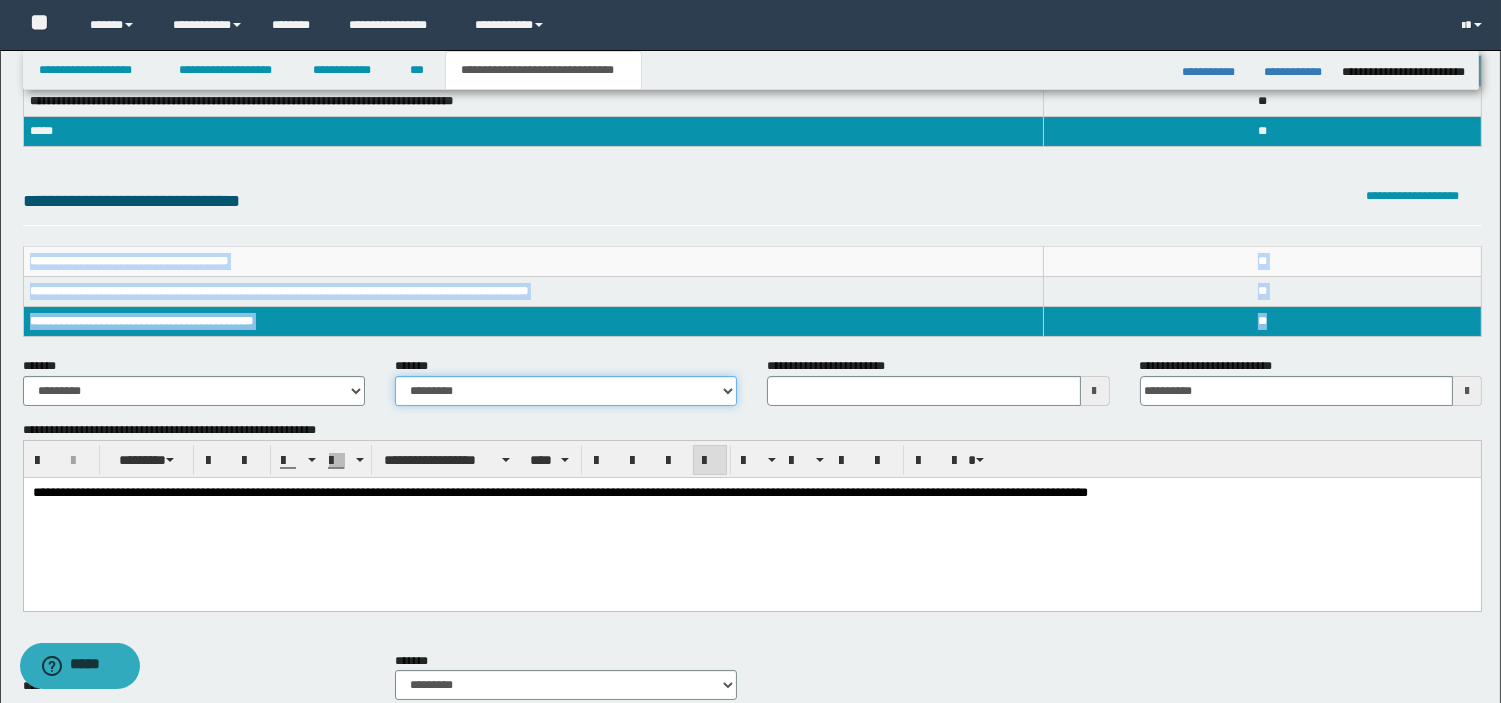 click on "**********" at bounding box center (566, 391) 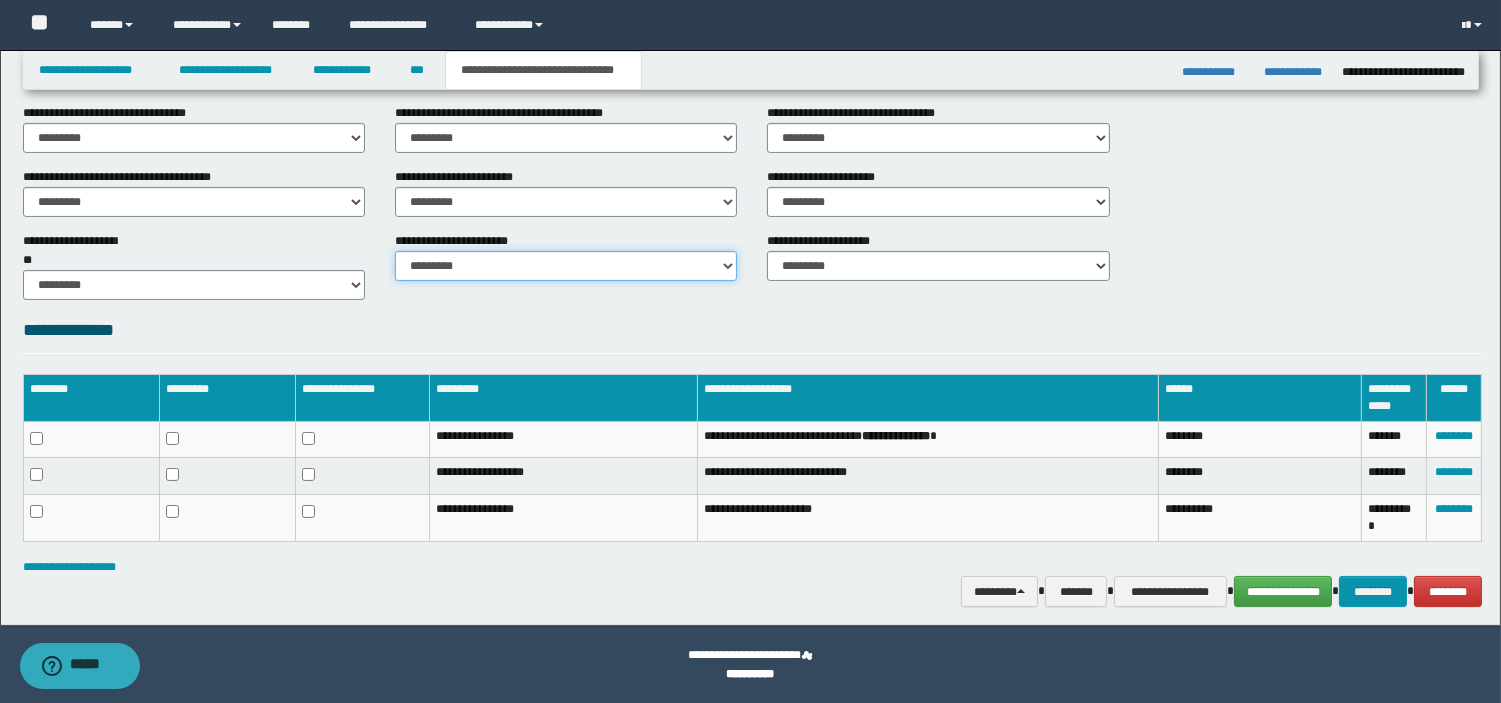 click on "*********
*********
*********" at bounding box center (566, 266) 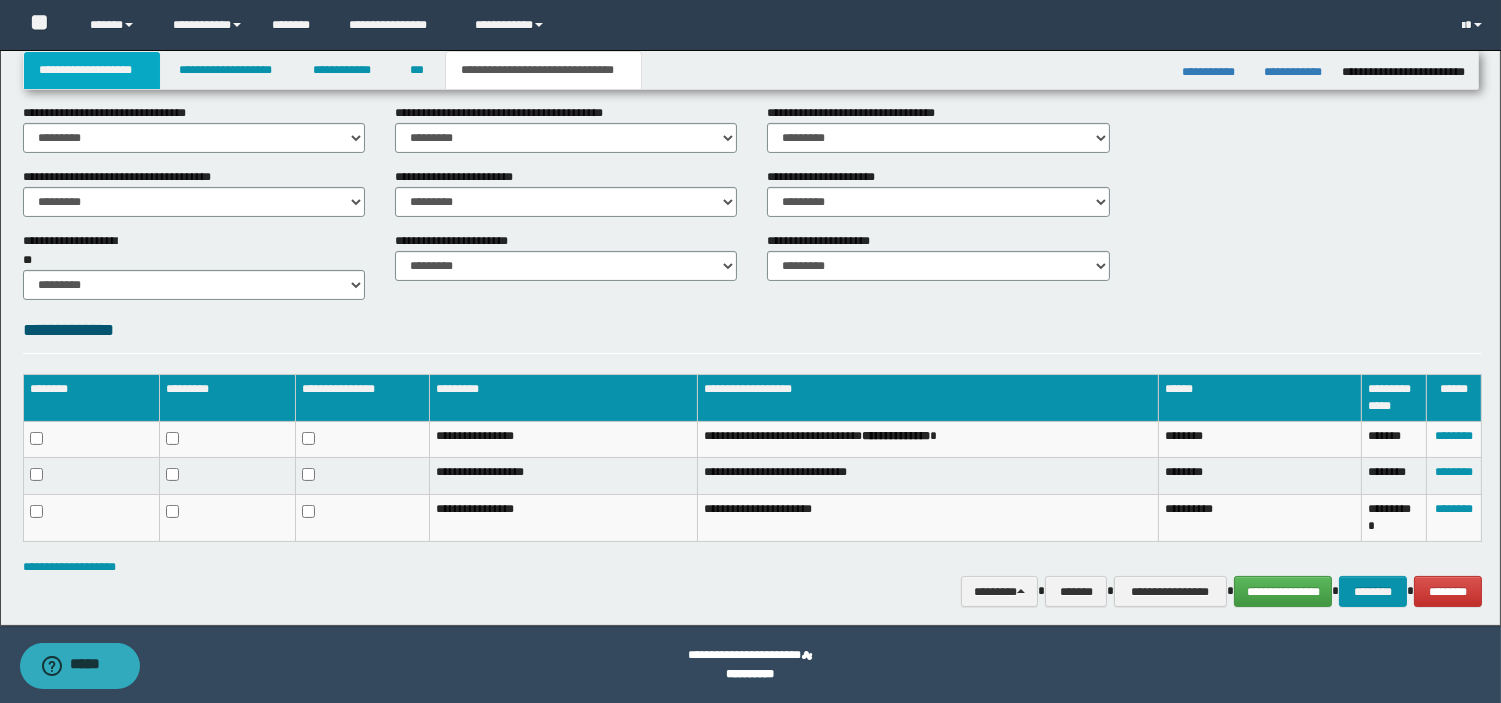 click on "**********" at bounding box center (92, 70) 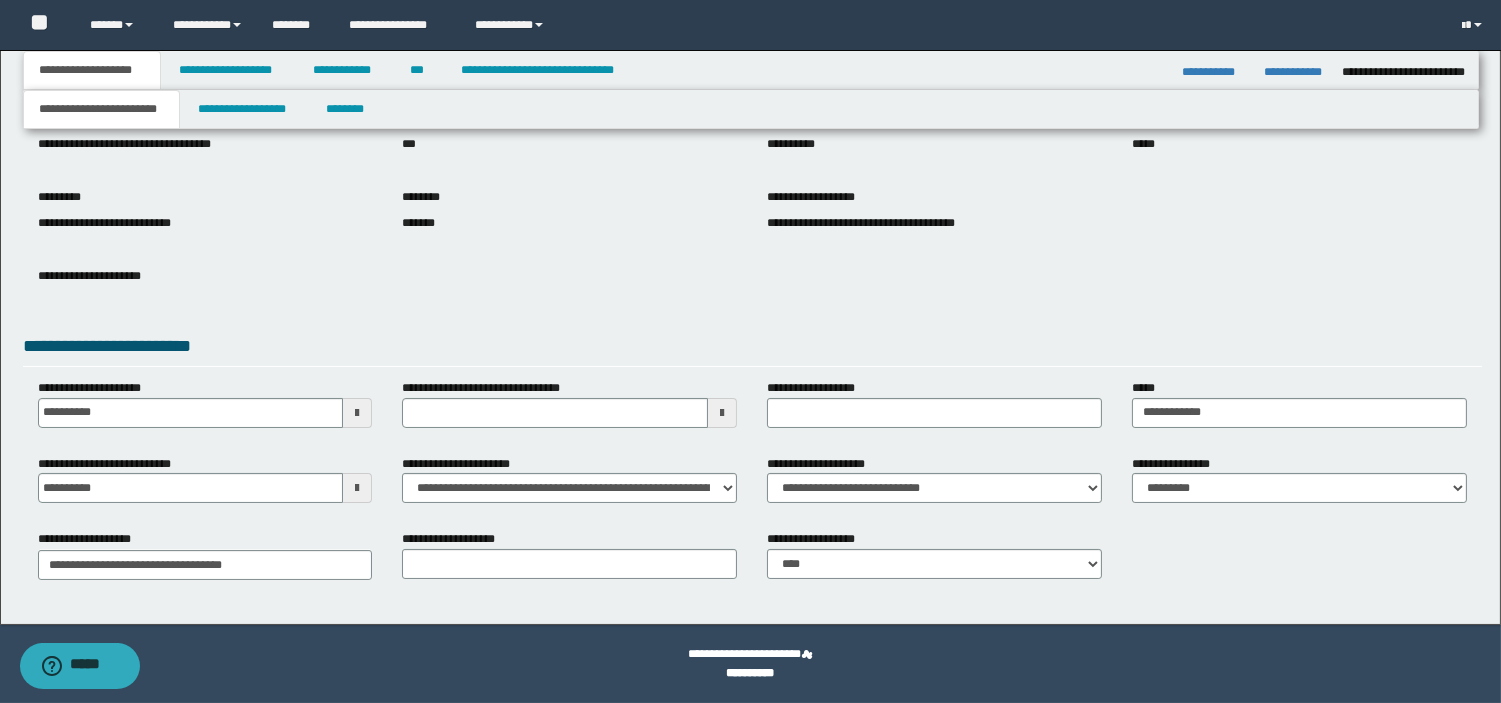 scroll, scrollTop: 181, scrollLeft: 0, axis: vertical 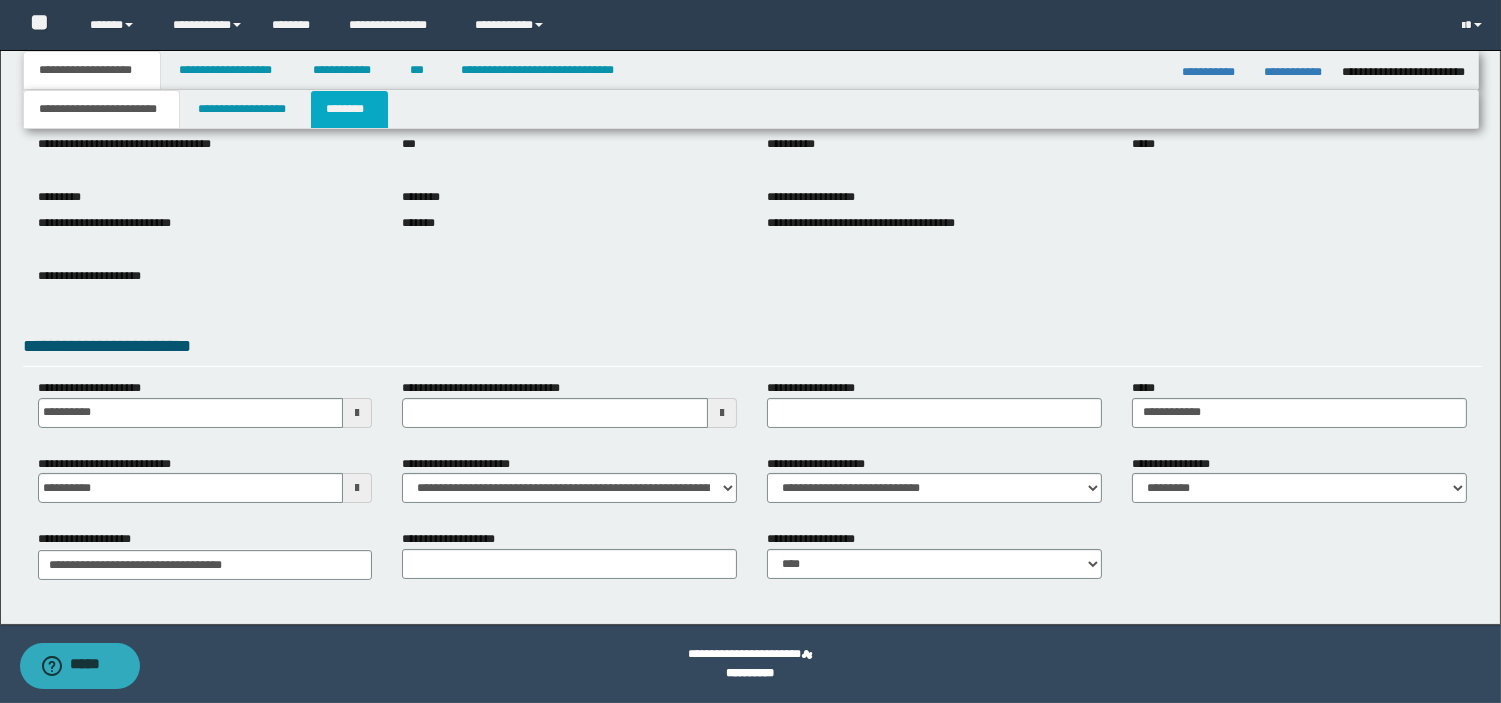 click on "********" at bounding box center [349, 109] 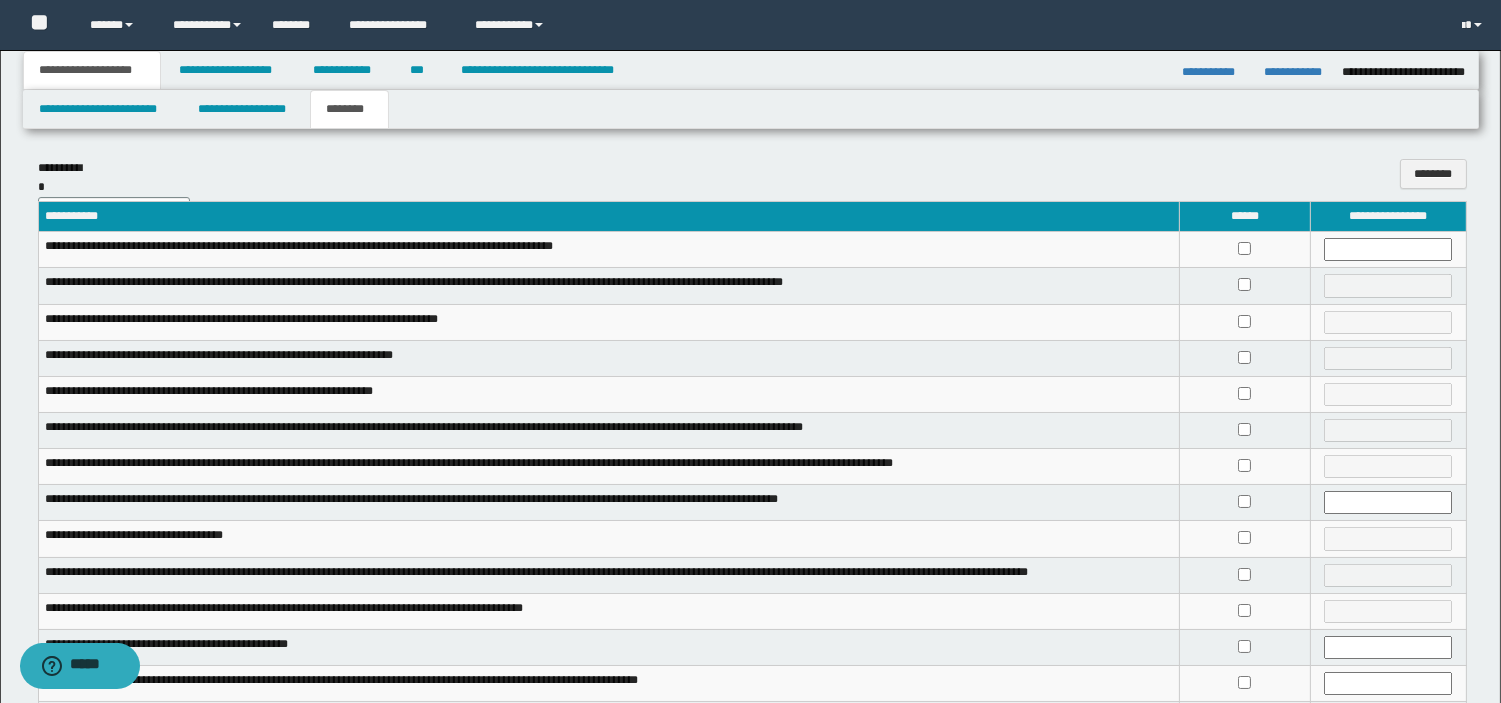 scroll, scrollTop: 394, scrollLeft: 0, axis: vertical 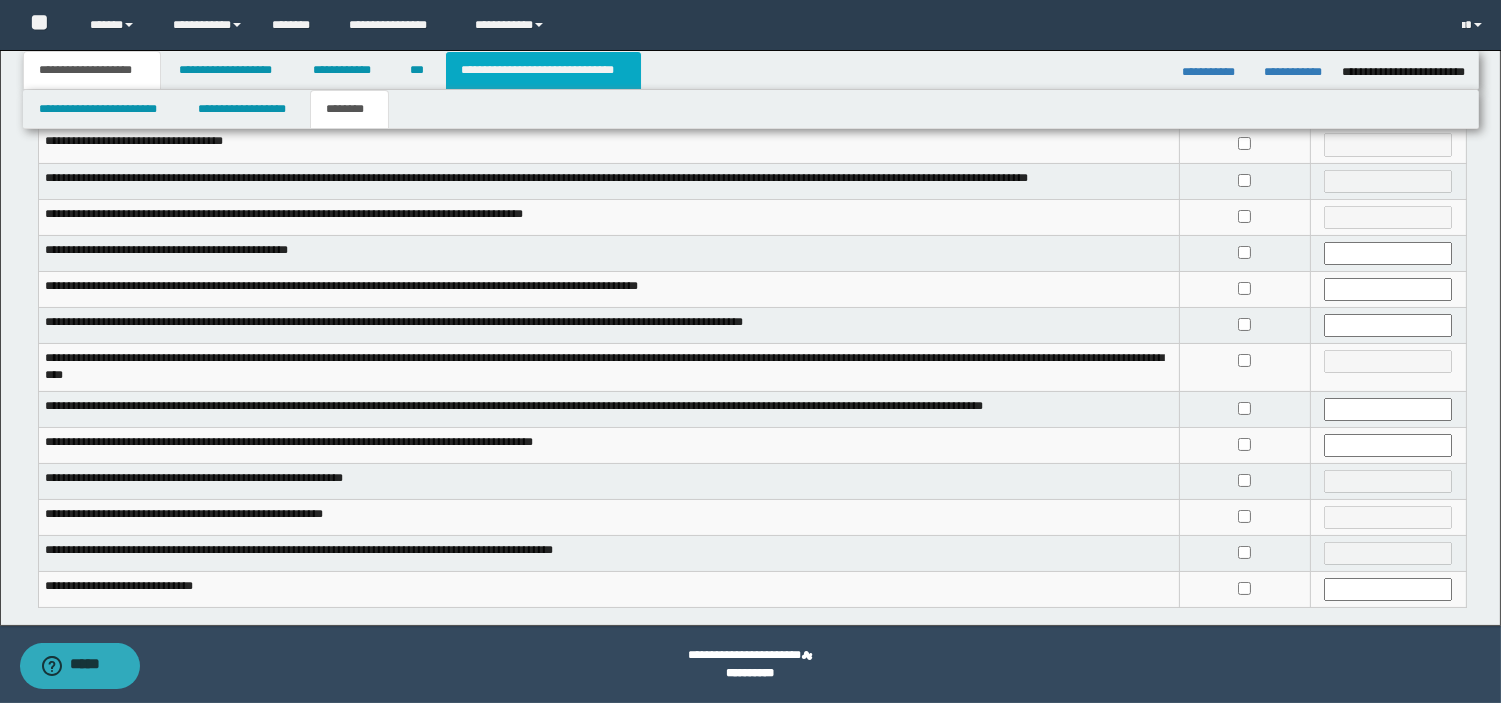 click on "**********" at bounding box center [543, 70] 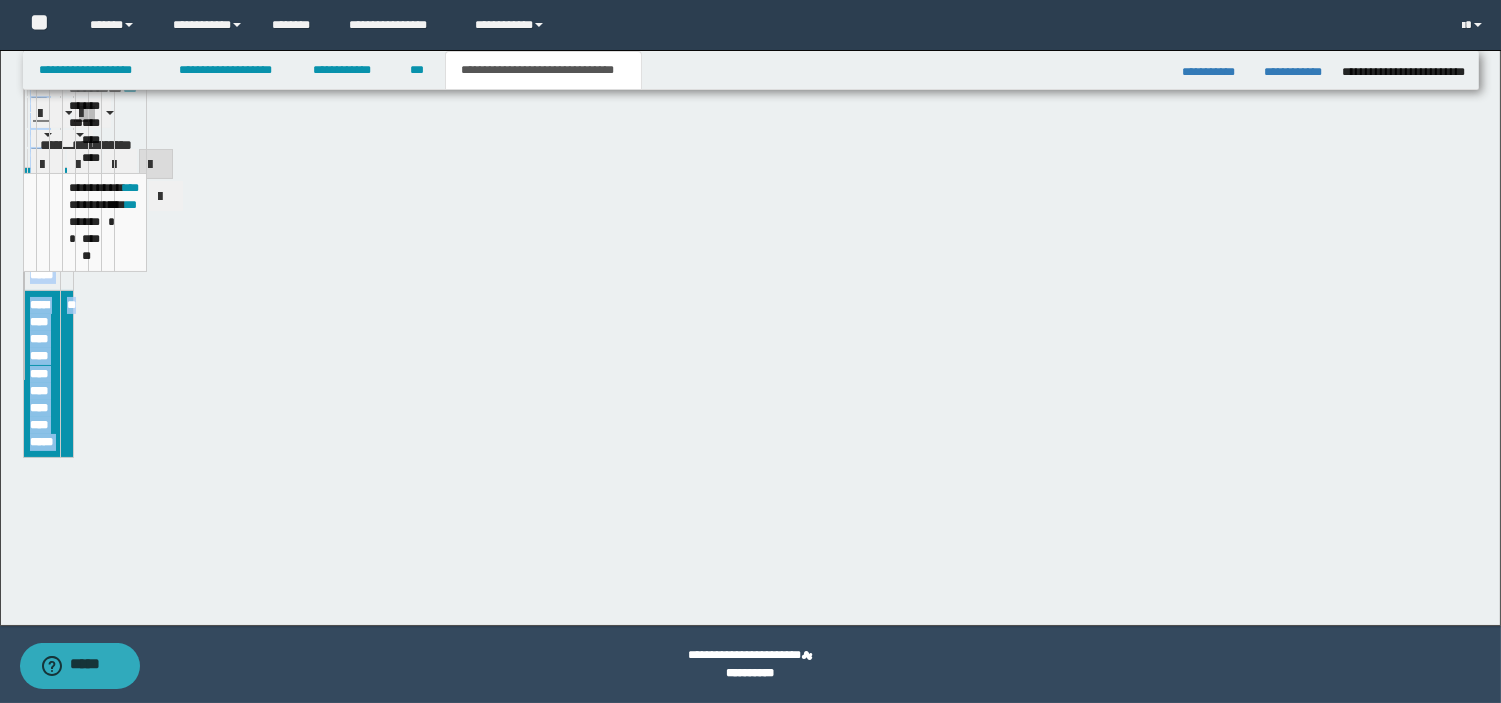 scroll, scrollTop: 363, scrollLeft: 0, axis: vertical 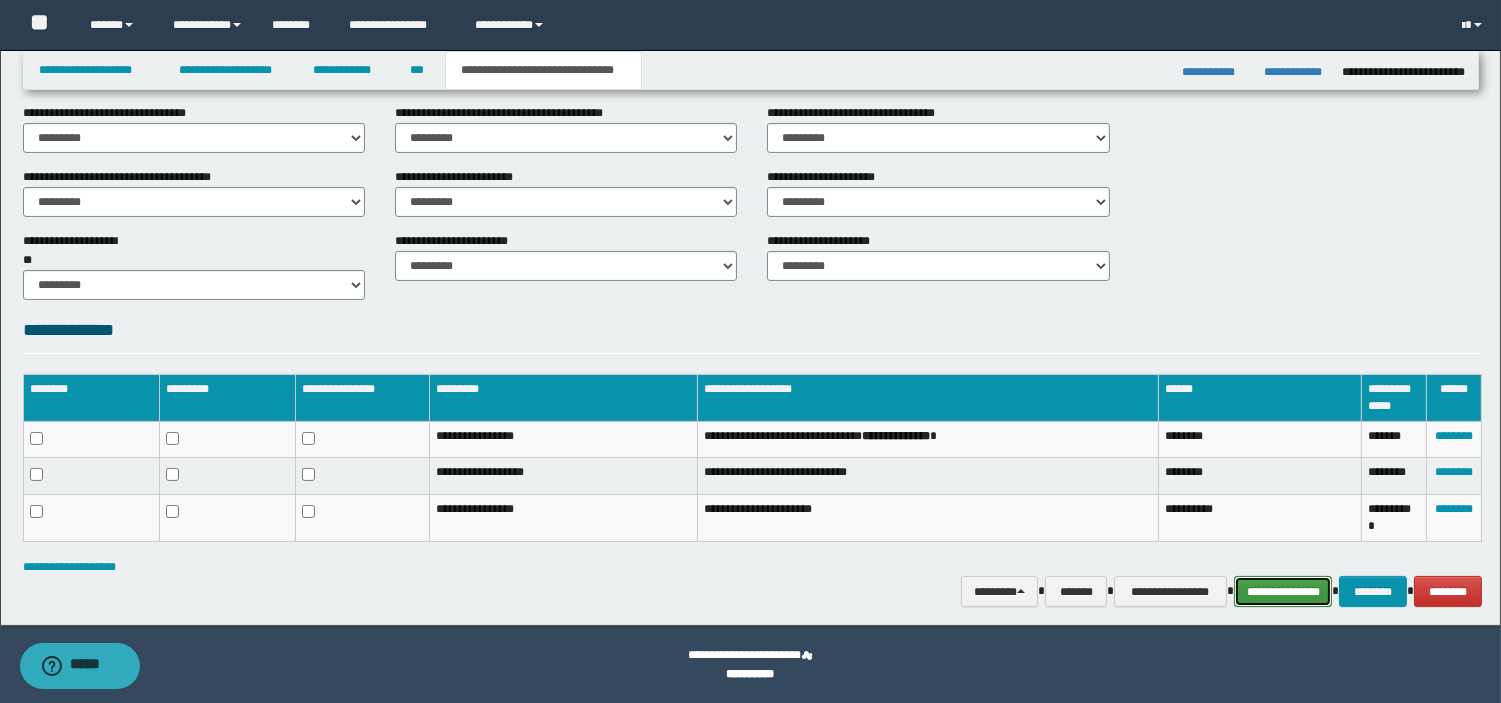 click on "**********" at bounding box center [1283, 591] 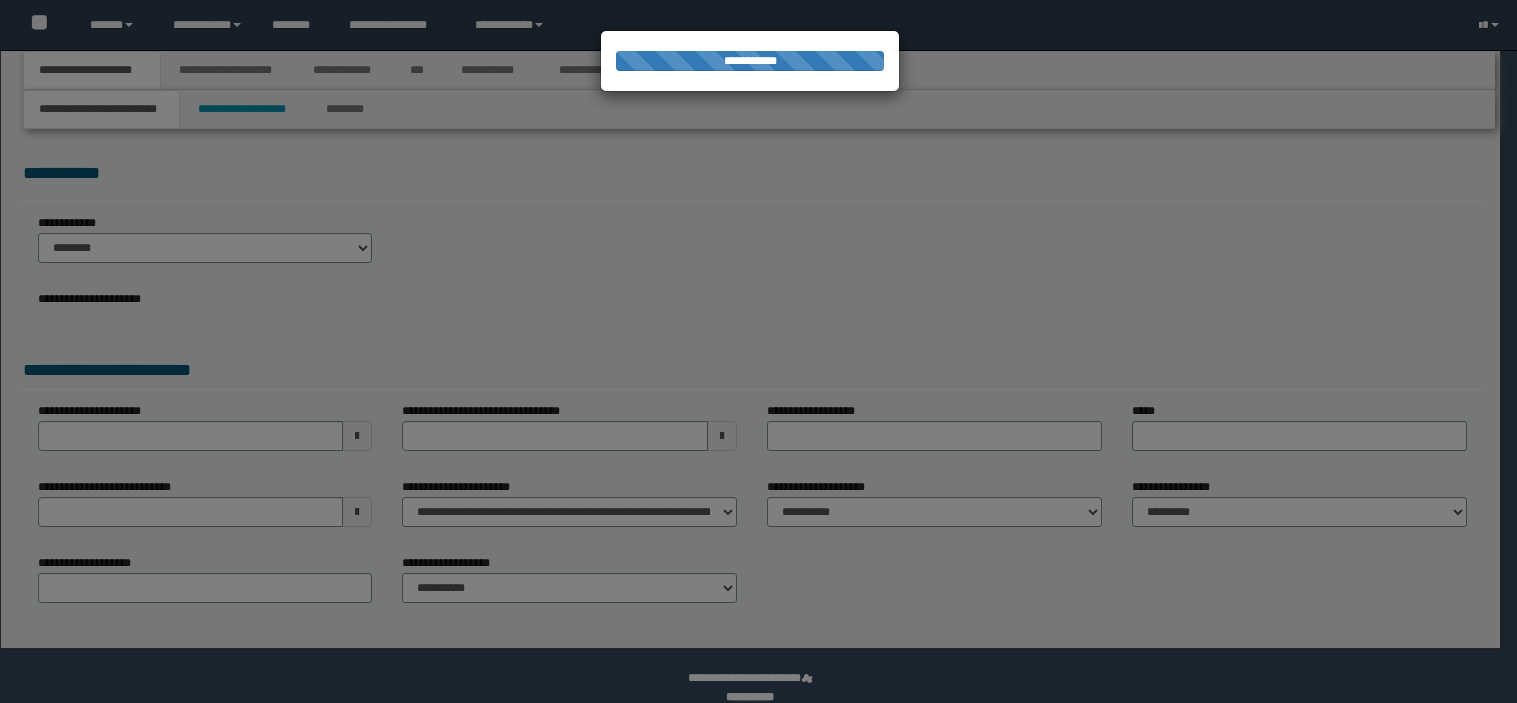 scroll, scrollTop: 0, scrollLeft: 0, axis: both 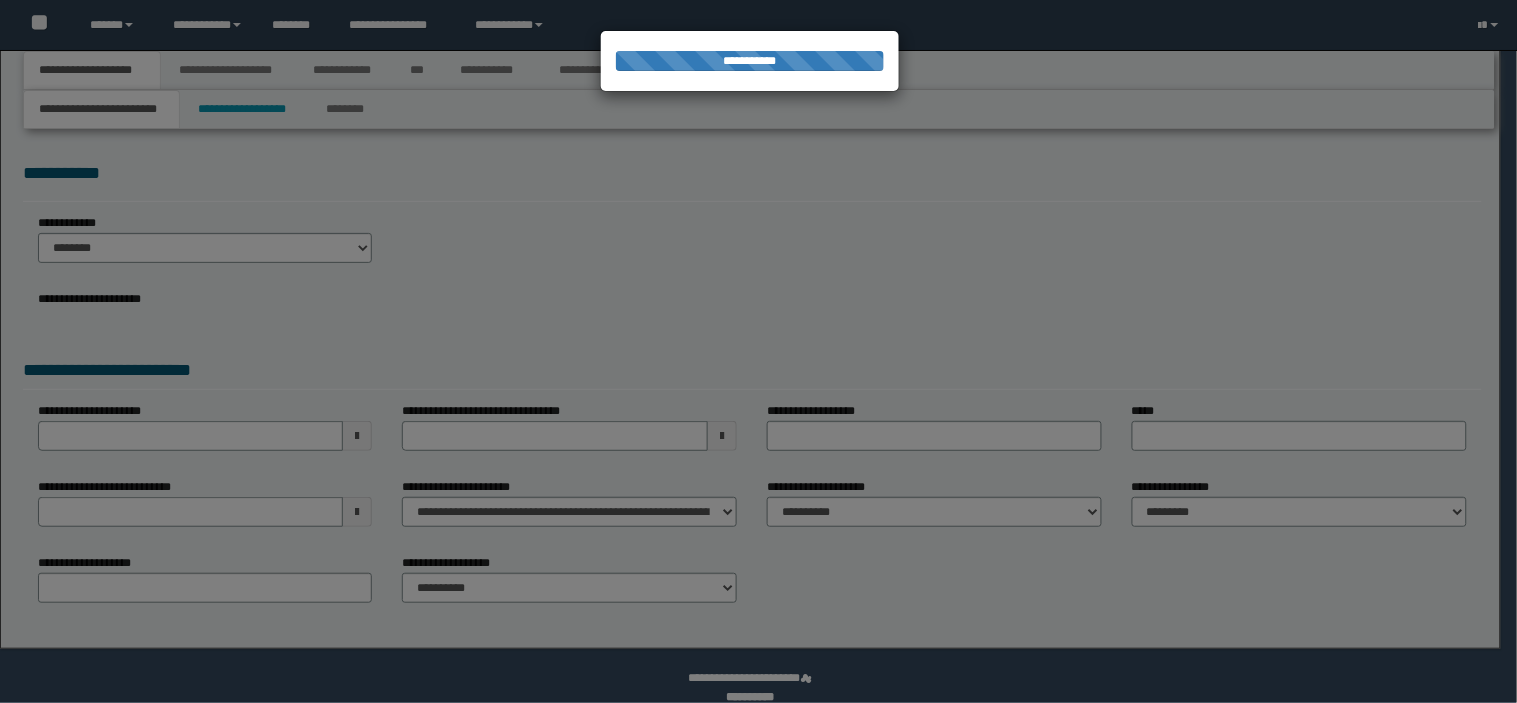 type on "**********" 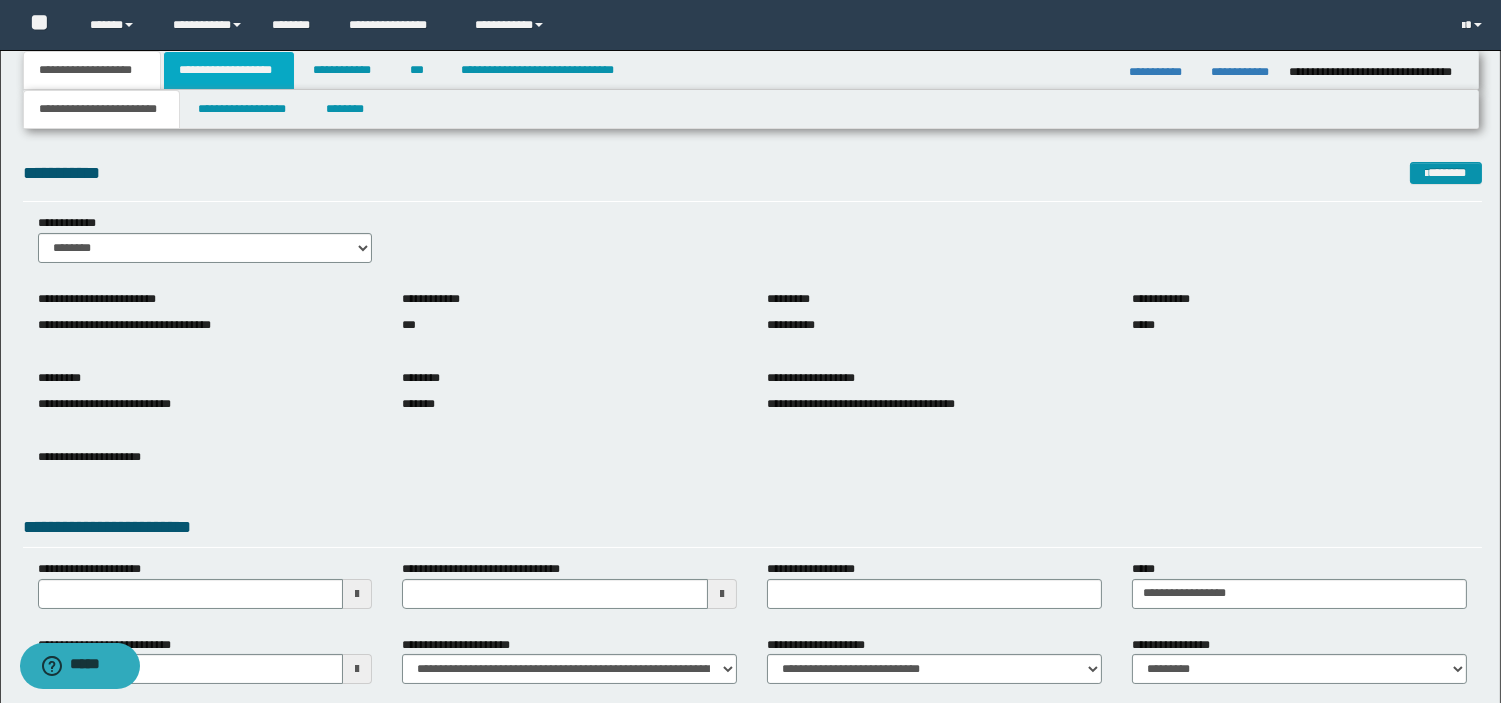 click on "**********" at bounding box center [229, 70] 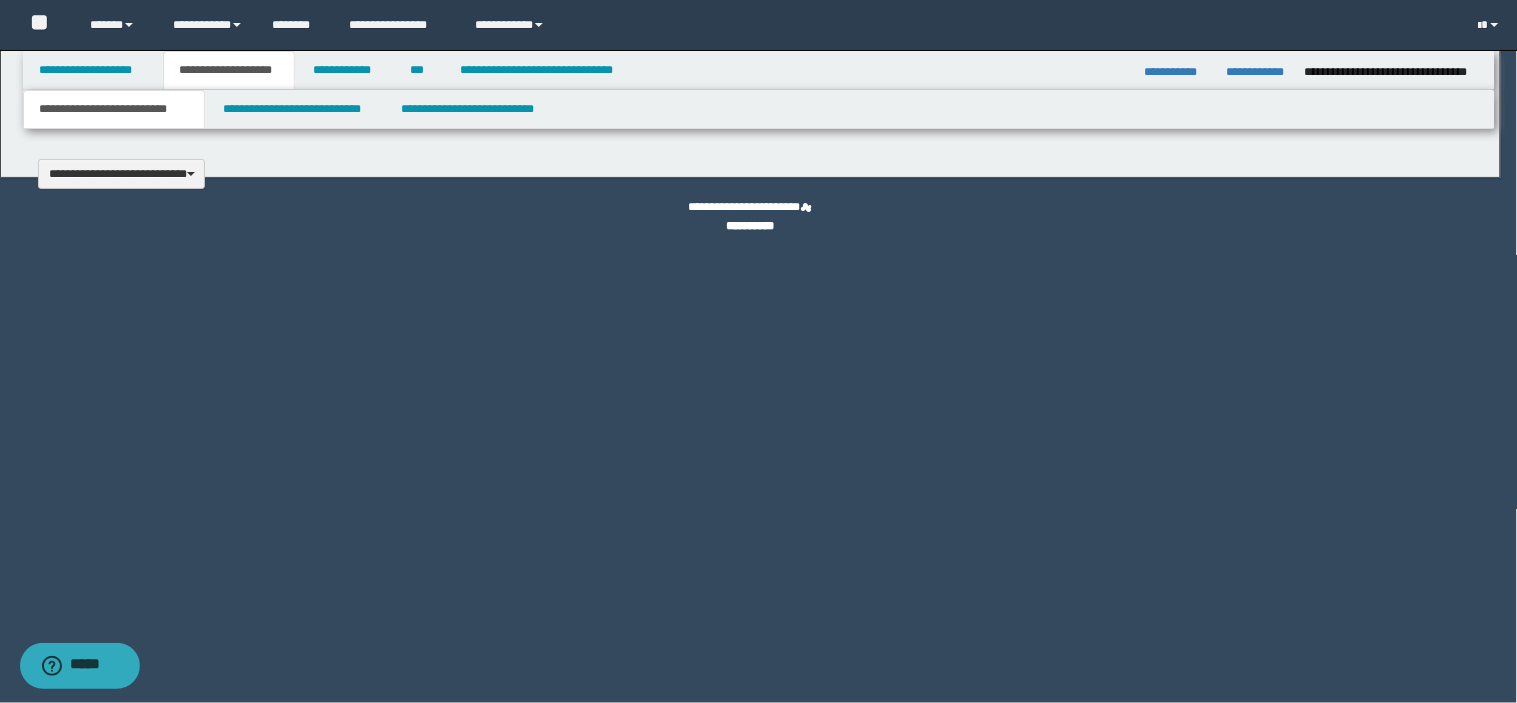 type 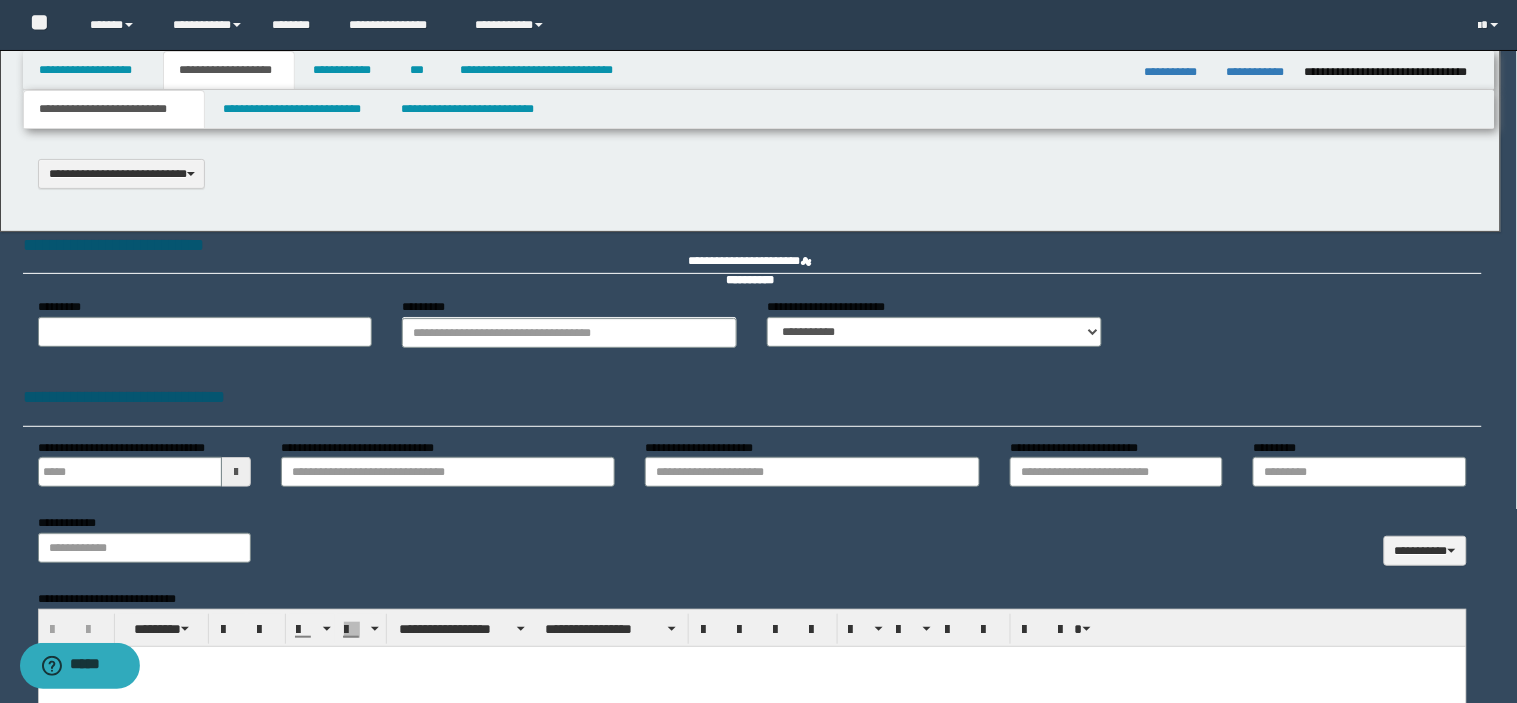 type on "*******" 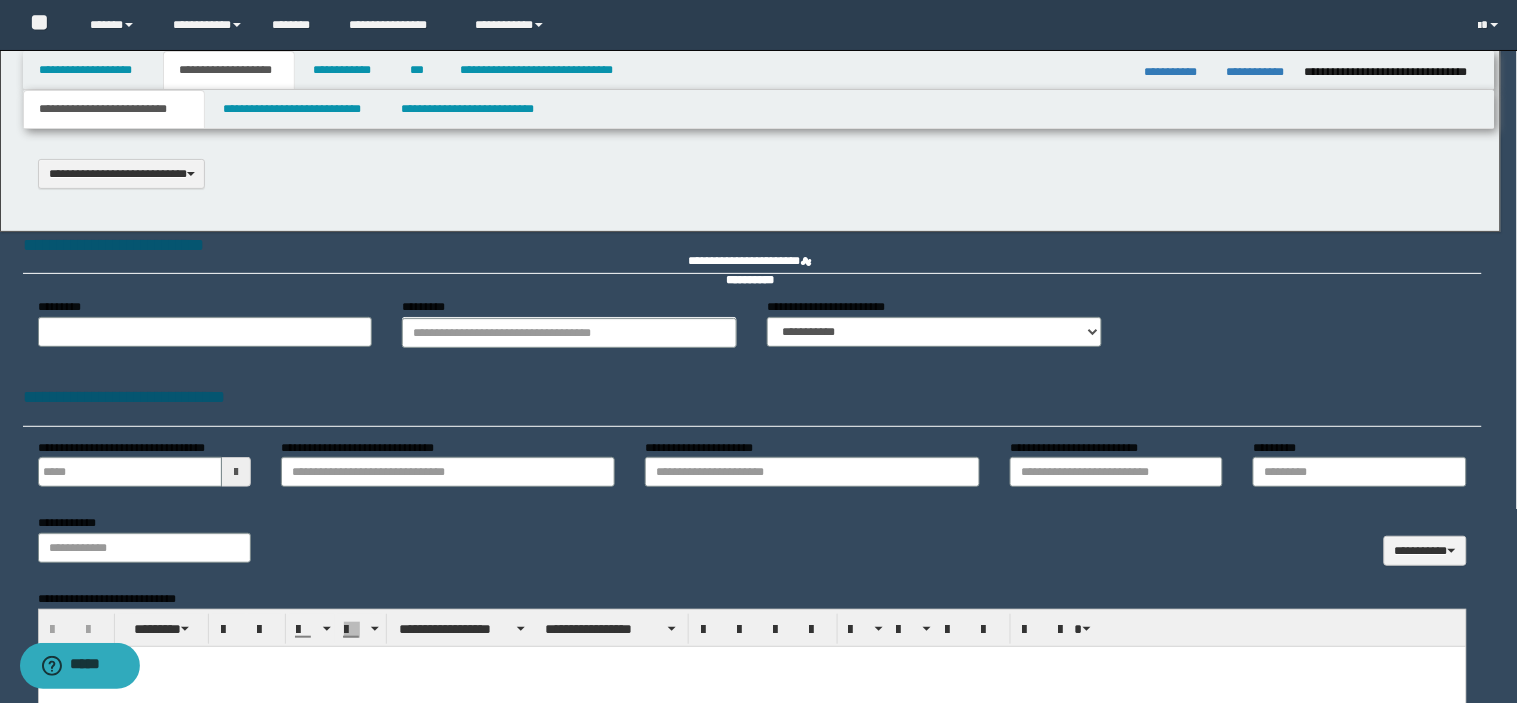 type on "**********" 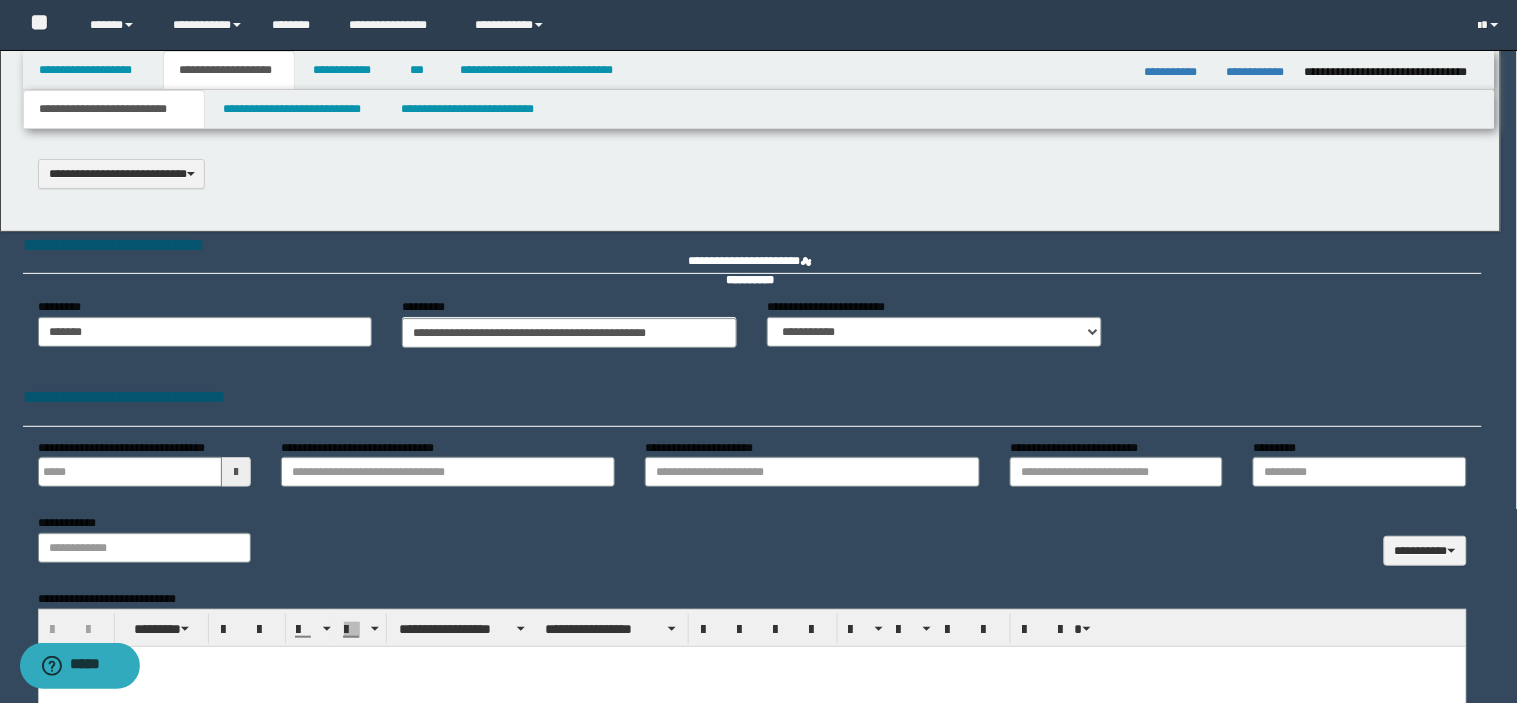 scroll, scrollTop: 0, scrollLeft: 0, axis: both 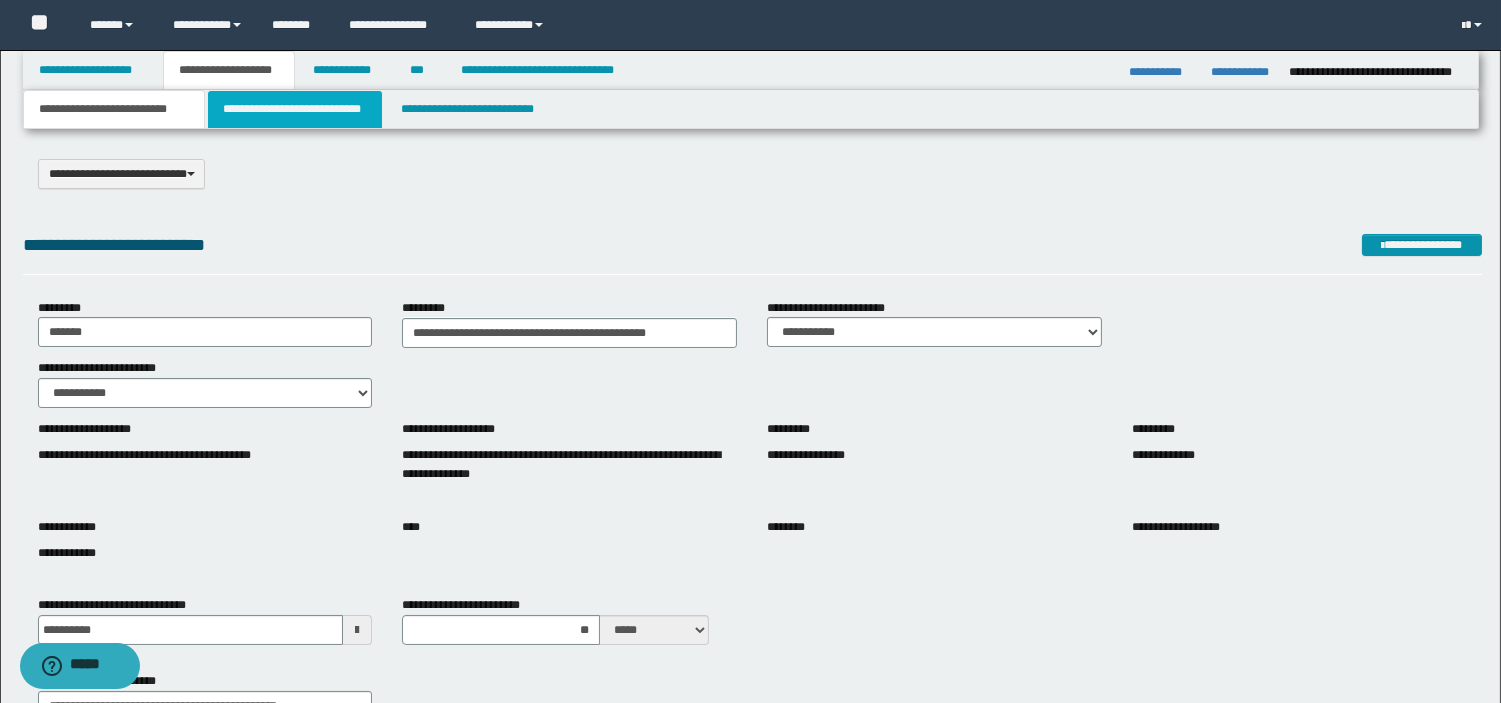 click on "**********" at bounding box center [295, 109] 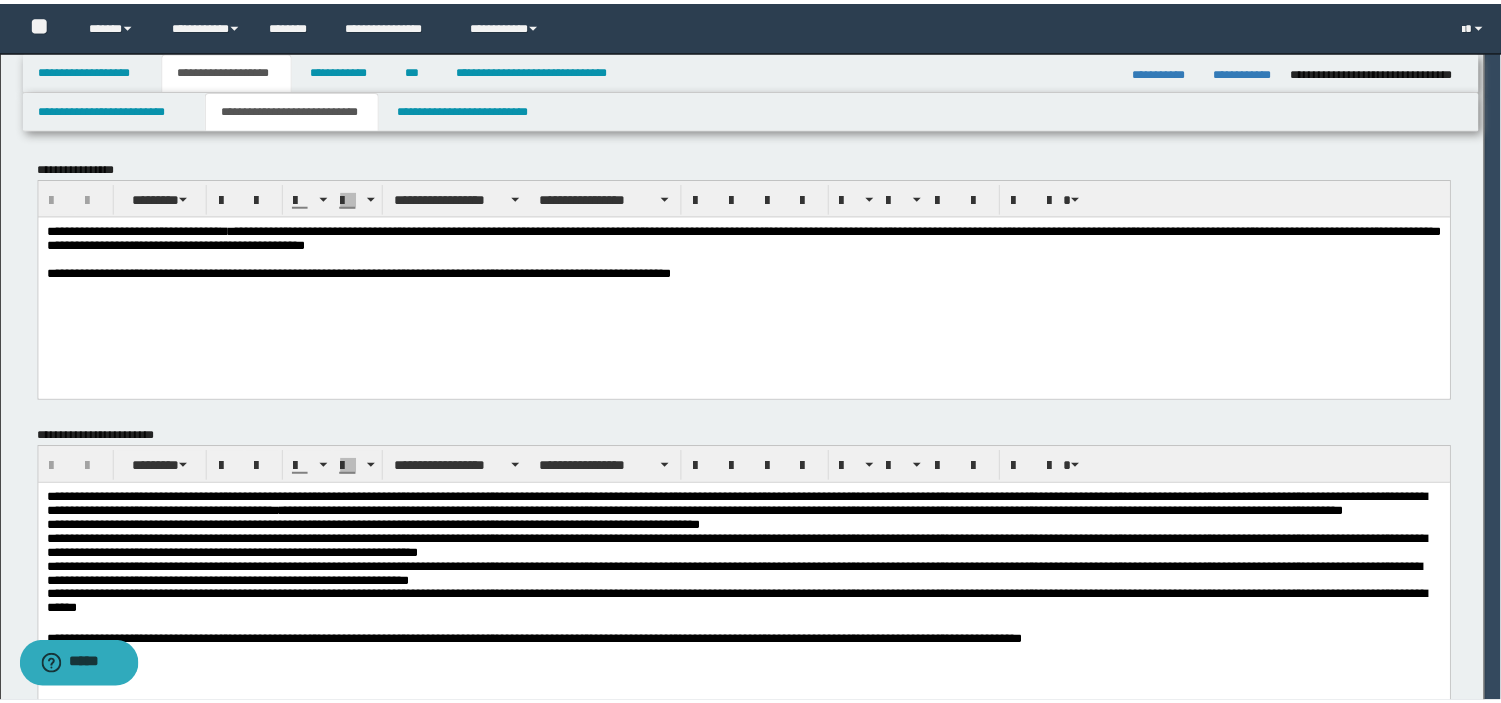 scroll, scrollTop: 0, scrollLeft: 0, axis: both 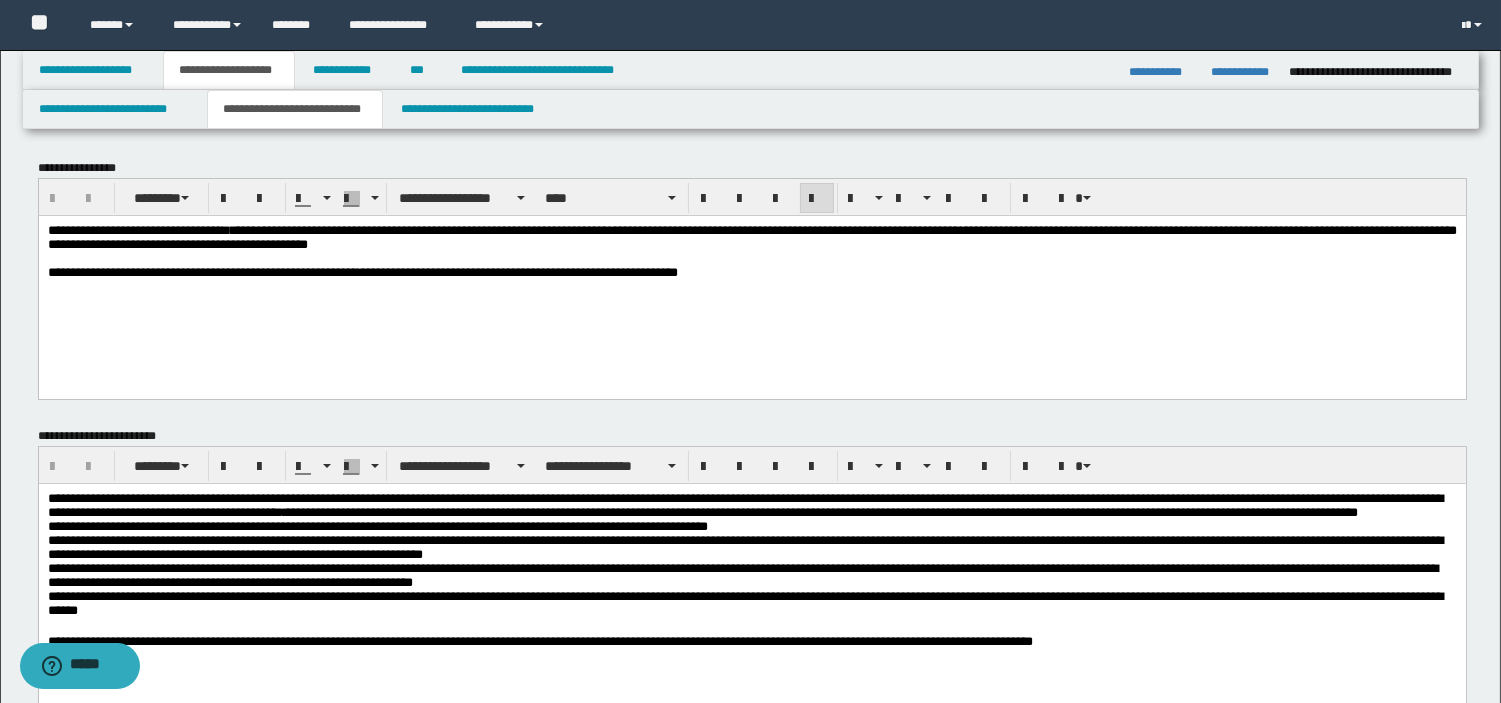 click on "**********" at bounding box center [751, 272] 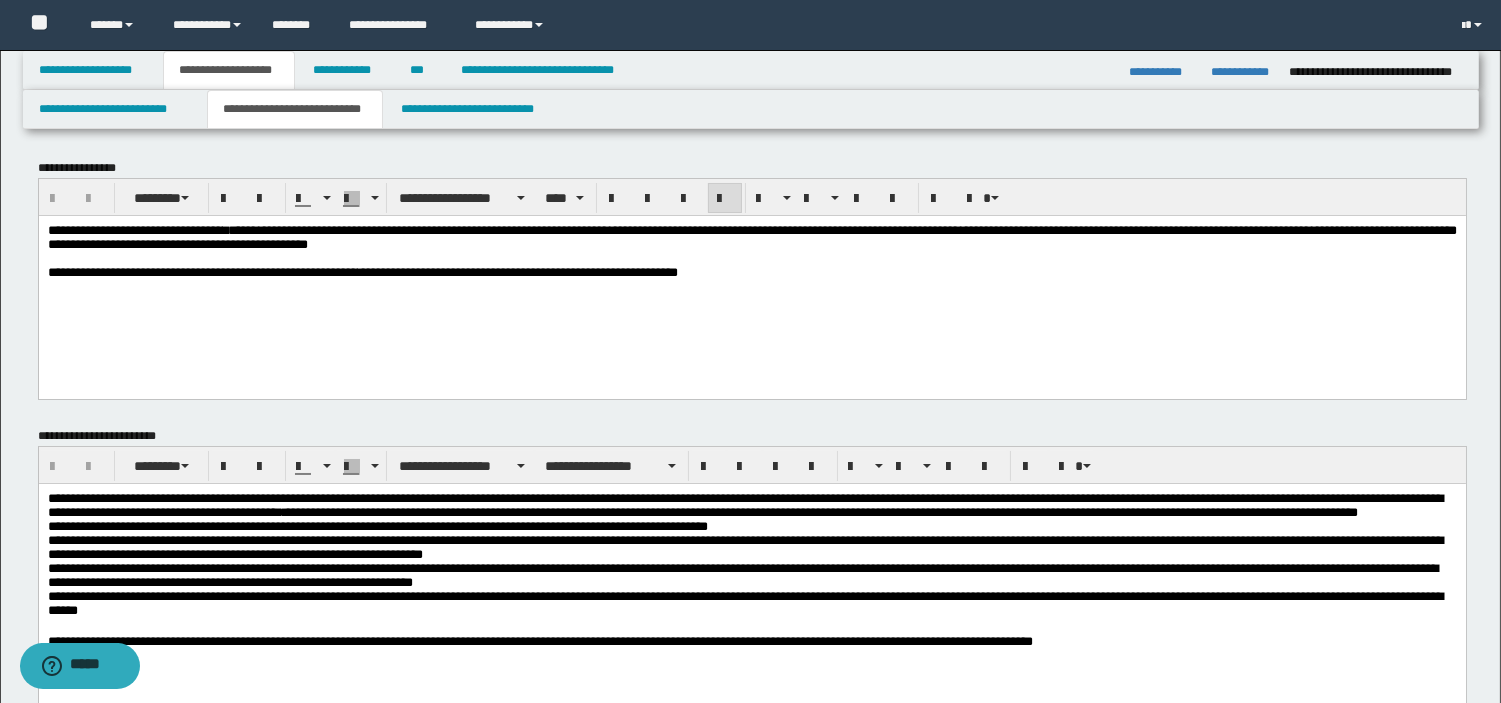 type 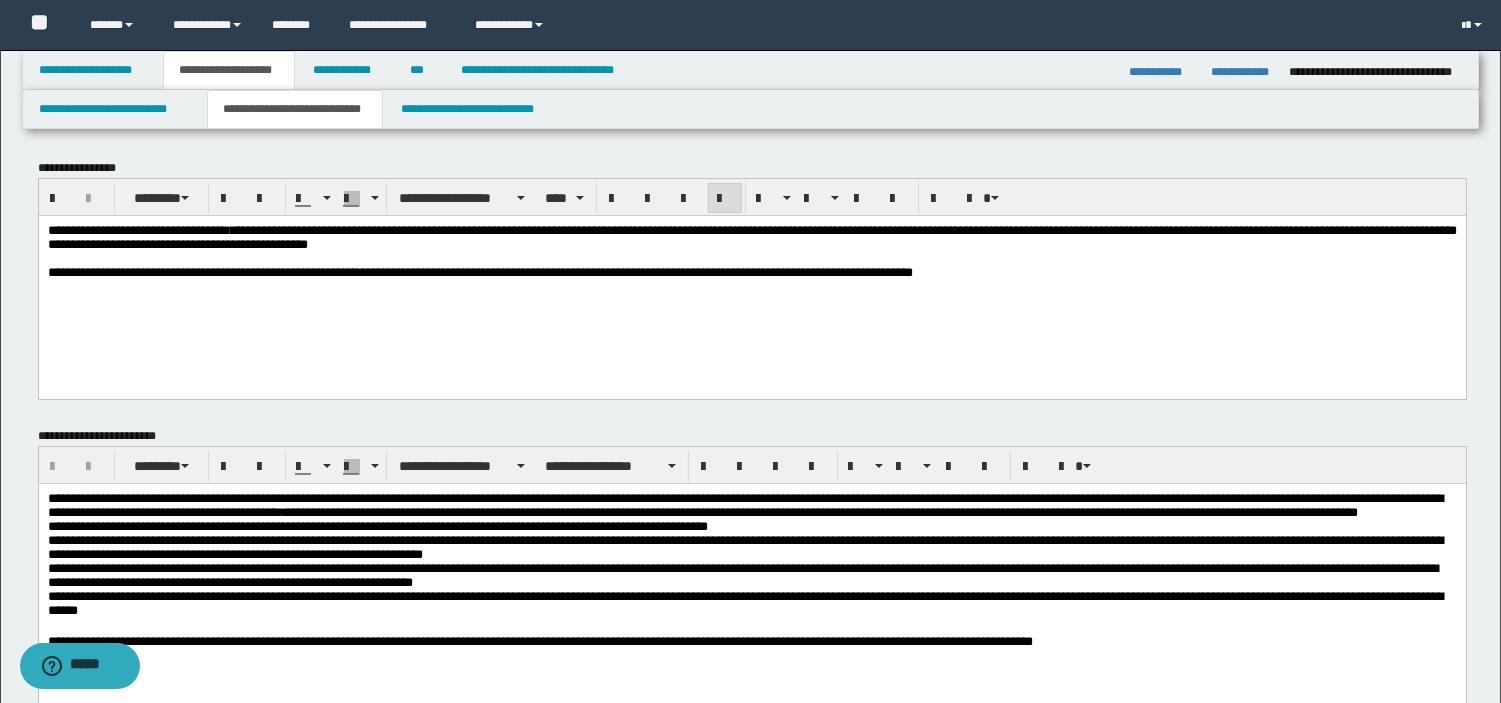 scroll, scrollTop: 614, scrollLeft: 0, axis: vertical 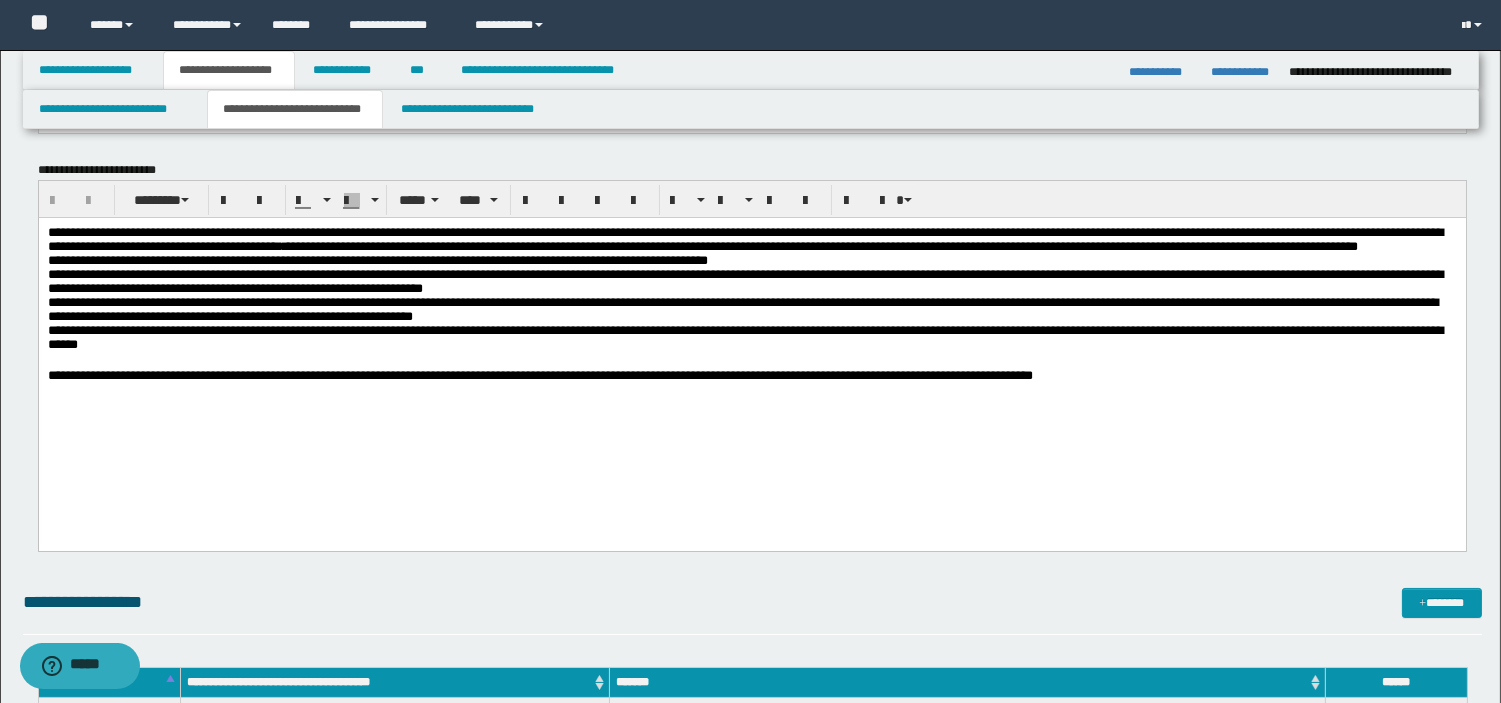 click on "**********" at bounding box center (751, 376) 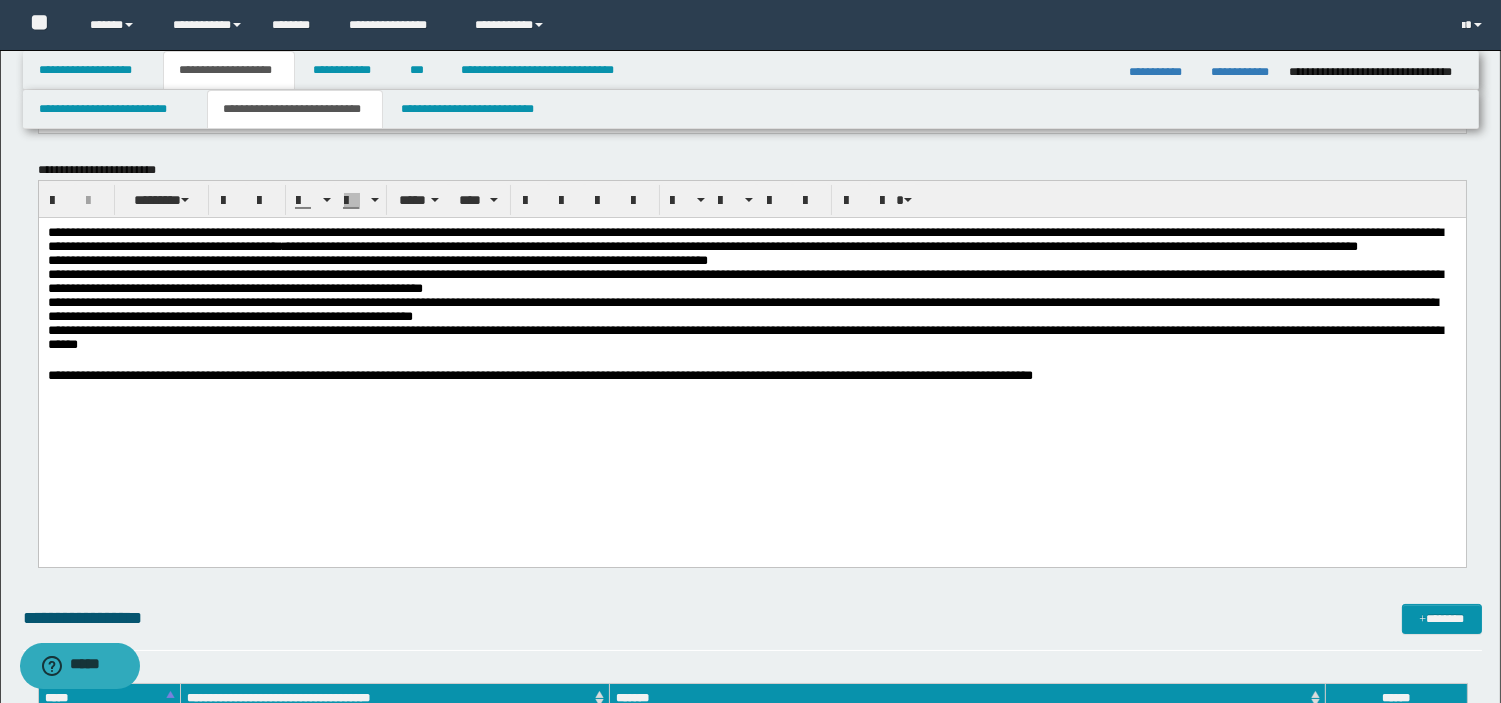 type 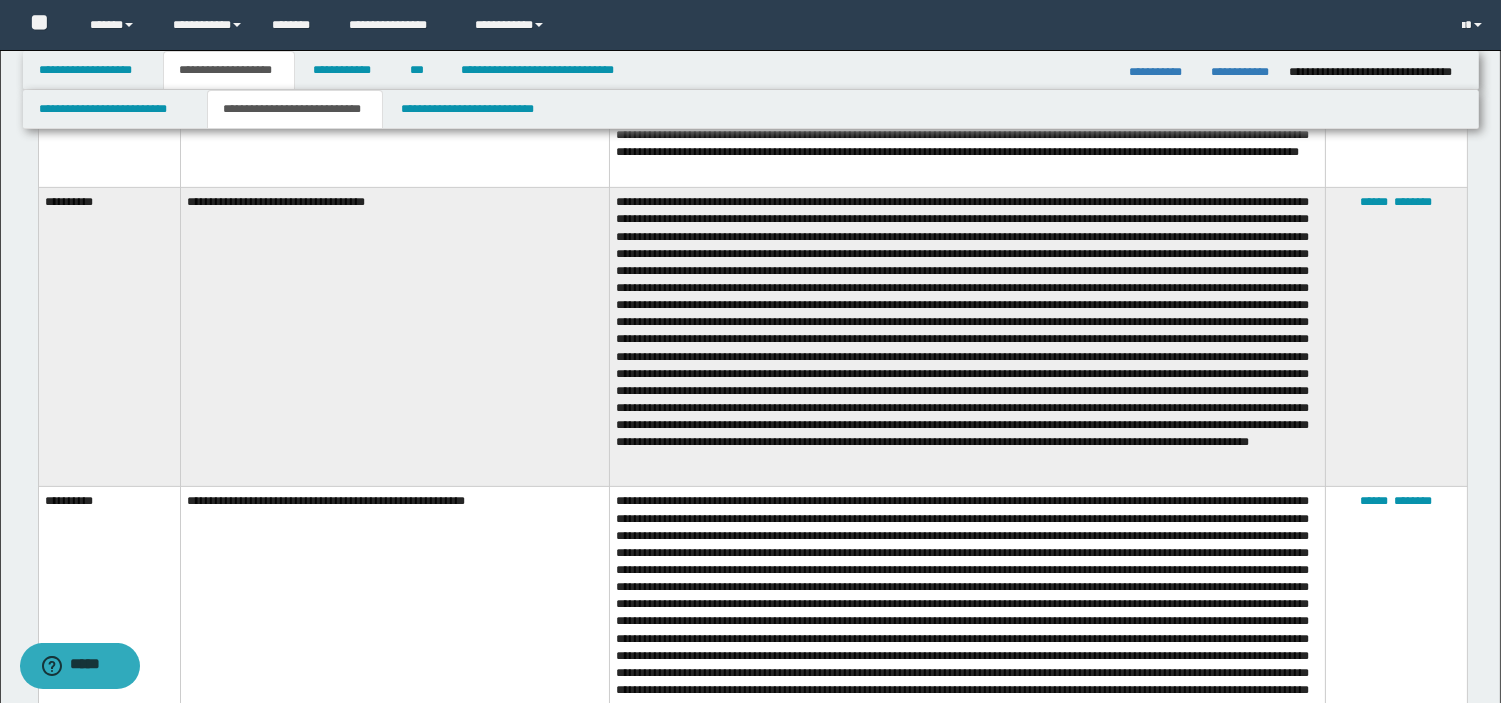 scroll, scrollTop: 2110, scrollLeft: 0, axis: vertical 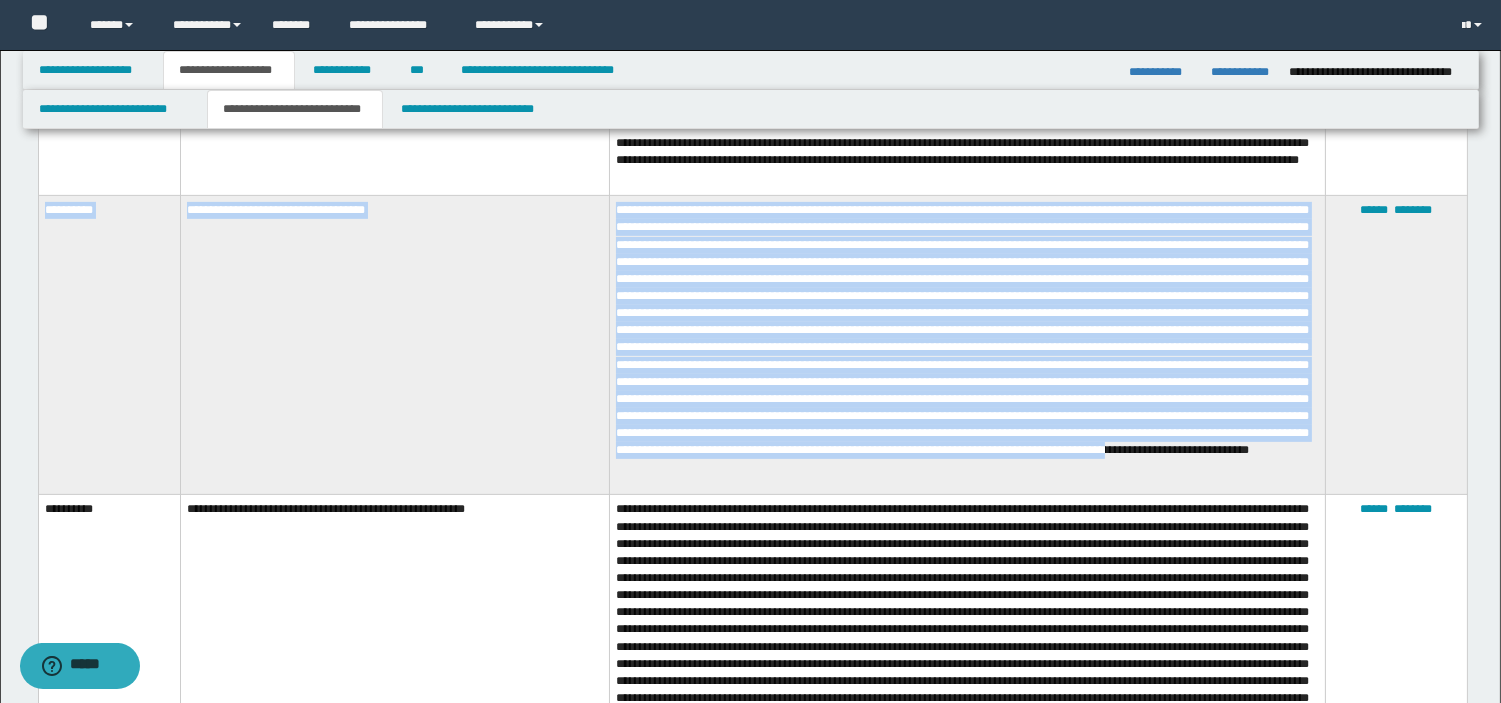 drag, startPoint x: 45, startPoint y: 205, endPoint x: 1316, endPoint y: 466, distance: 1297.5215 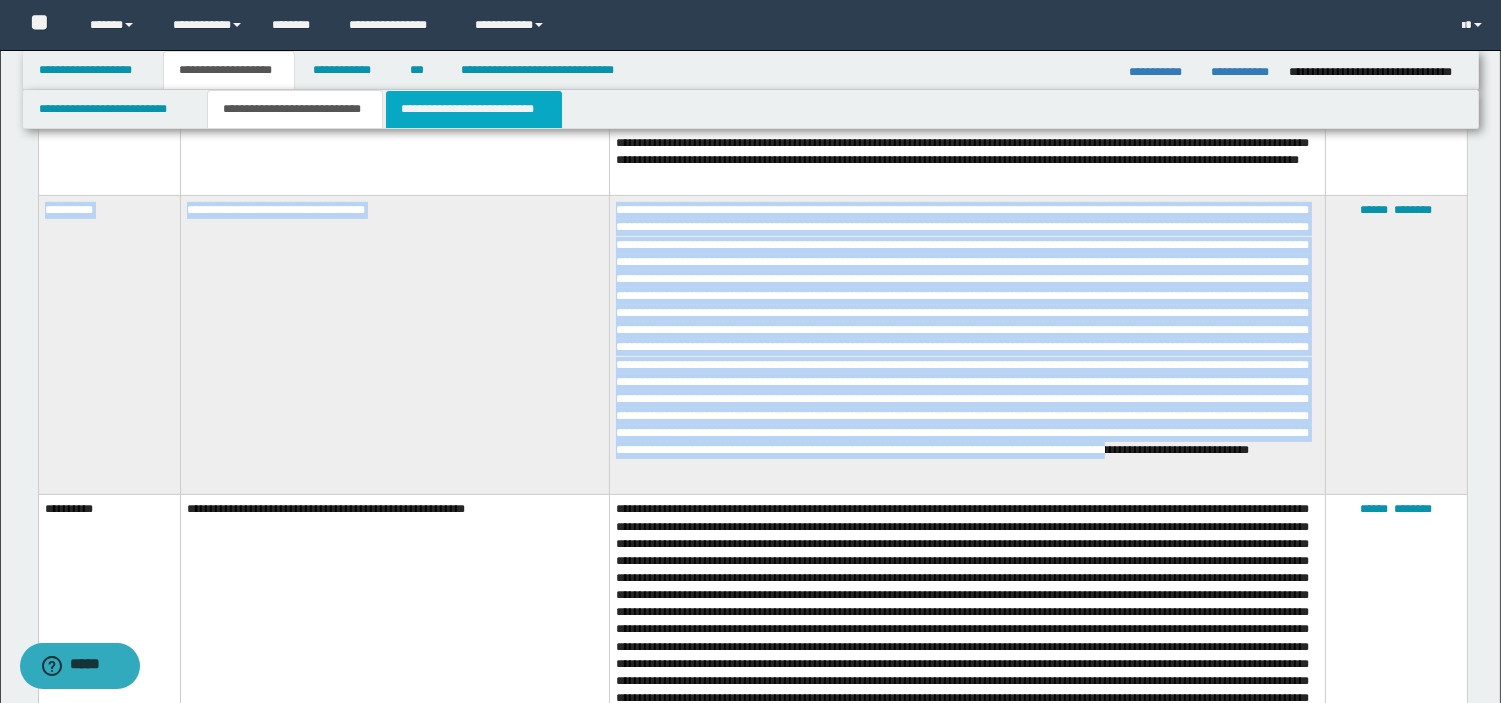 click on "**********" at bounding box center (474, 109) 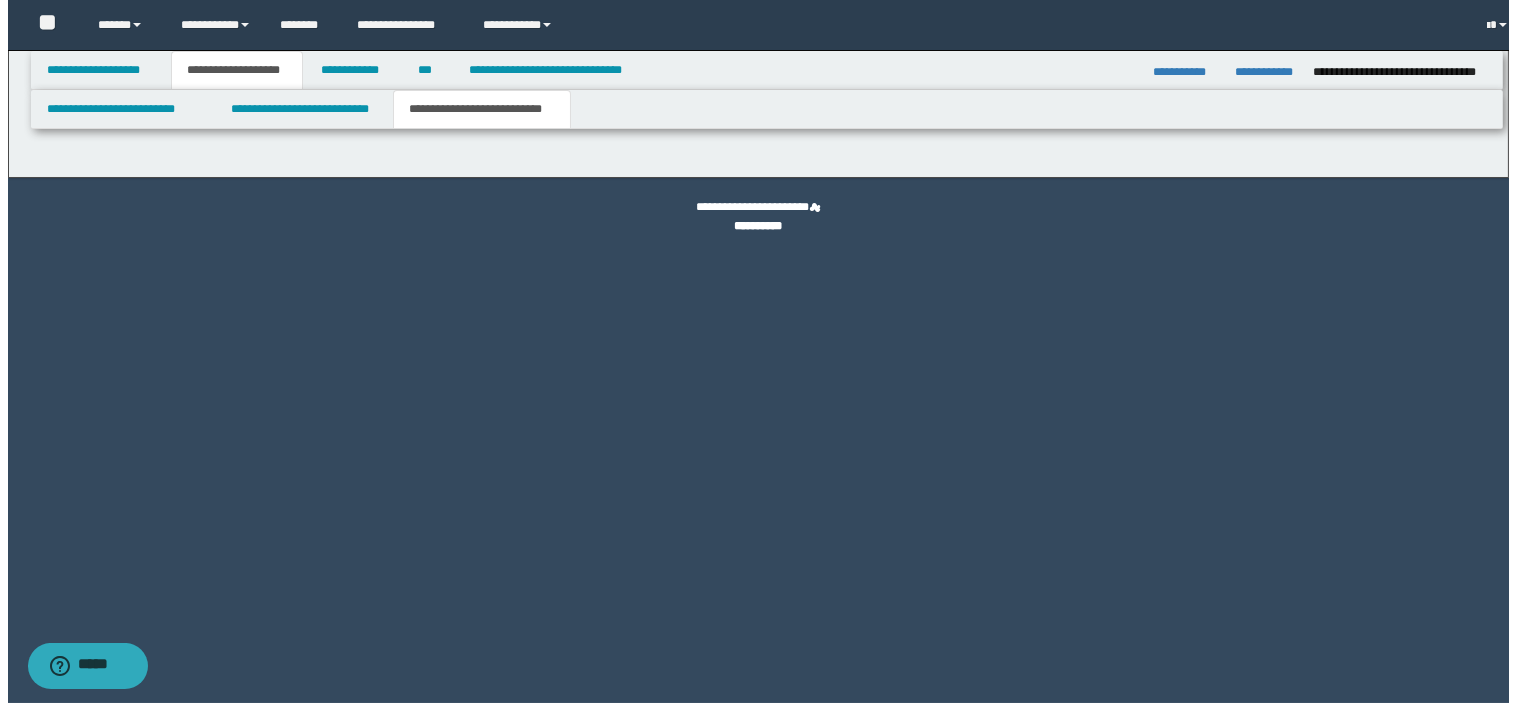 scroll, scrollTop: 0, scrollLeft: 0, axis: both 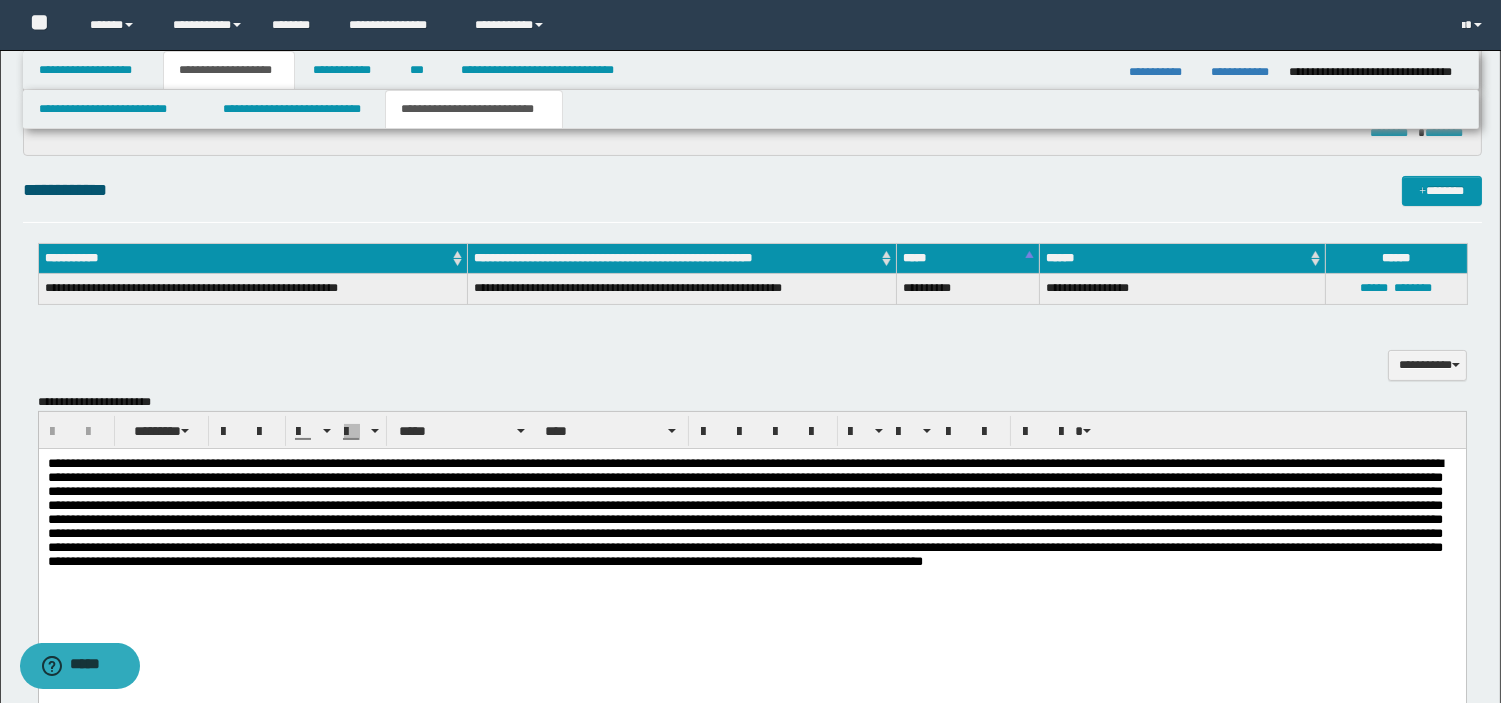click at bounding box center (744, 512) 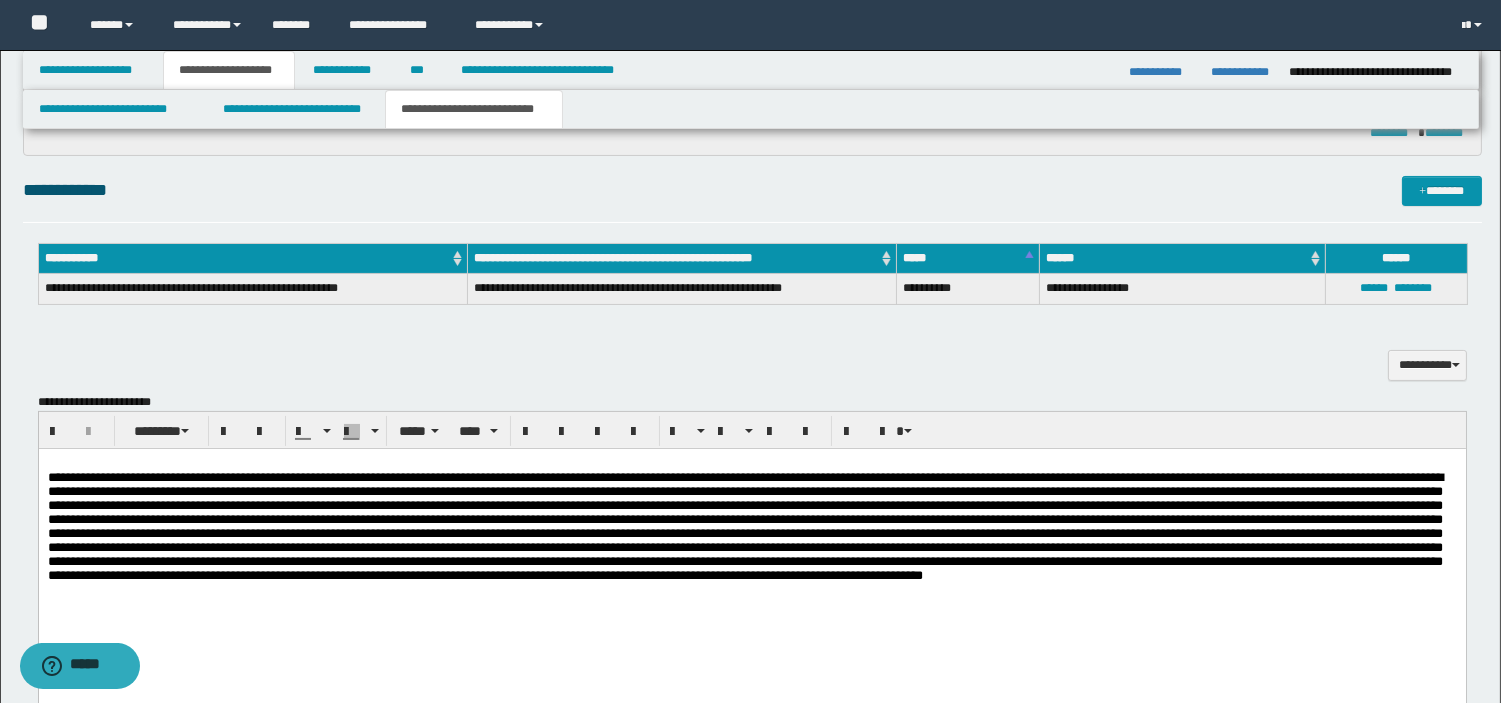 click at bounding box center (751, 464) 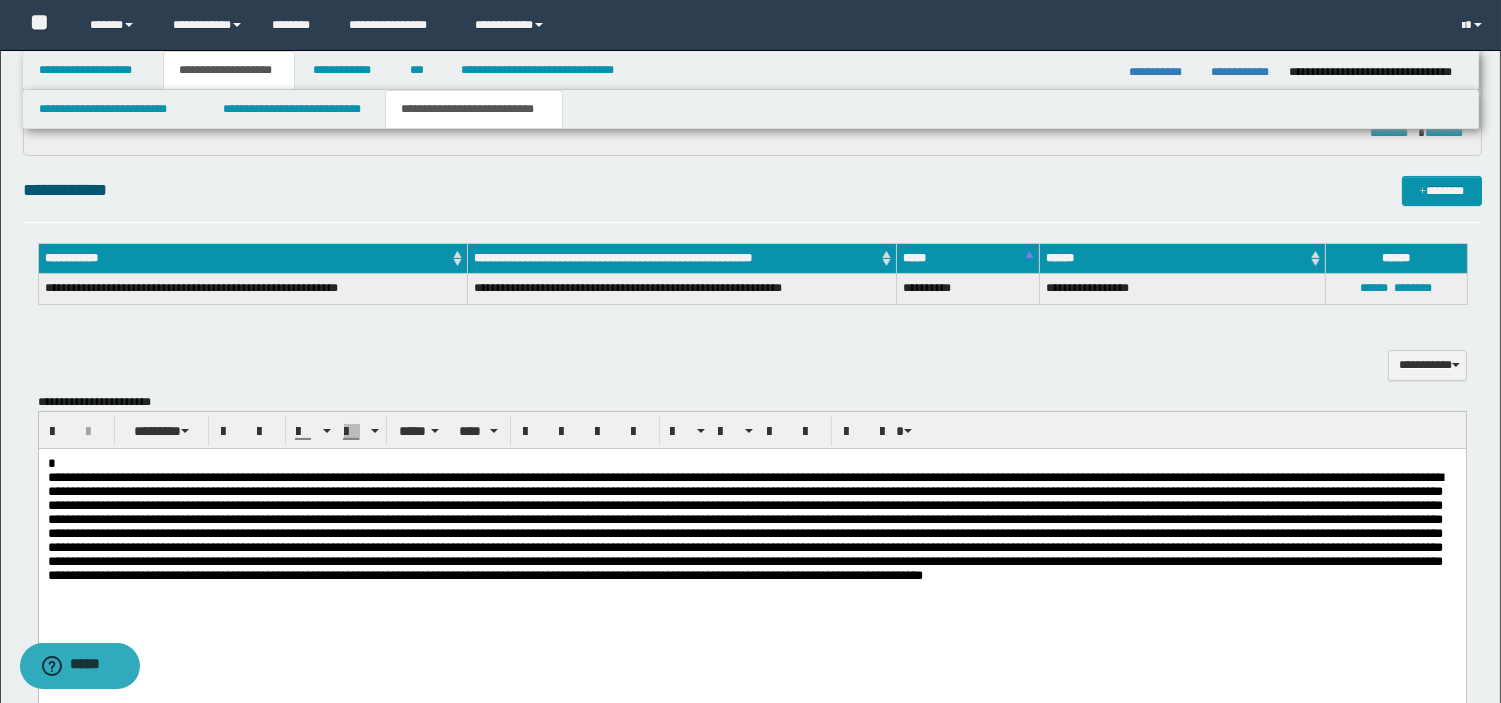 type 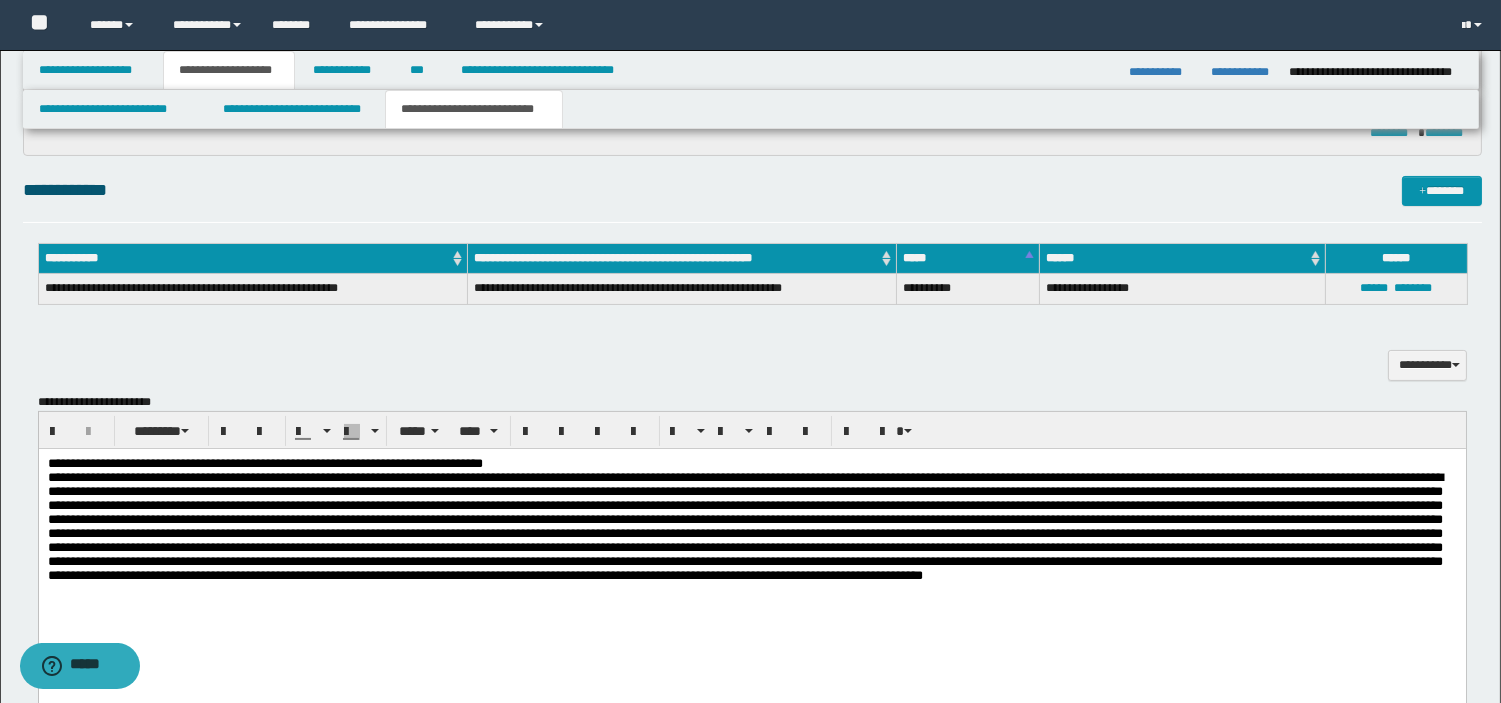 scroll, scrollTop: 0, scrollLeft: 0, axis: both 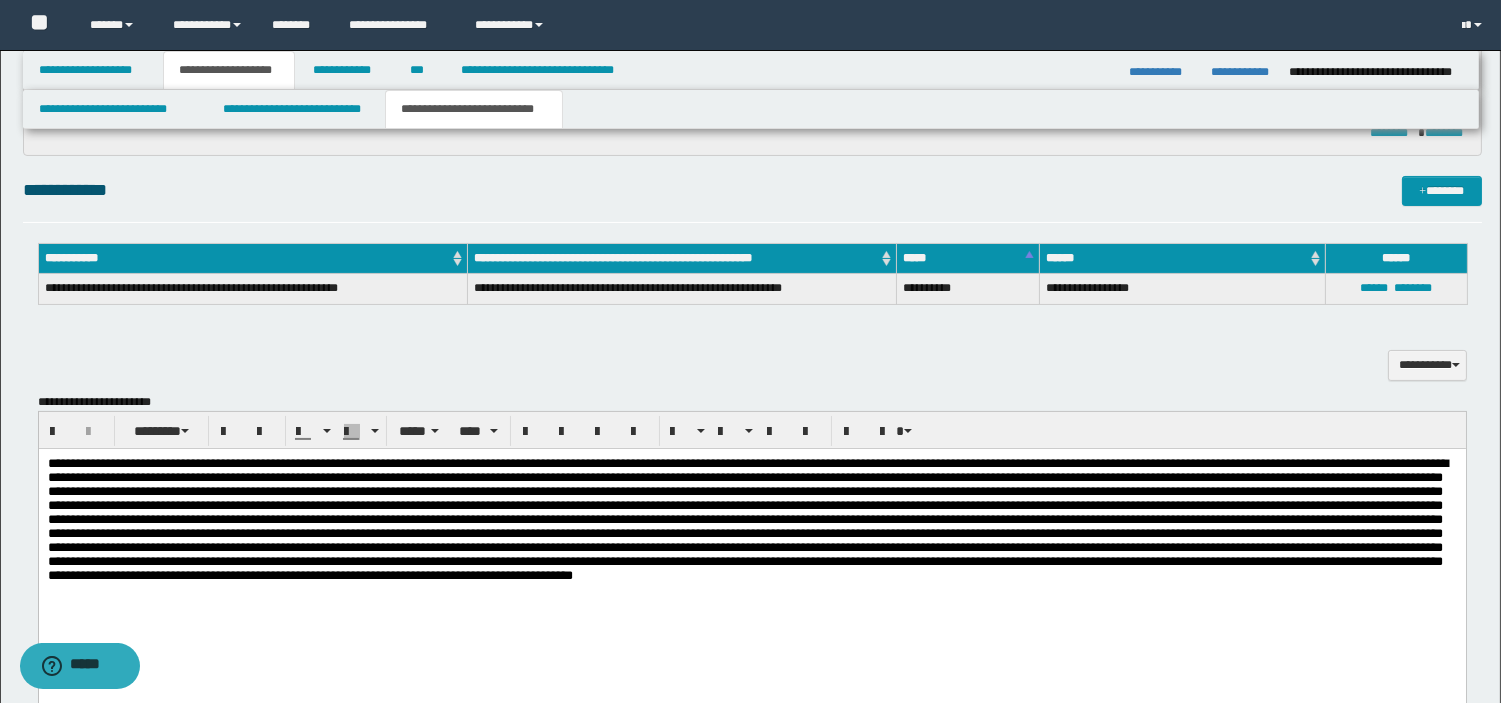 click at bounding box center (747, 519) 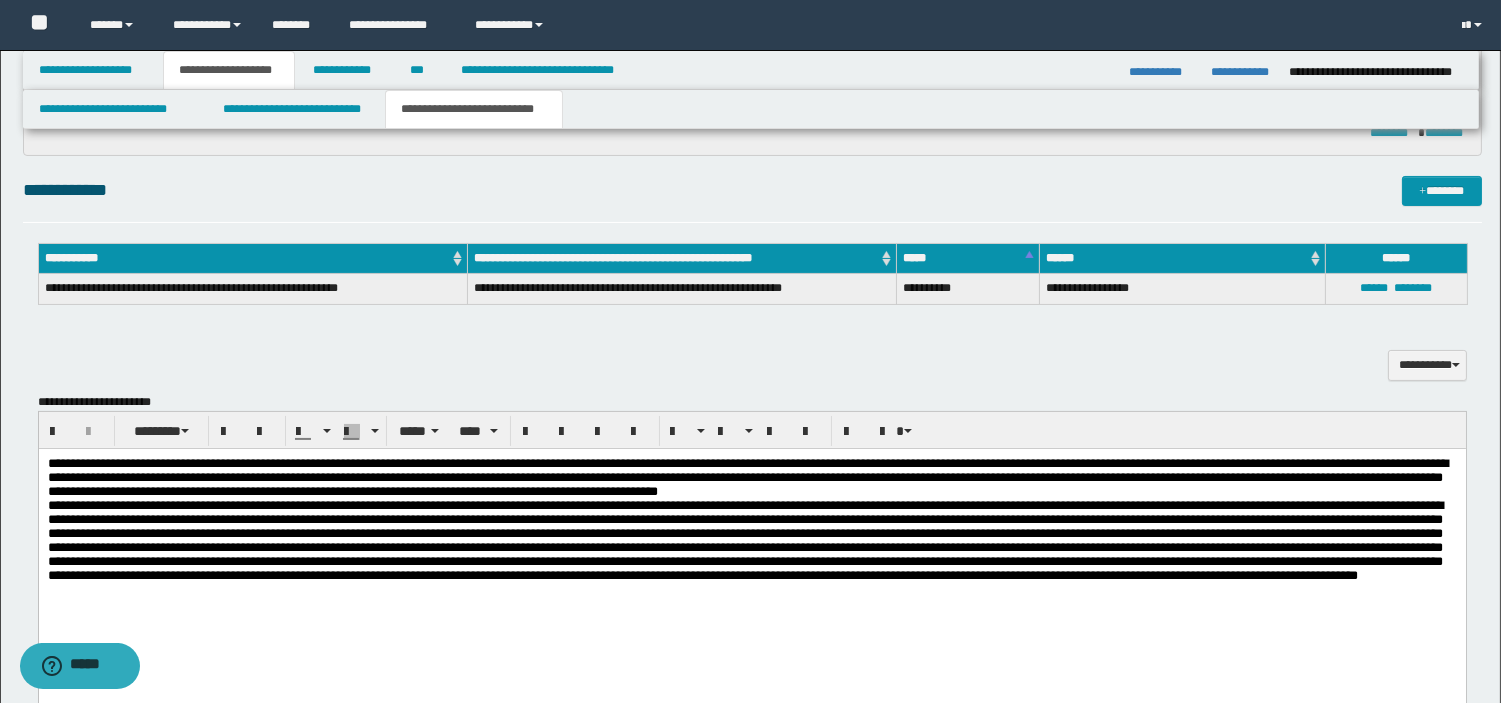 click at bounding box center (744, 540) 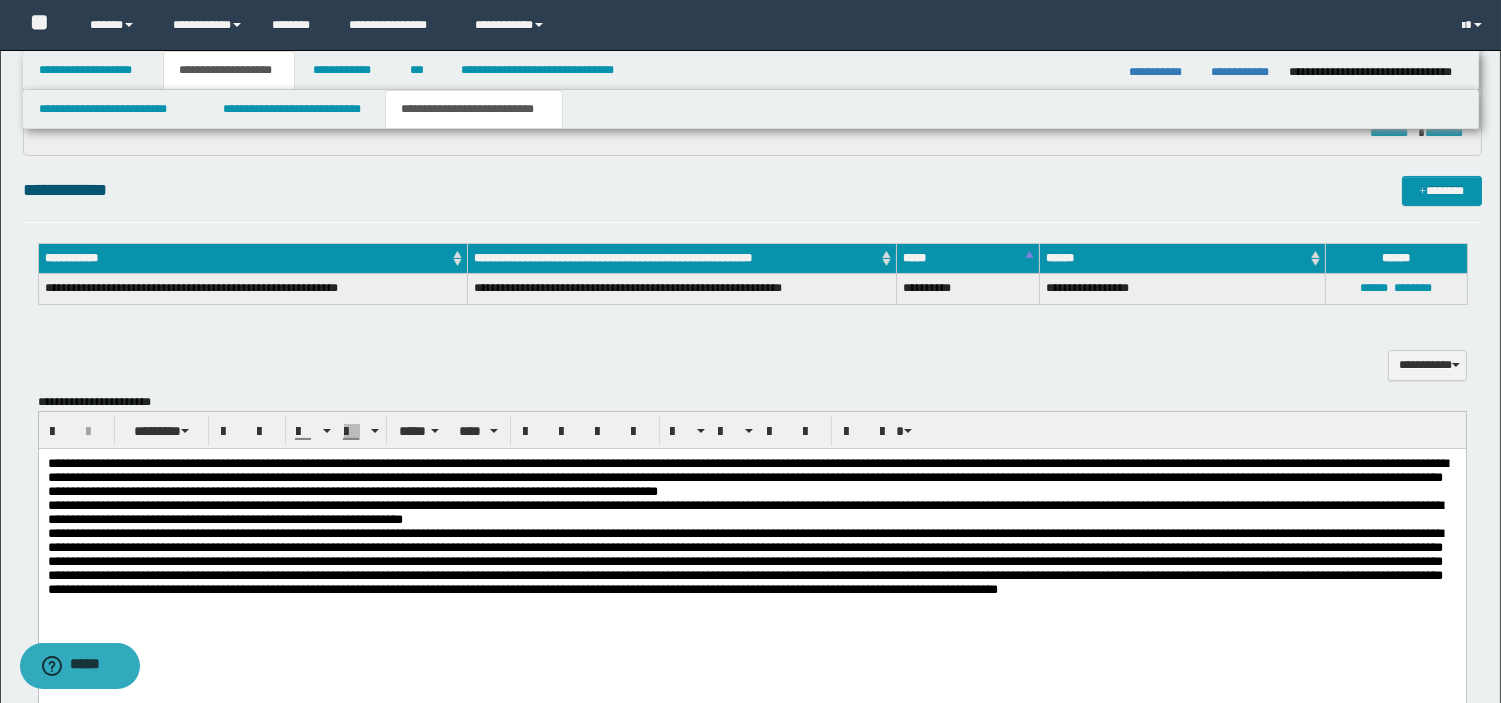 click on "**********" at bounding box center [751, 552] 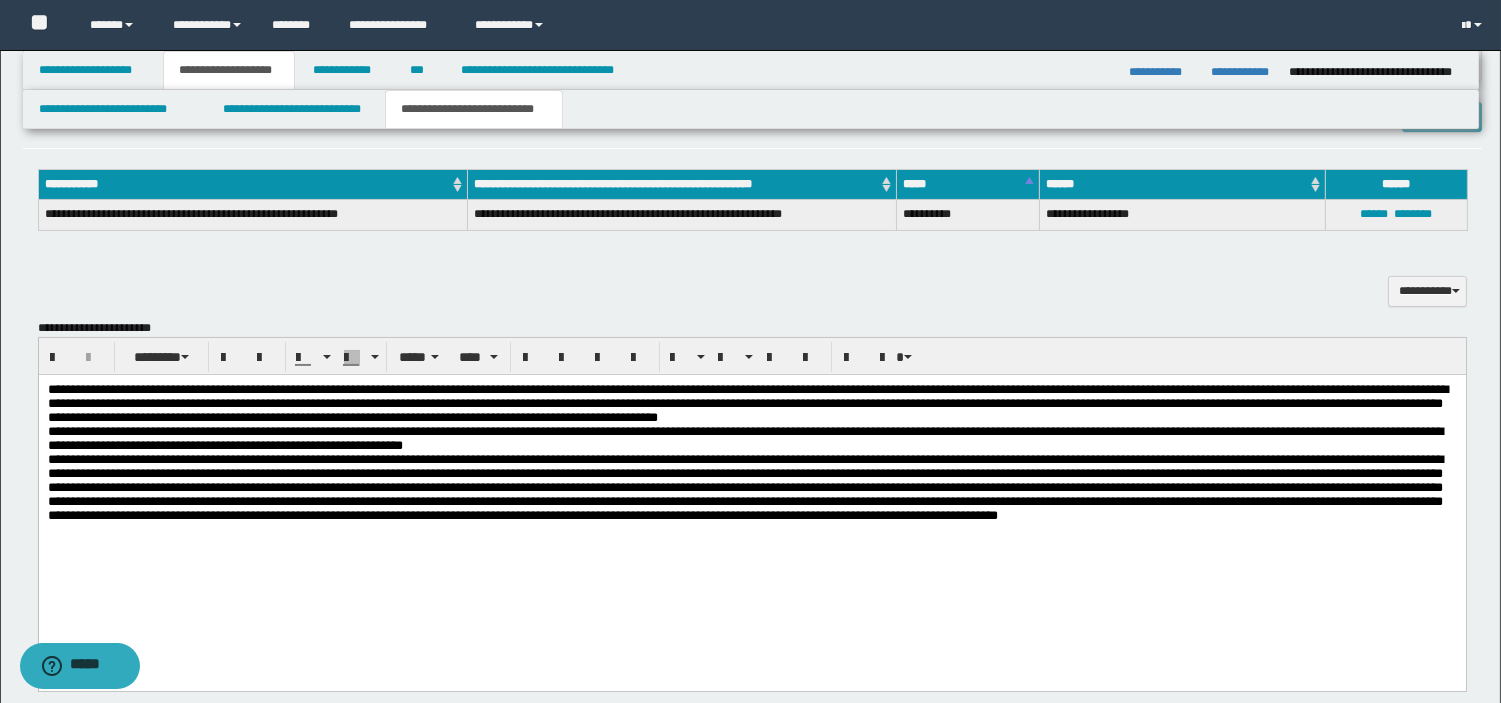 scroll, scrollTop: 703, scrollLeft: 0, axis: vertical 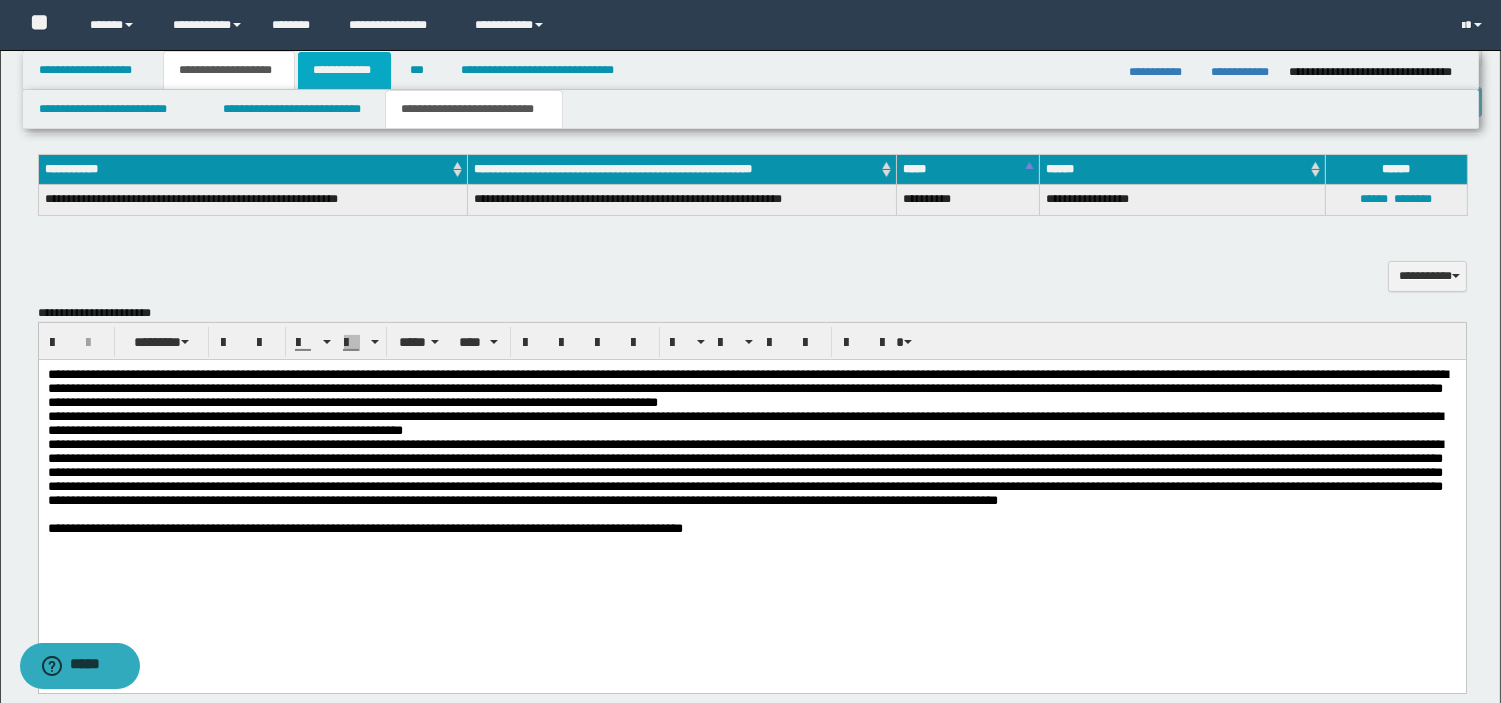 click on "**********" at bounding box center [344, 70] 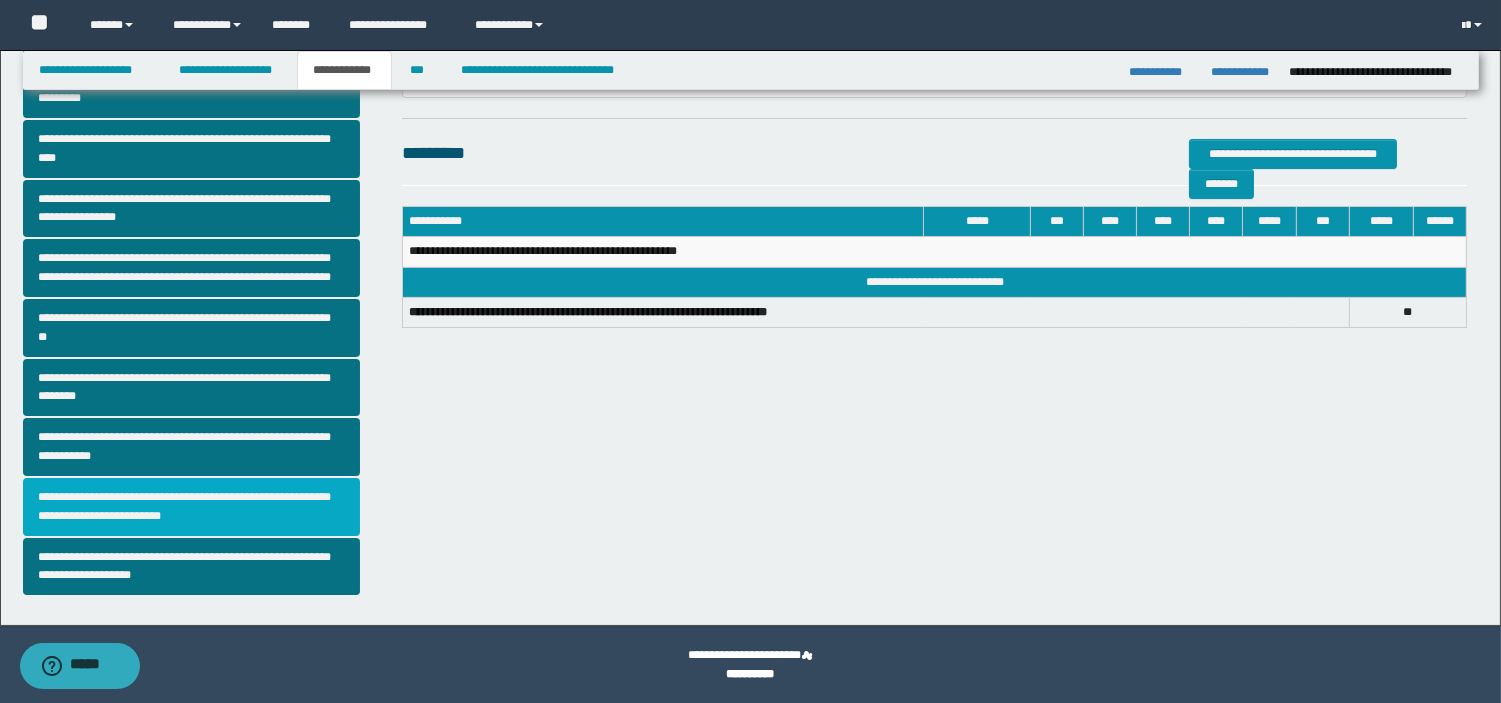 click on "**********" at bounding box center [192, 507] 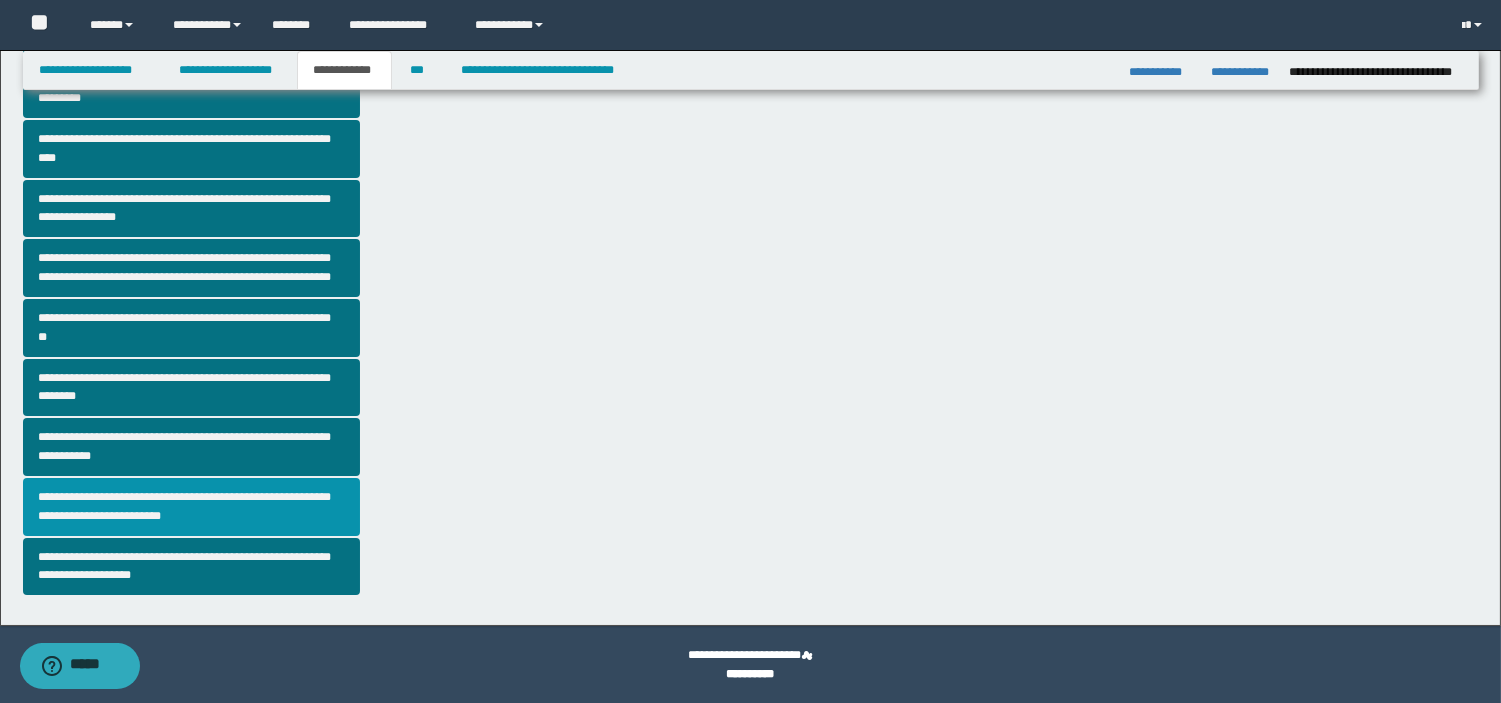 scroll, scrollTop: 0, scrollLeft: 0, axis: both 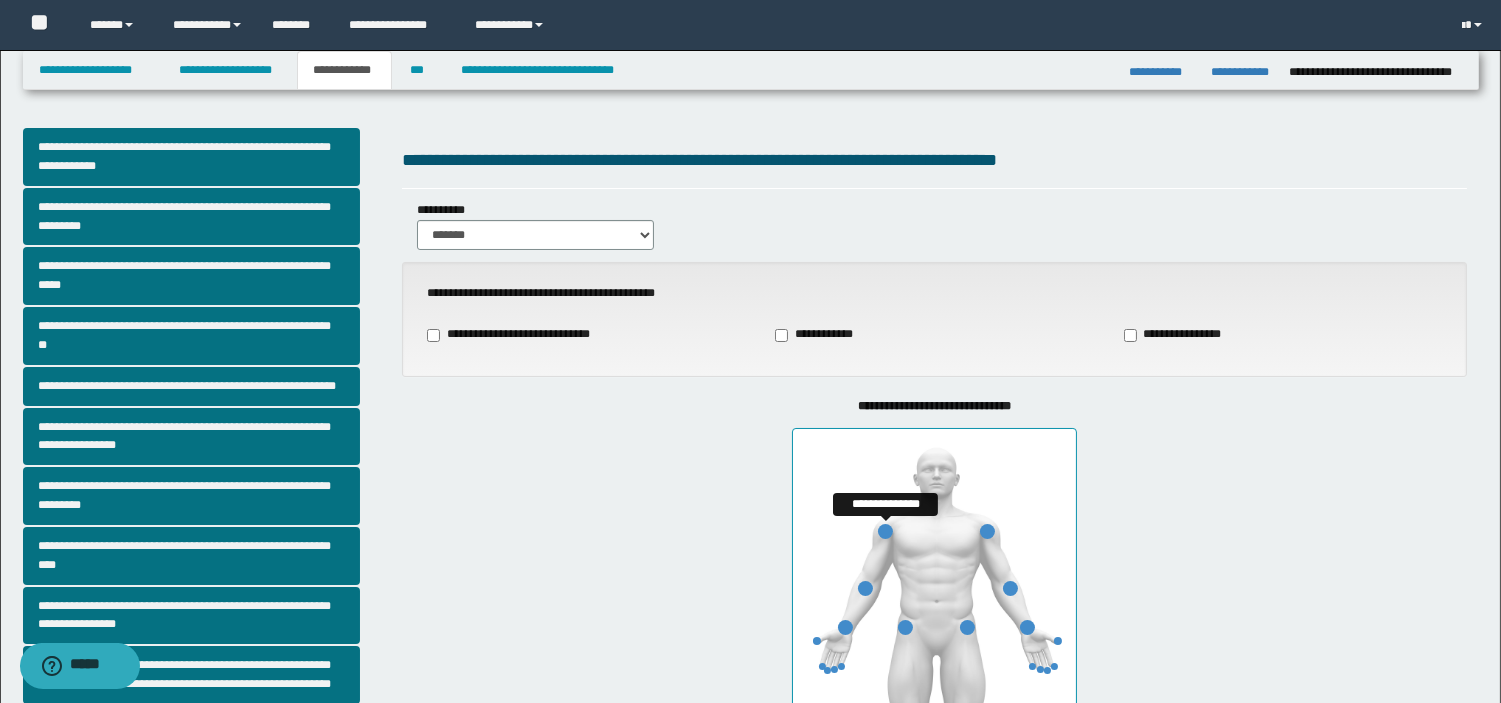 click at bounding box center (885, 531) 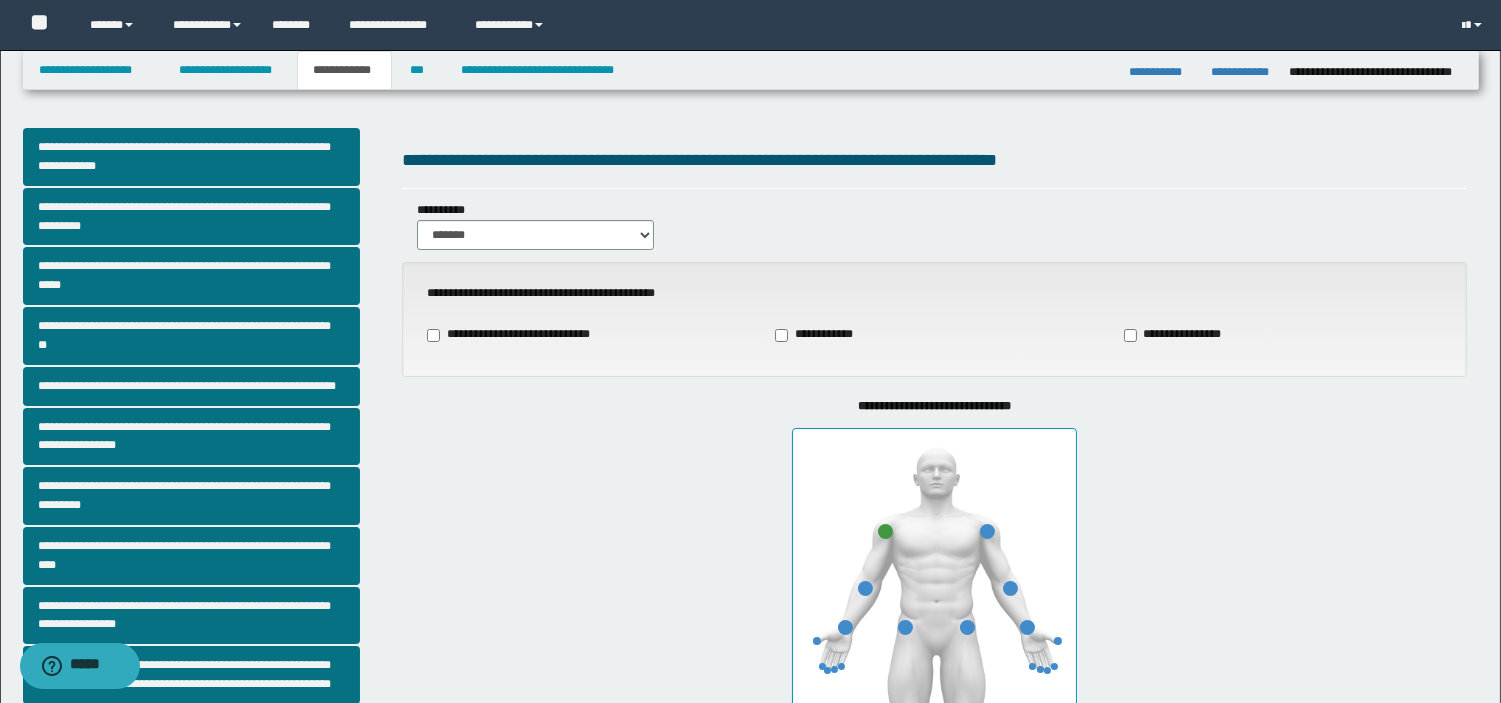 scroll, scrollTop: 614, scrollLeft: 0, axis: vertical 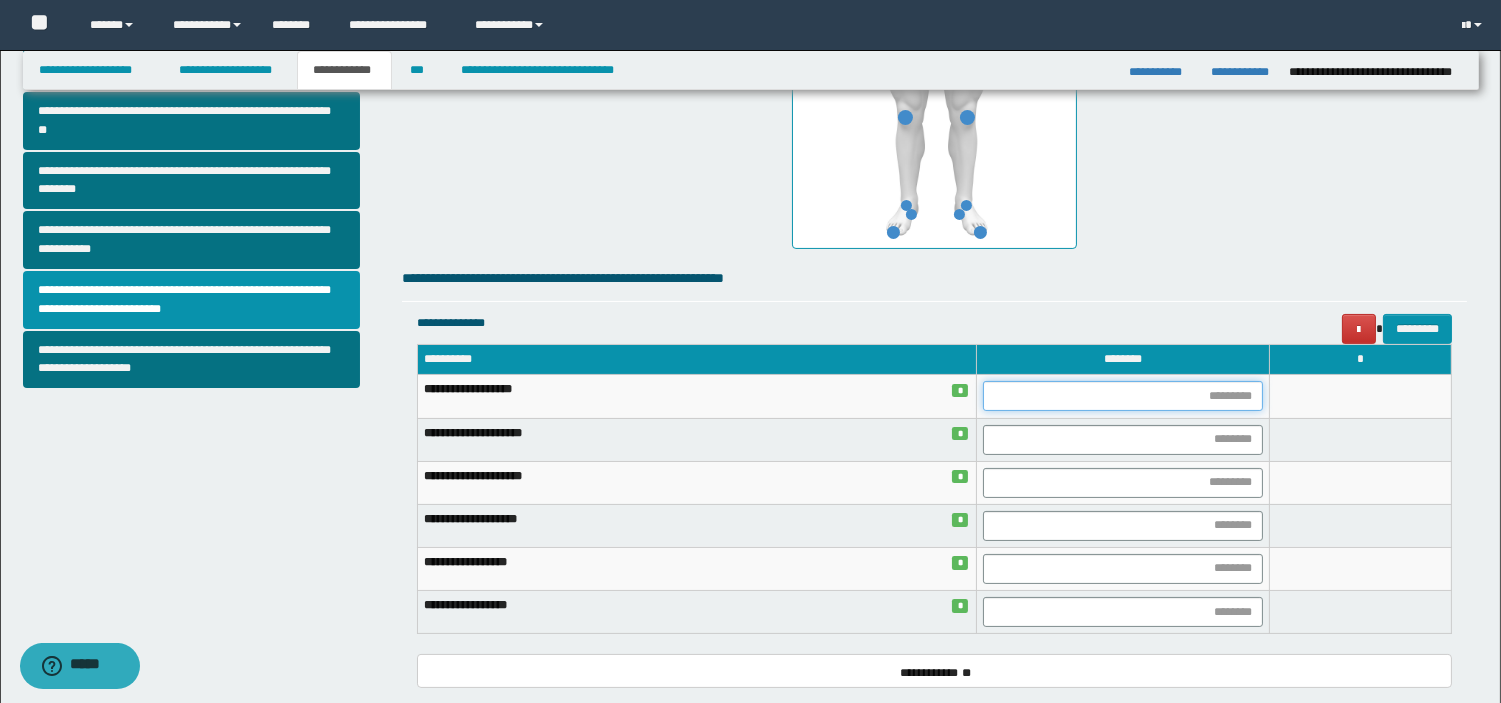 click at bounding box center (1123, 396) 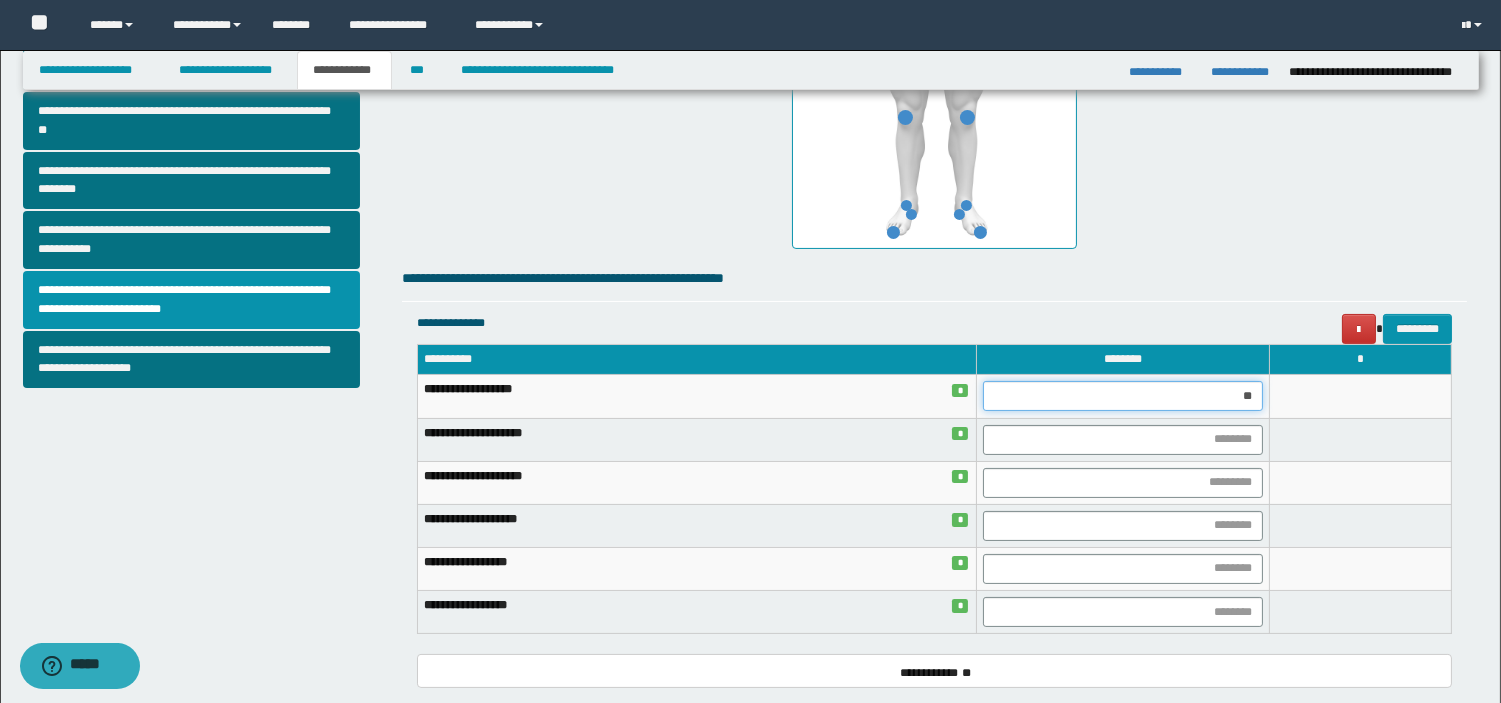 type on "***" 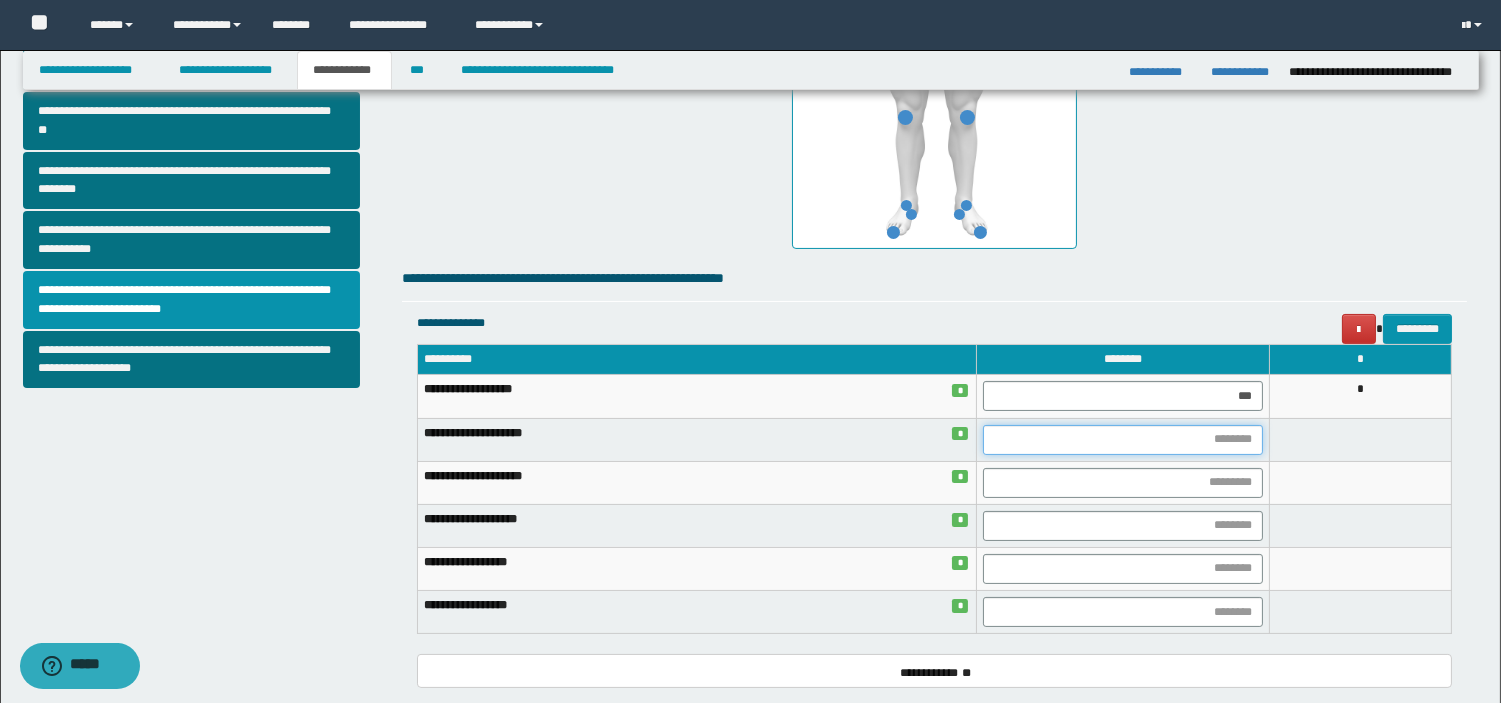 click at bounding box center (1123, 440) 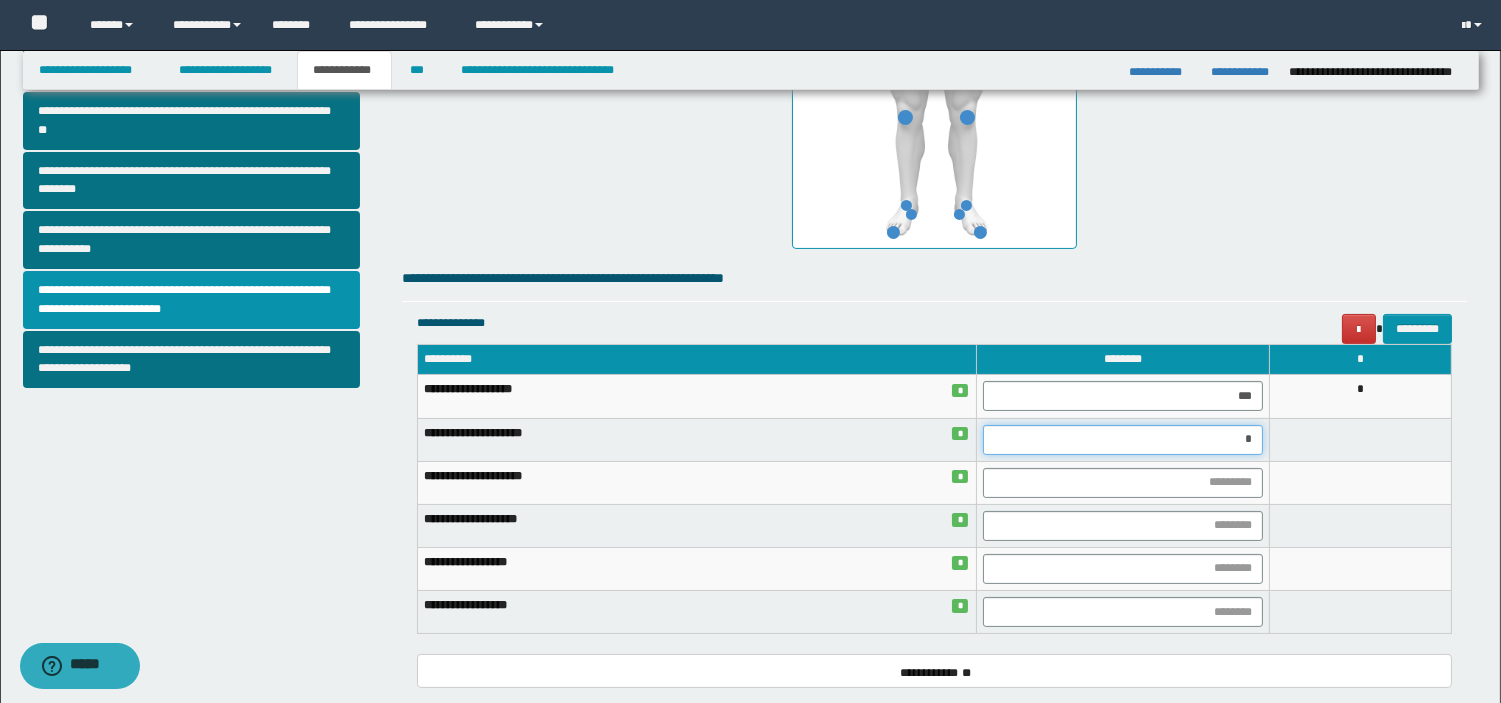 type on "**" 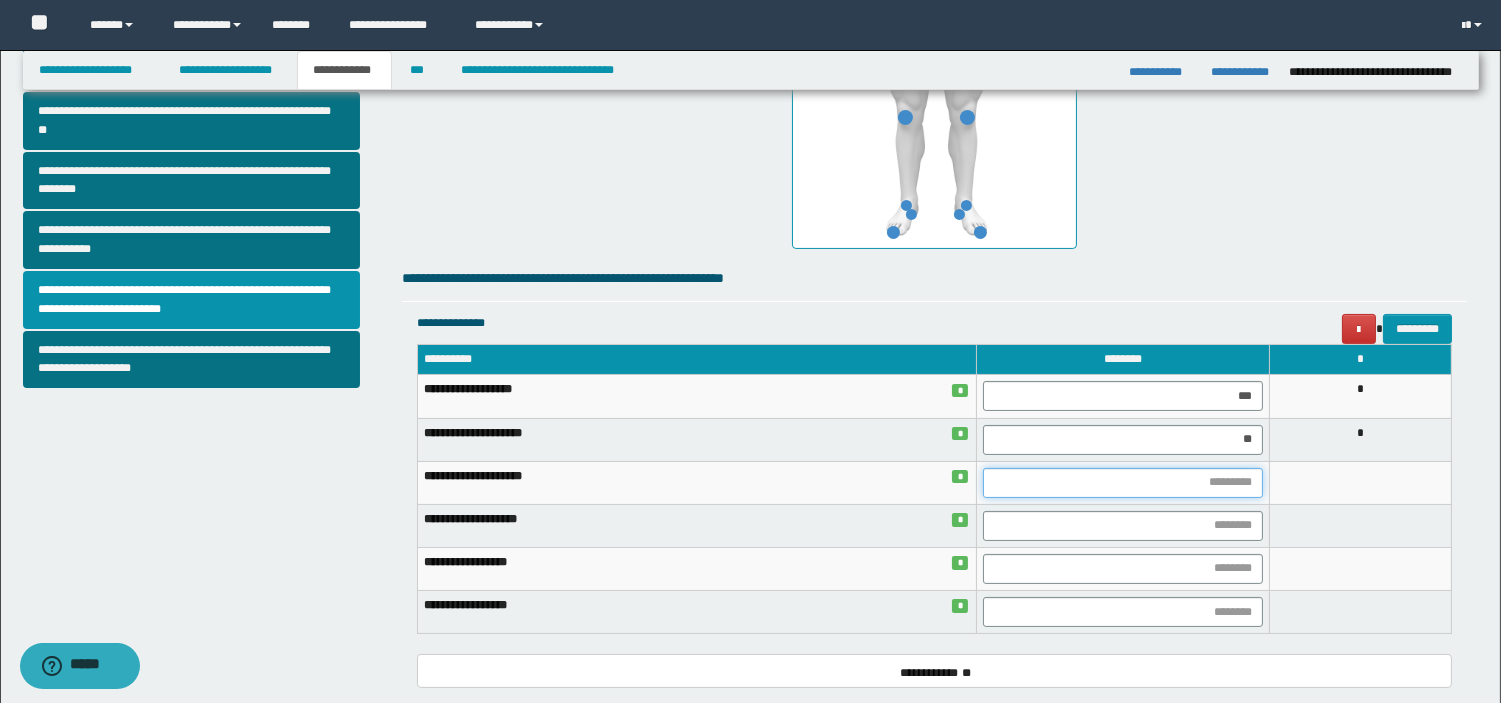 click at bounding box center (1123, 483) 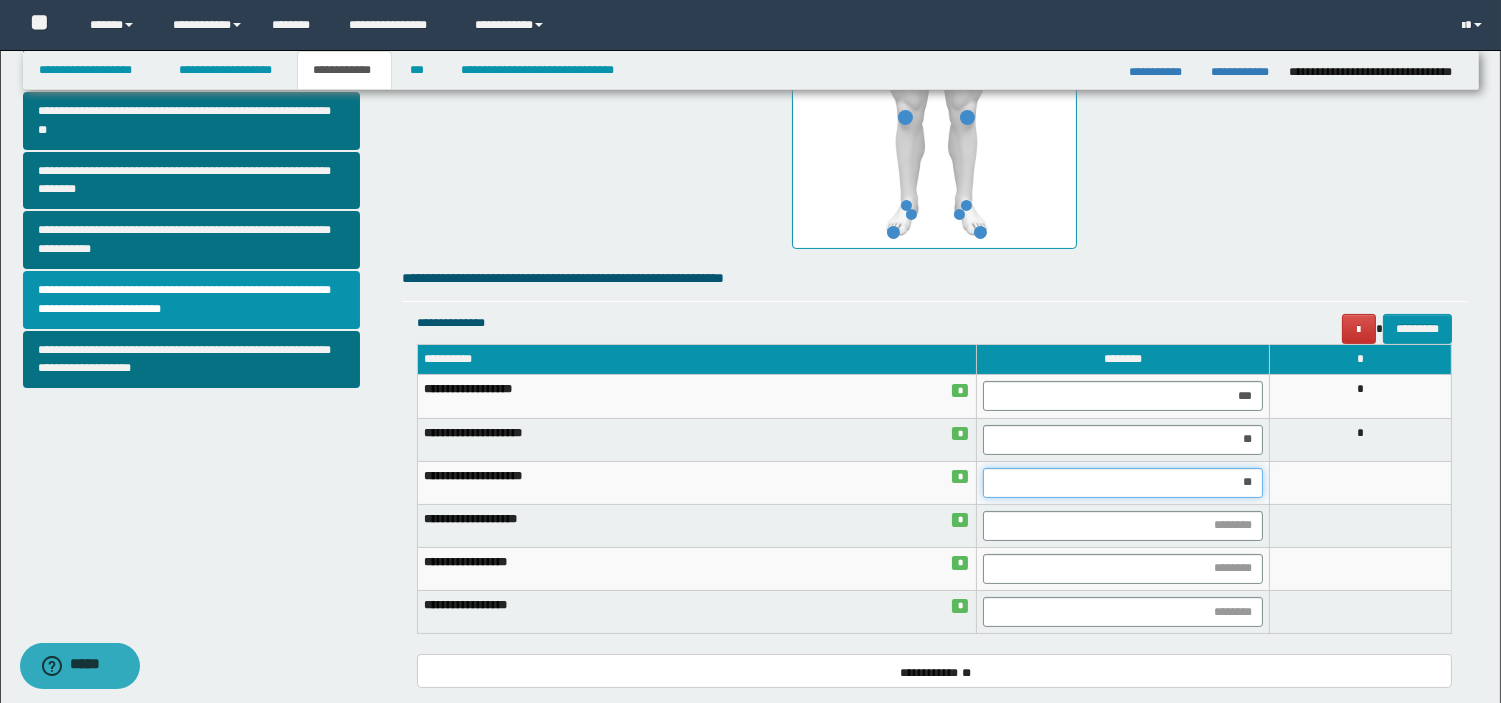 type on "***" 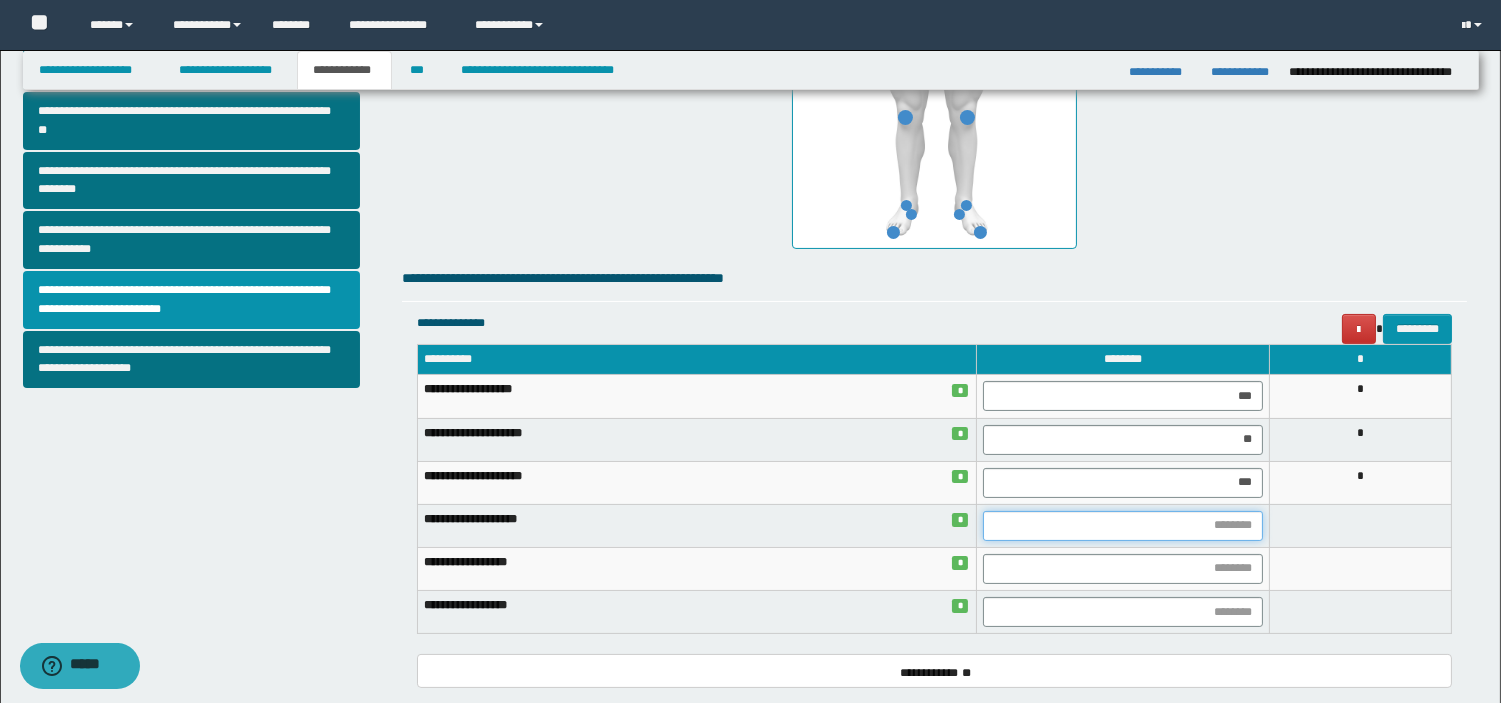 click at bounding box center (1123, 526) 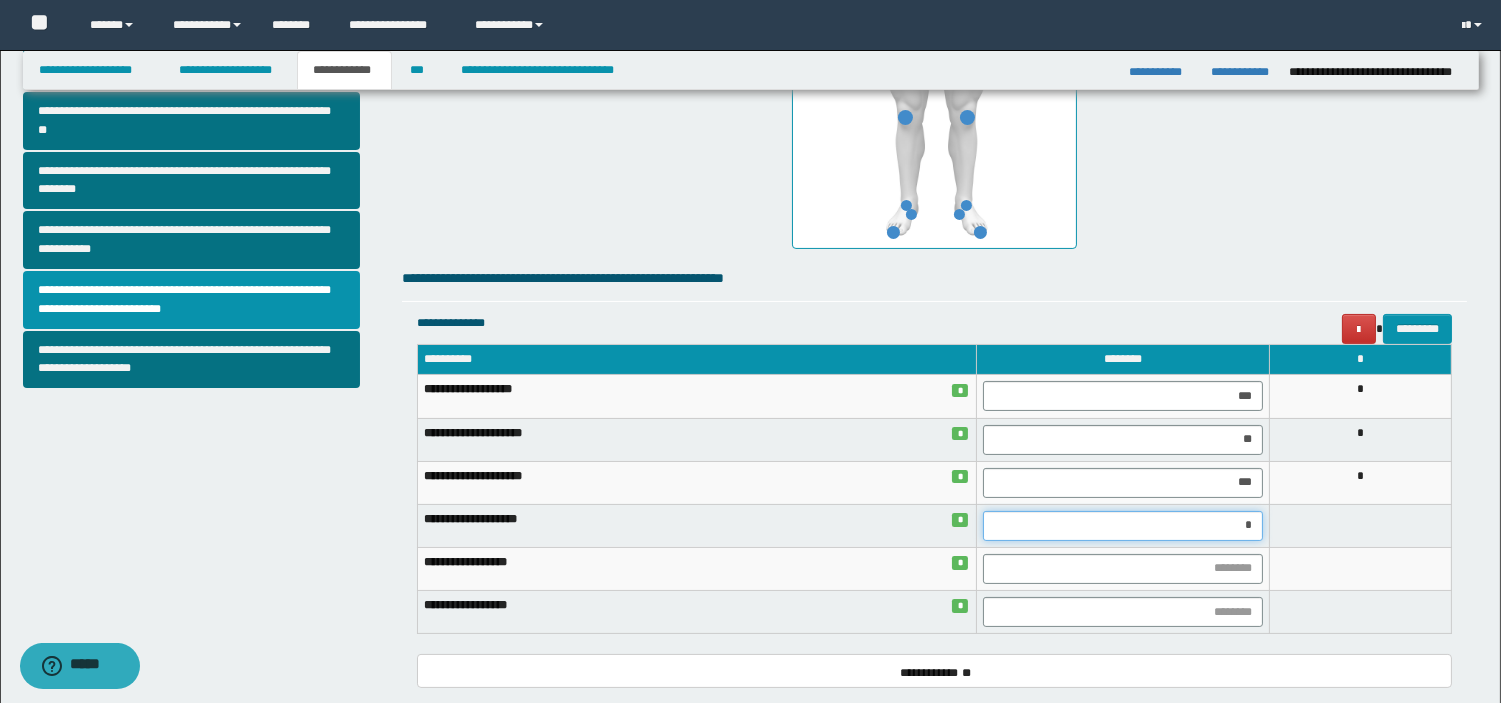 type on "**" 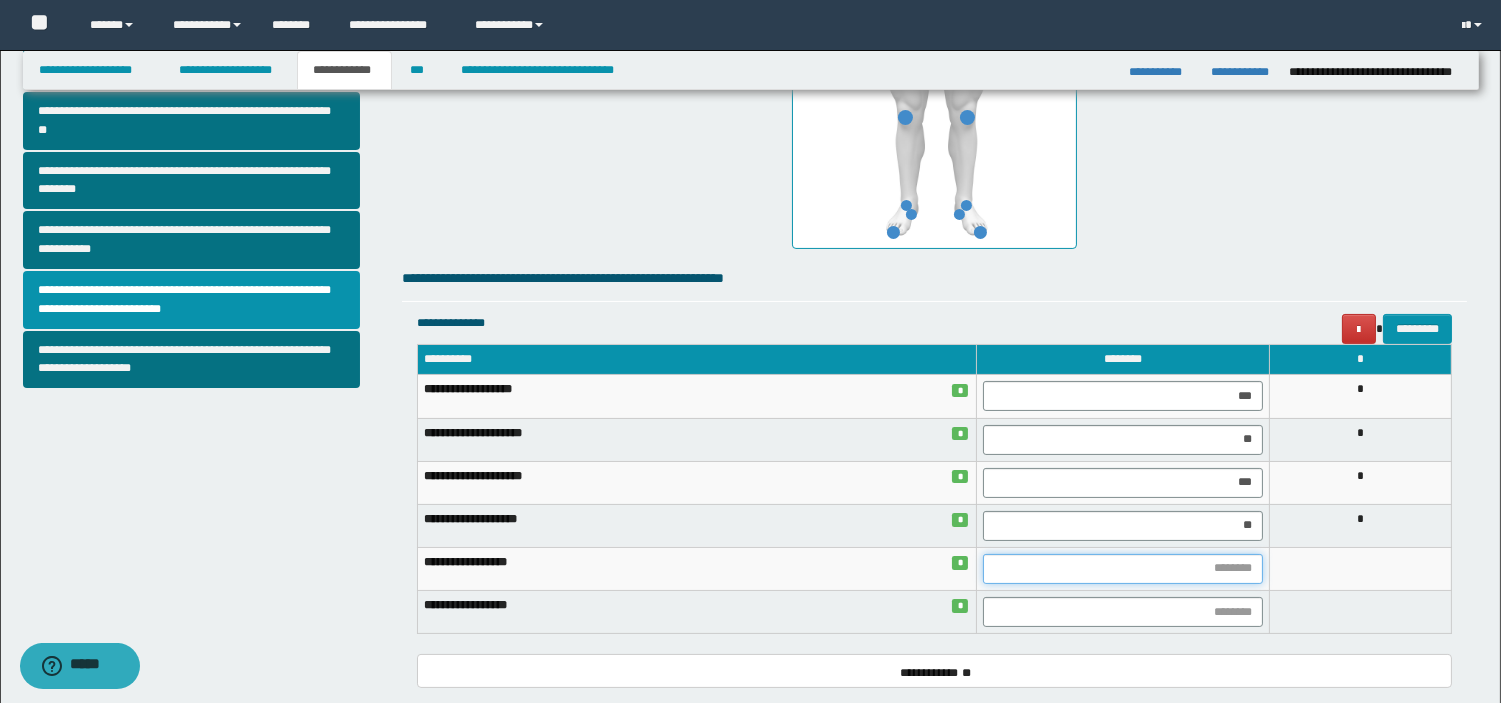 click at bounding box center [1123, 569] 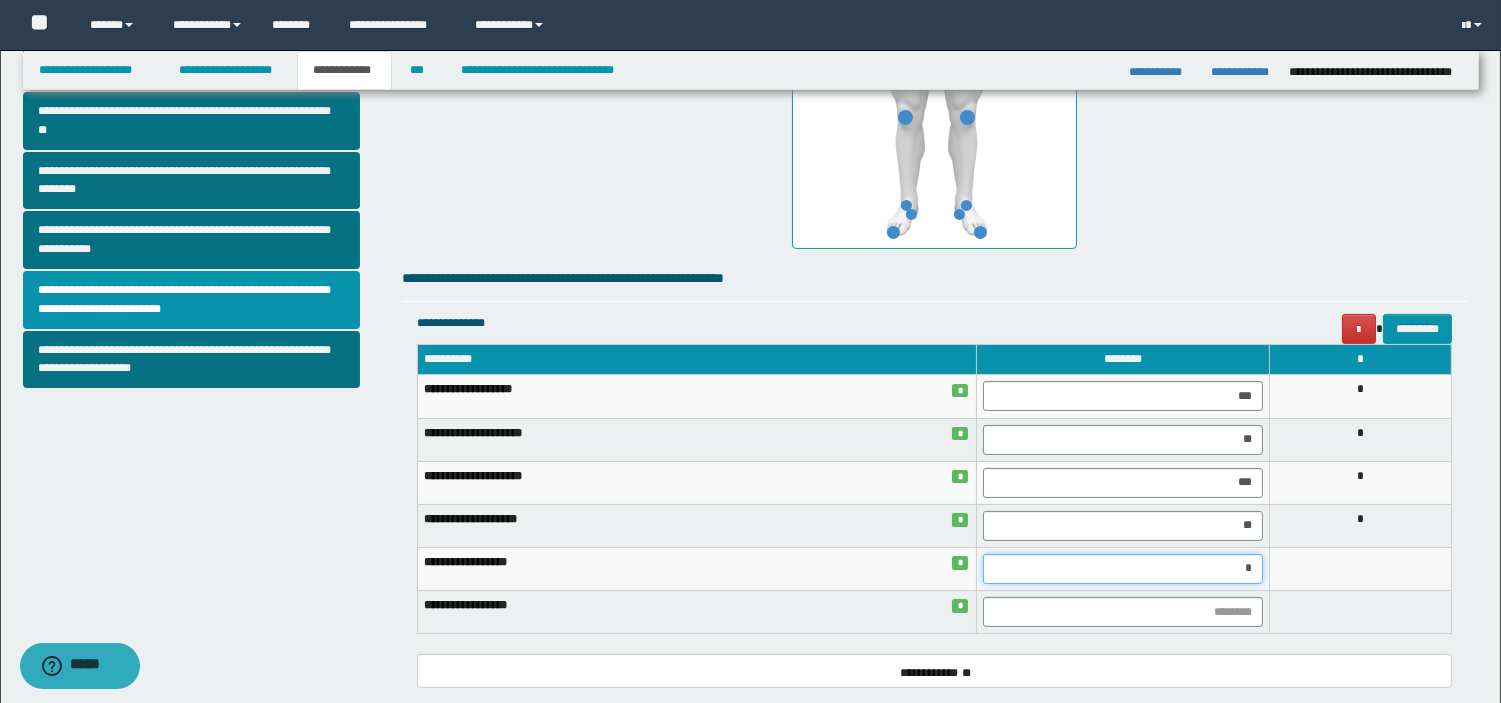 type on "**" 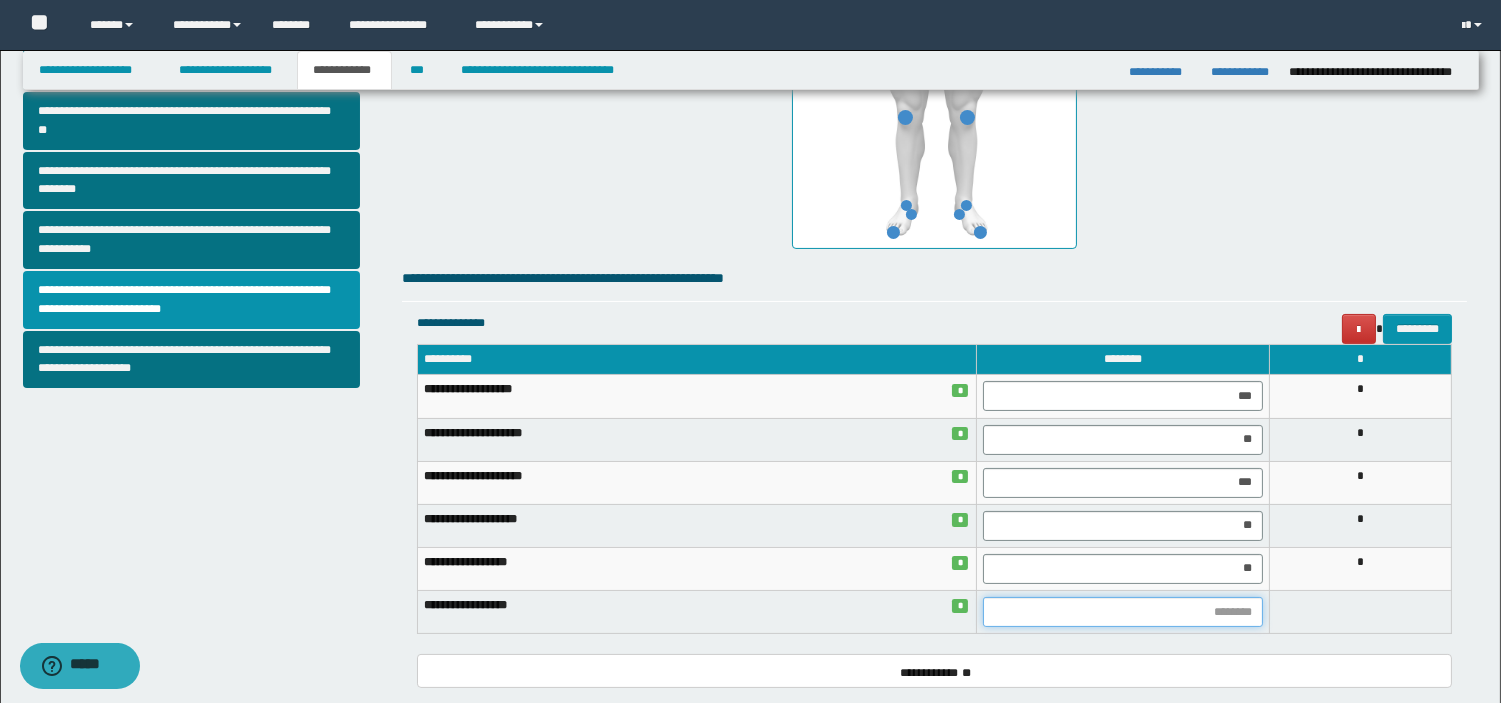 click at bounding box center [1123, 612] 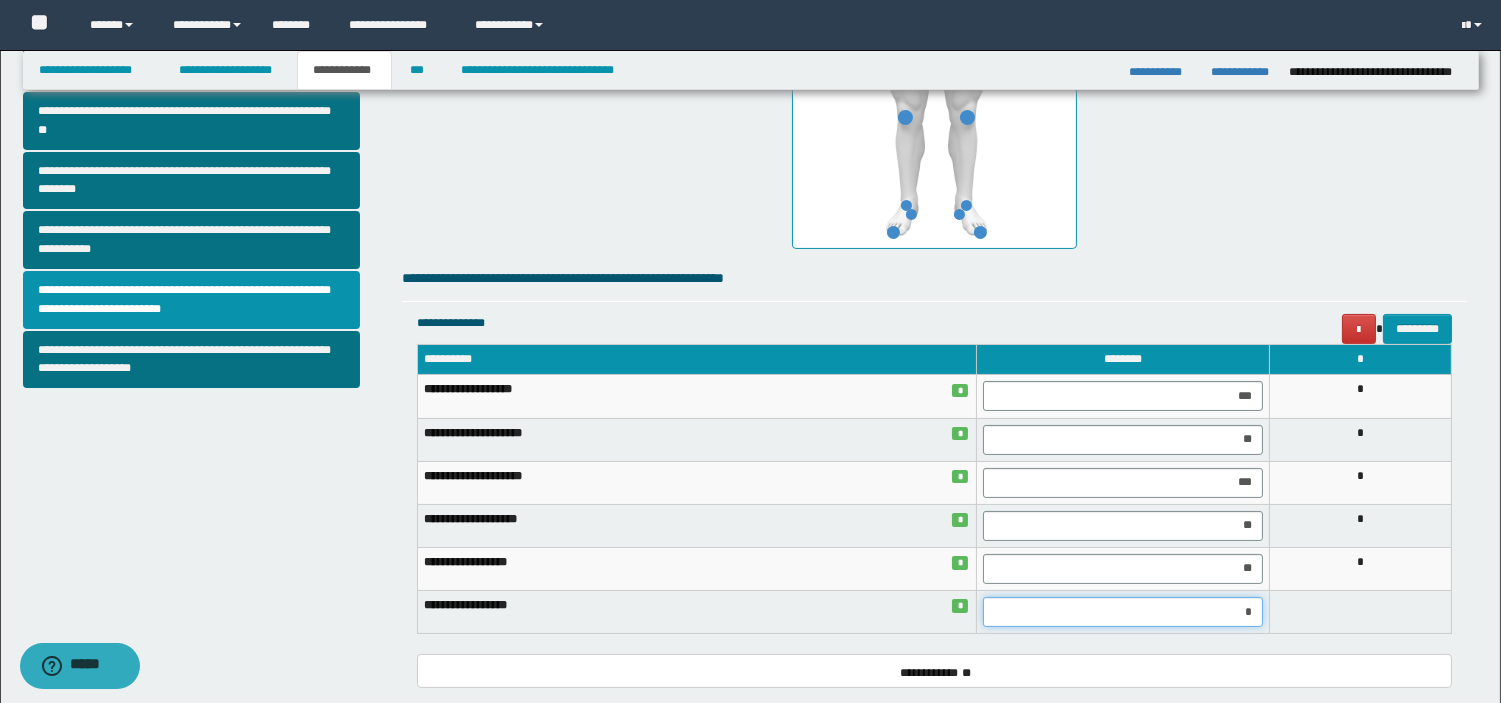 type on "**" 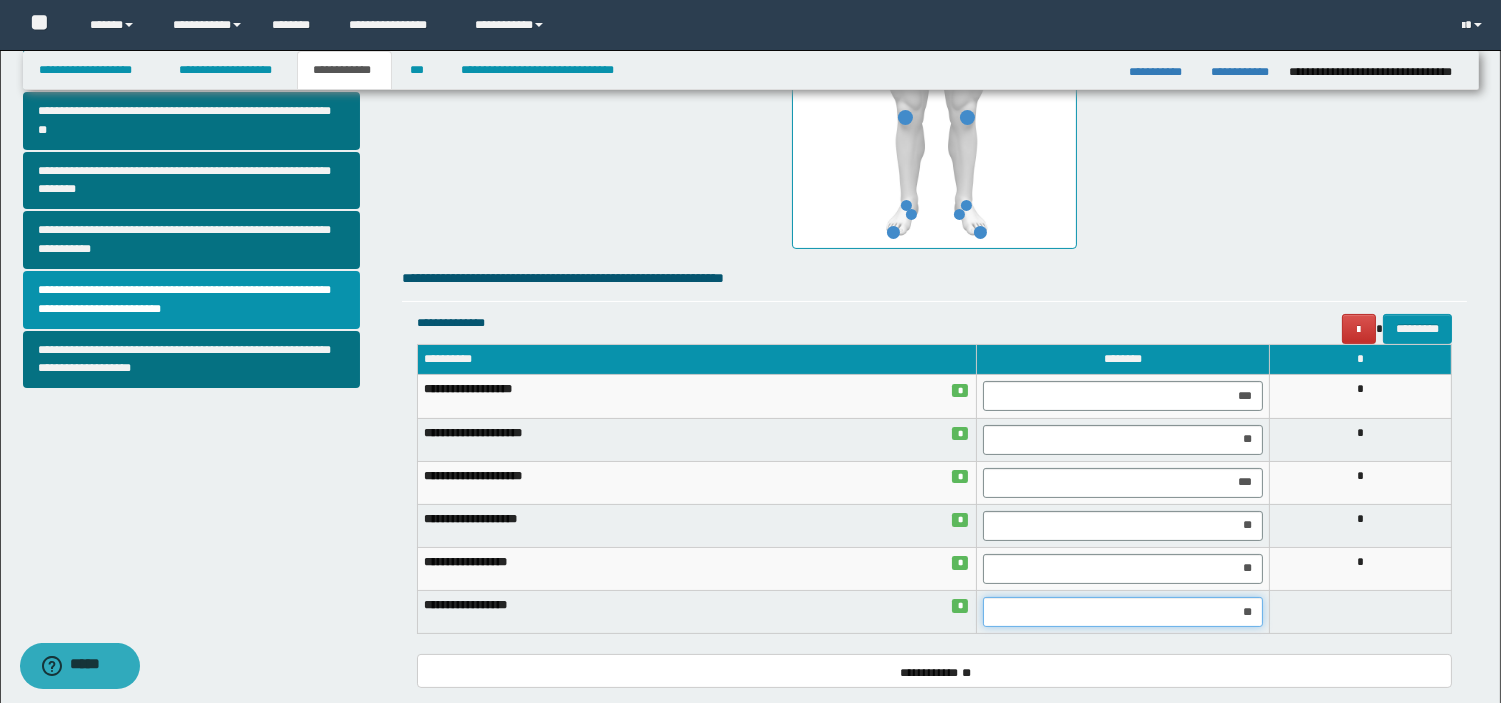 scroll, scrollTop: 971, scrollLeft: 0, axis: vertical 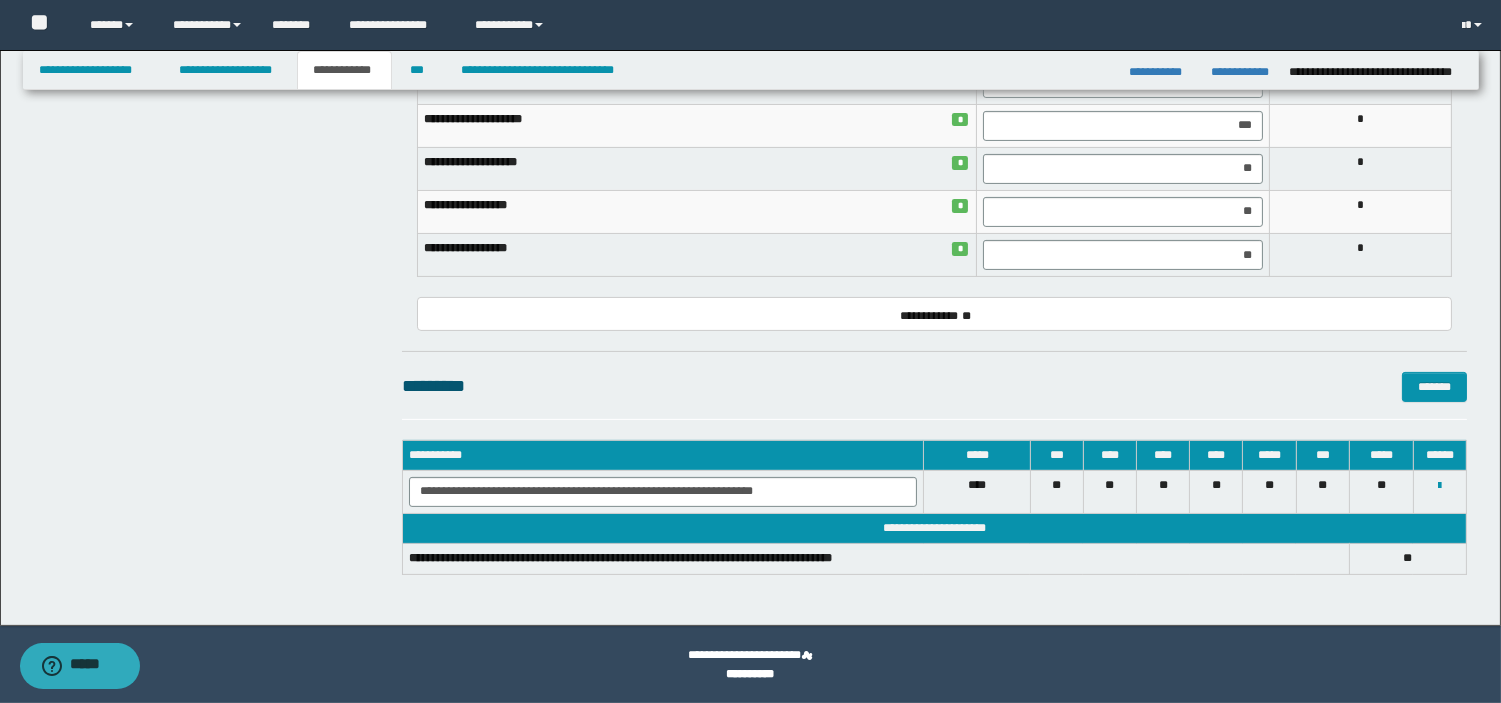 click on "*" at bounding box center [1361, 255] 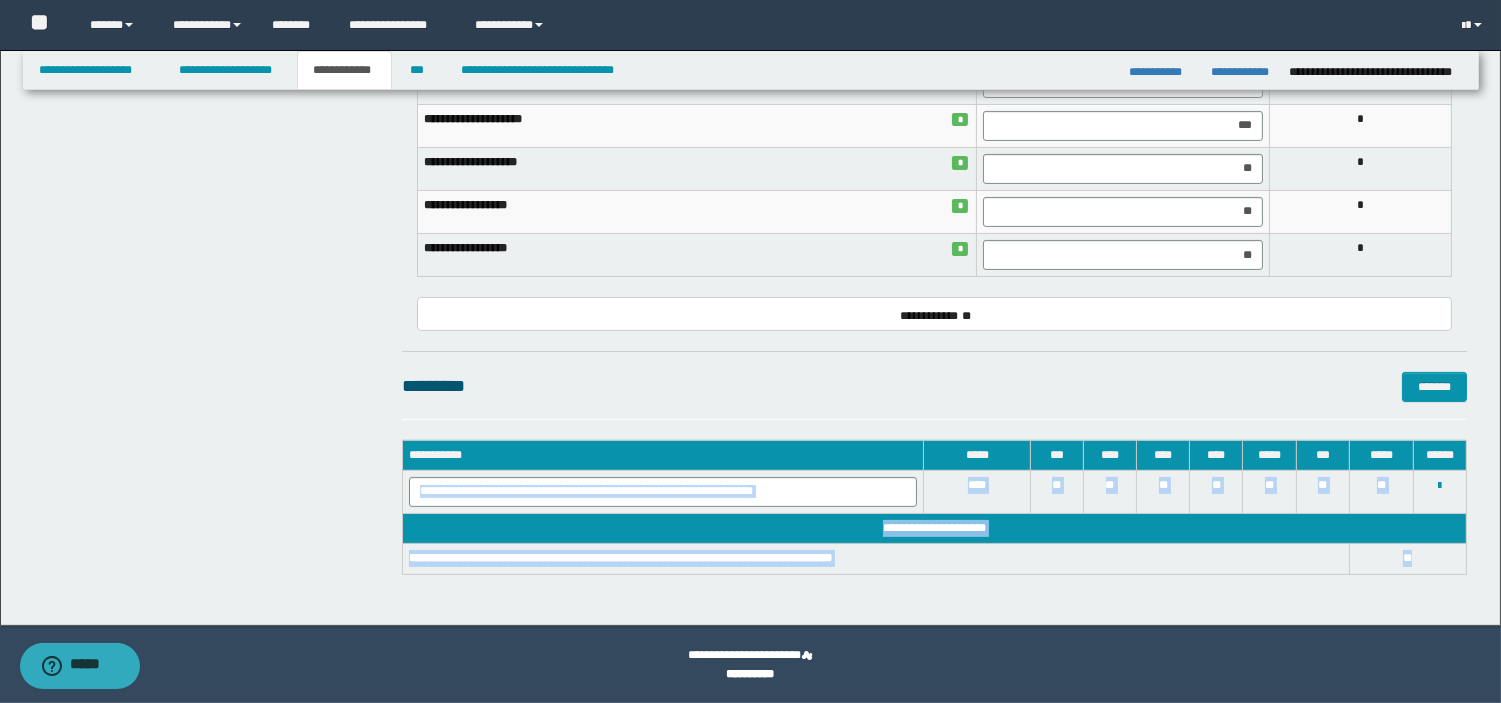 drag, startPoint x: 1428, startPoint y: 558, endPoint x: 421, endPoint y: 488, distance: 1009.43005 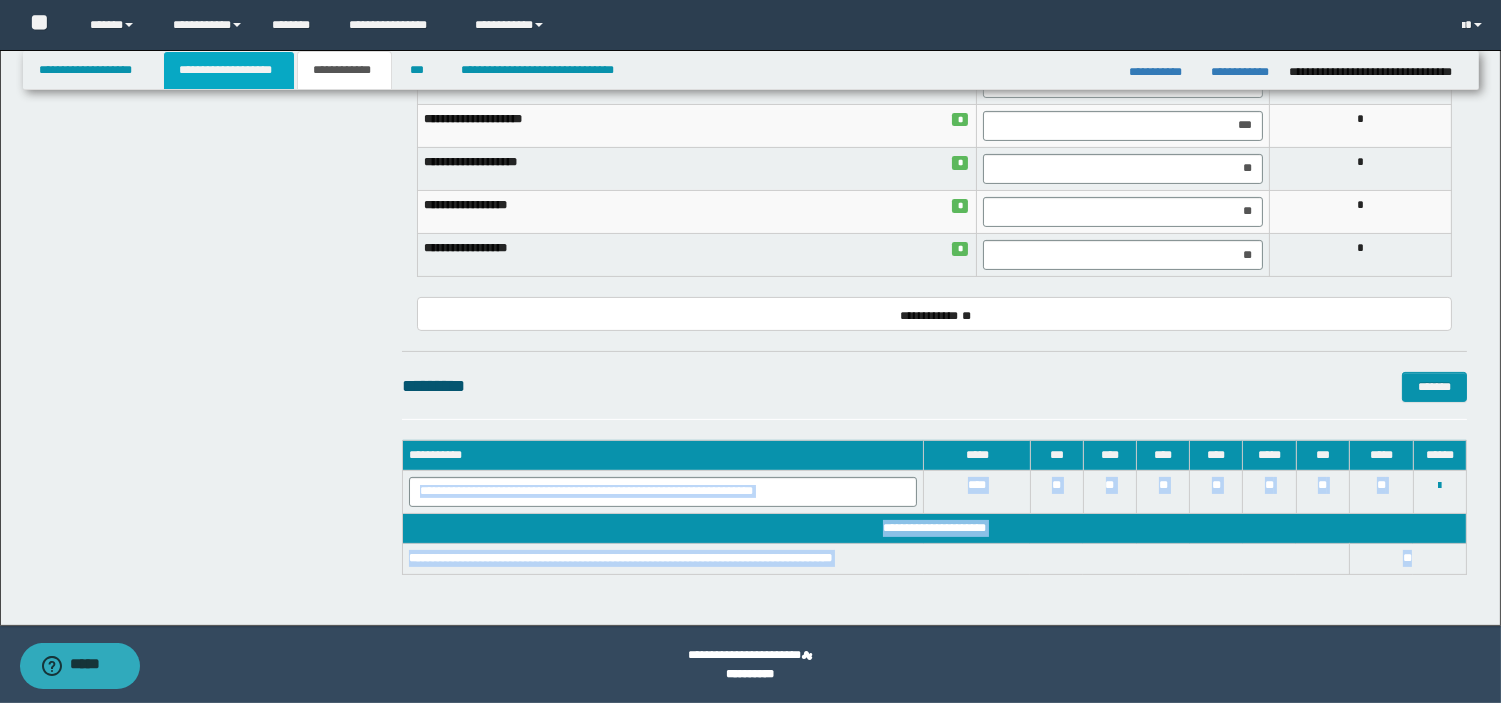 click on "**********" at bounding box center (229, 70) 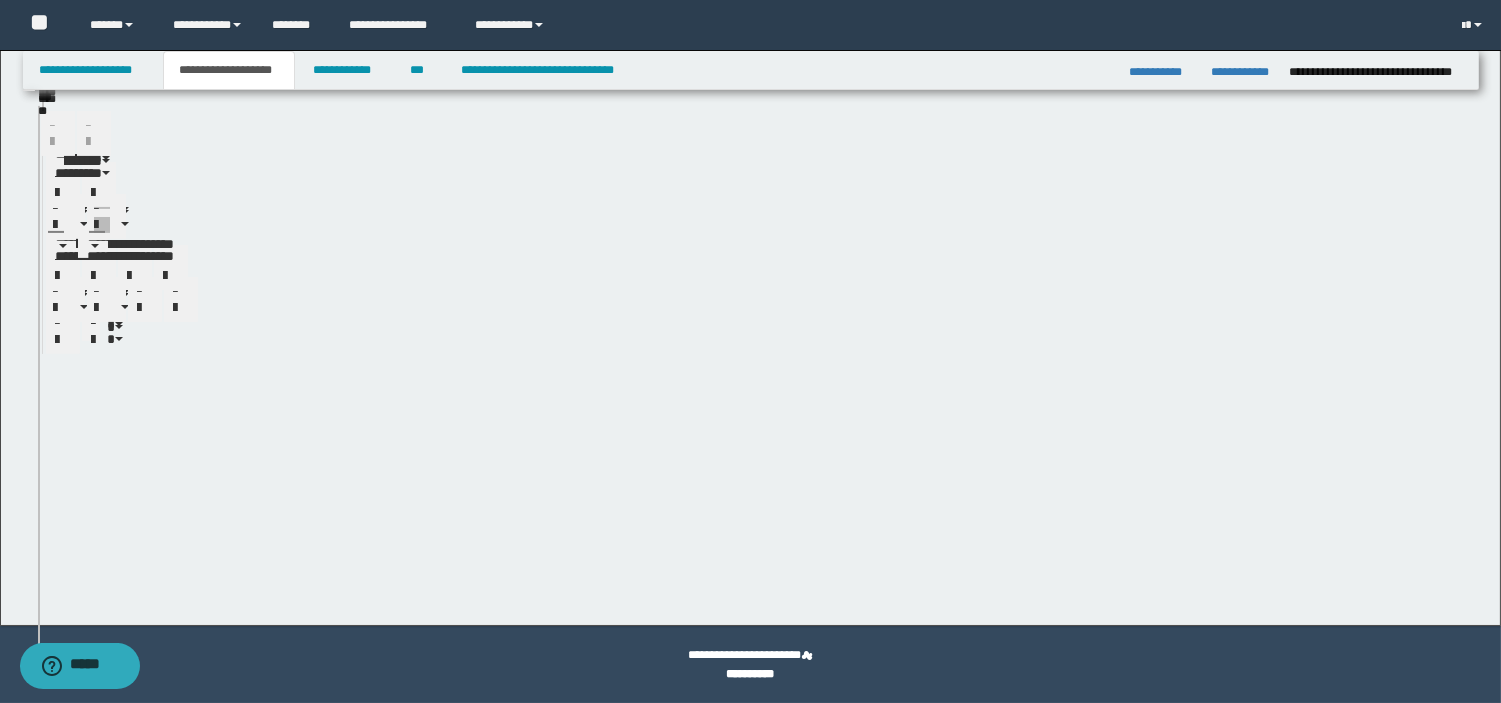 scroll, scrollTop: 1002, scrollLeft: 0, axis: vertical 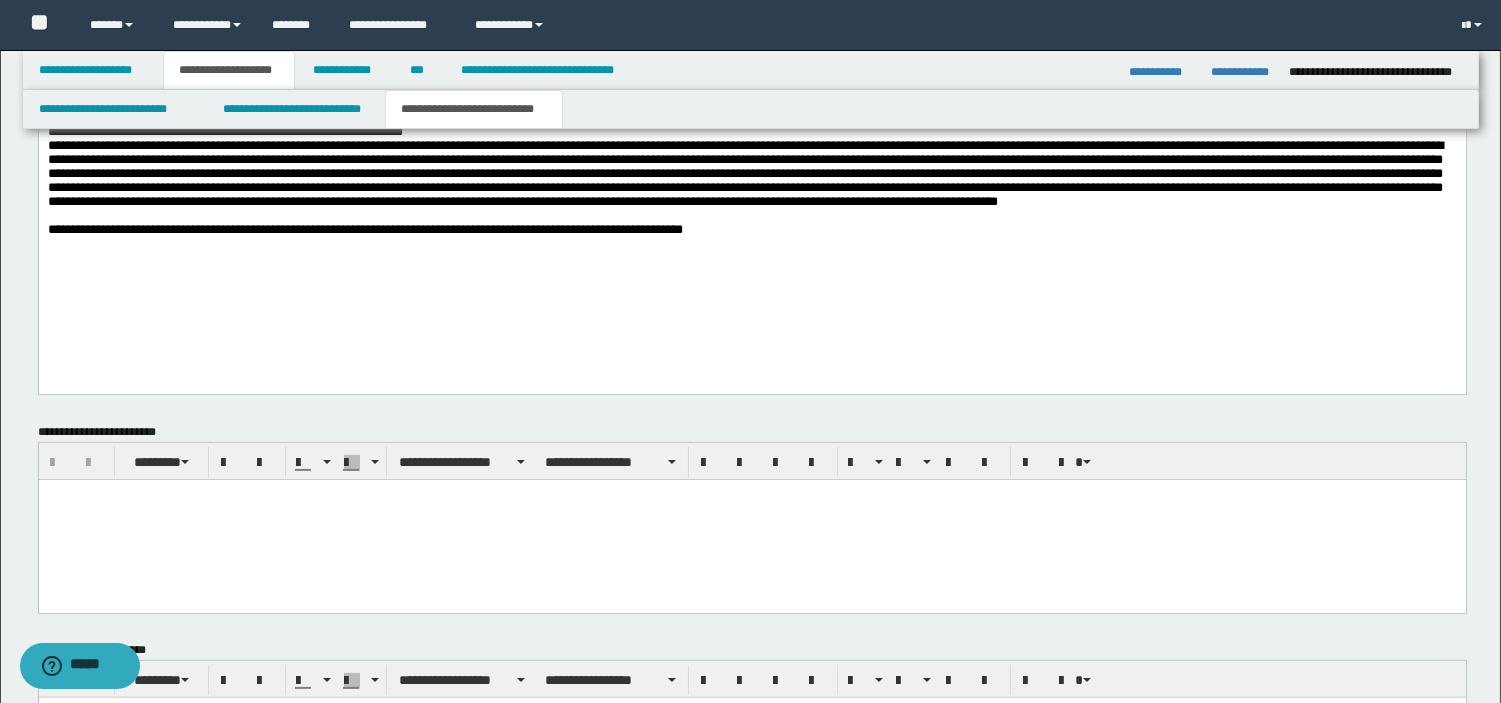 click at bounding box center (751, 174) 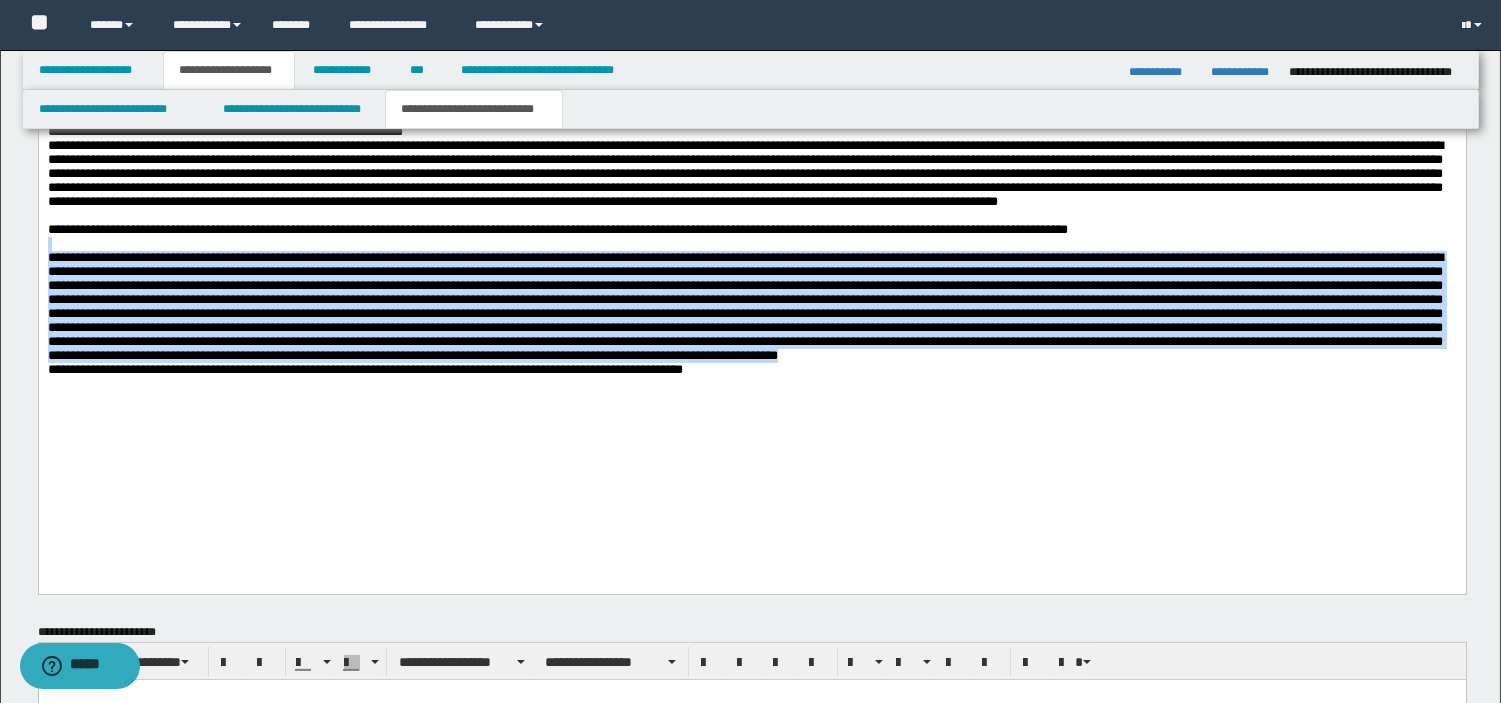 drag, startPoint x: 193, startPoint y: 455, endPoint x: 52, endPoint y: 299, distance: 210.27838 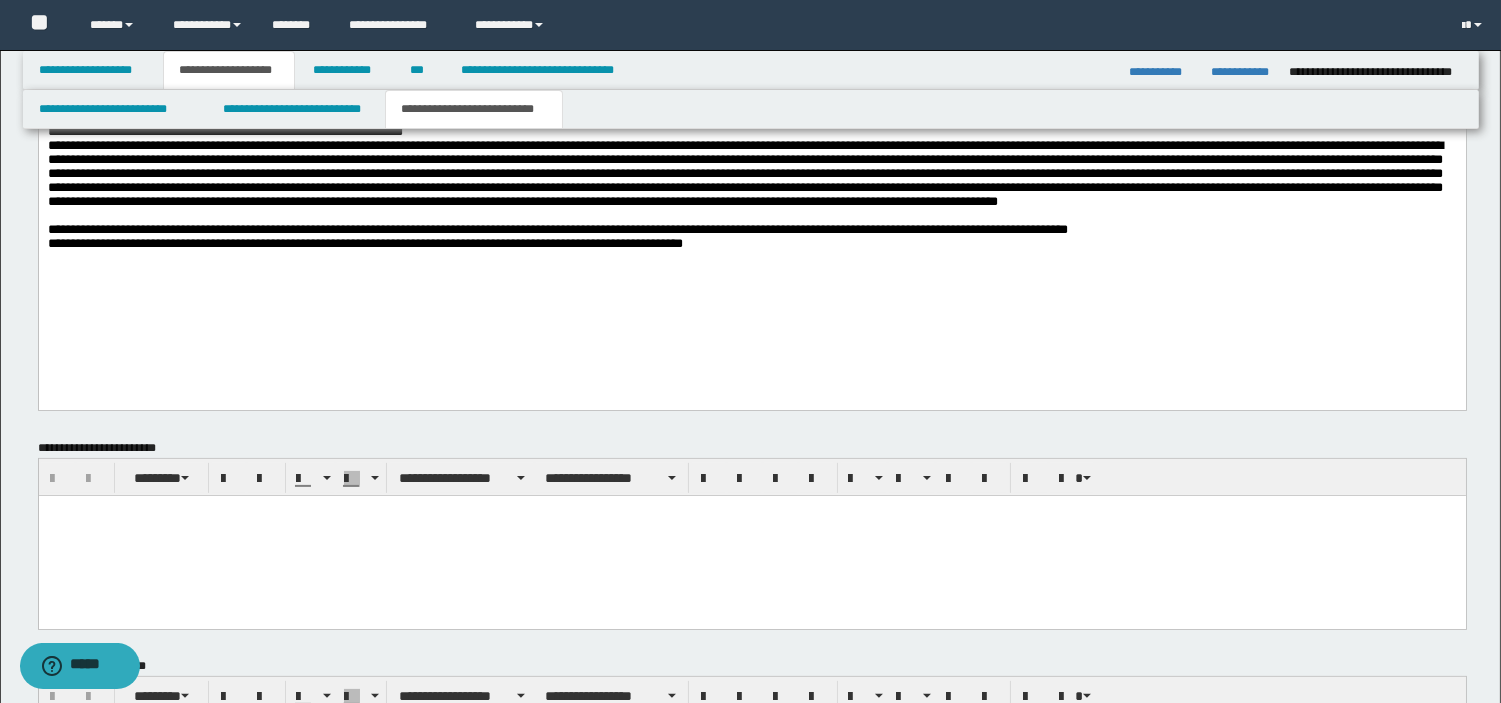 click on "**********" at bounding box center [751, 230] 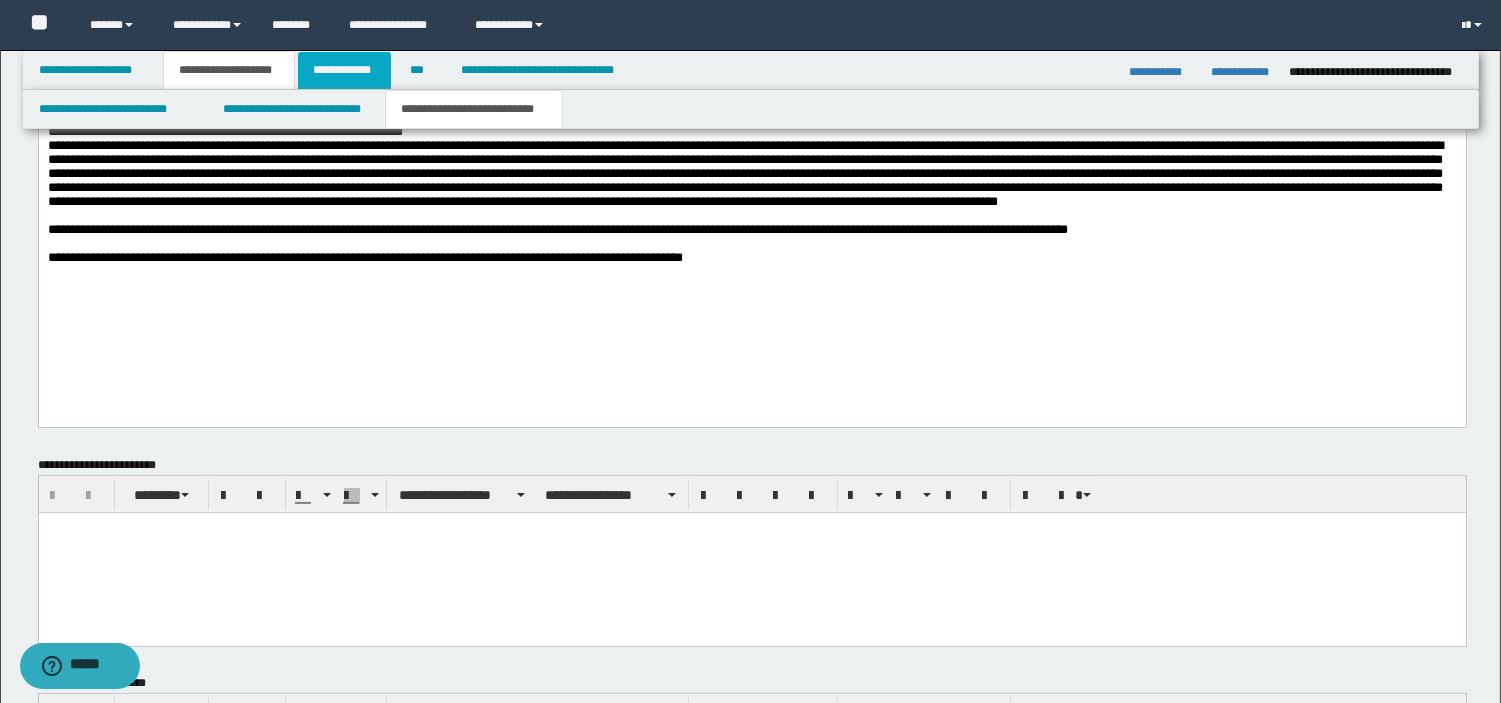 click on "**********" at bounding box center [344, 70] 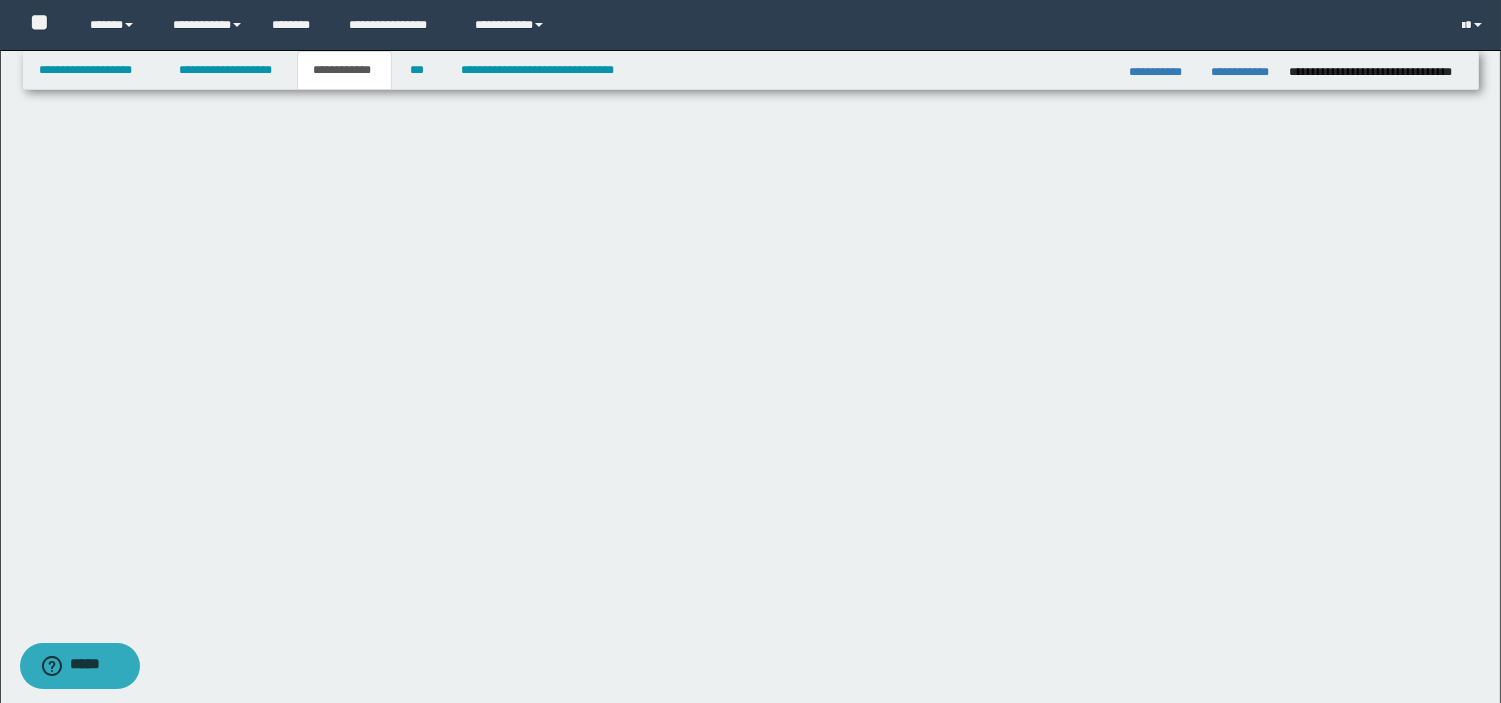 scroll, scrollTop: 971, scrollLeft: 0, axis: vertical 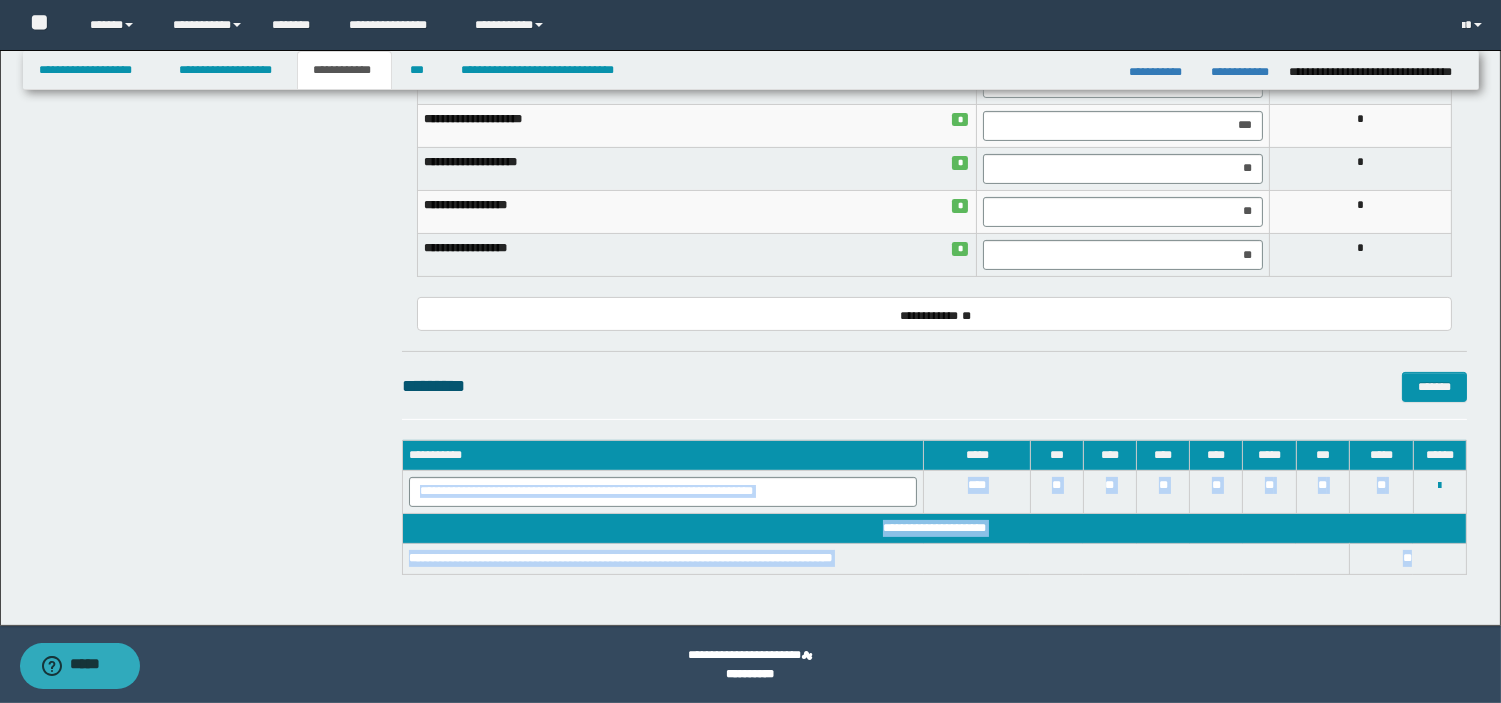 click on "**********" at bounding box center (876, 559) 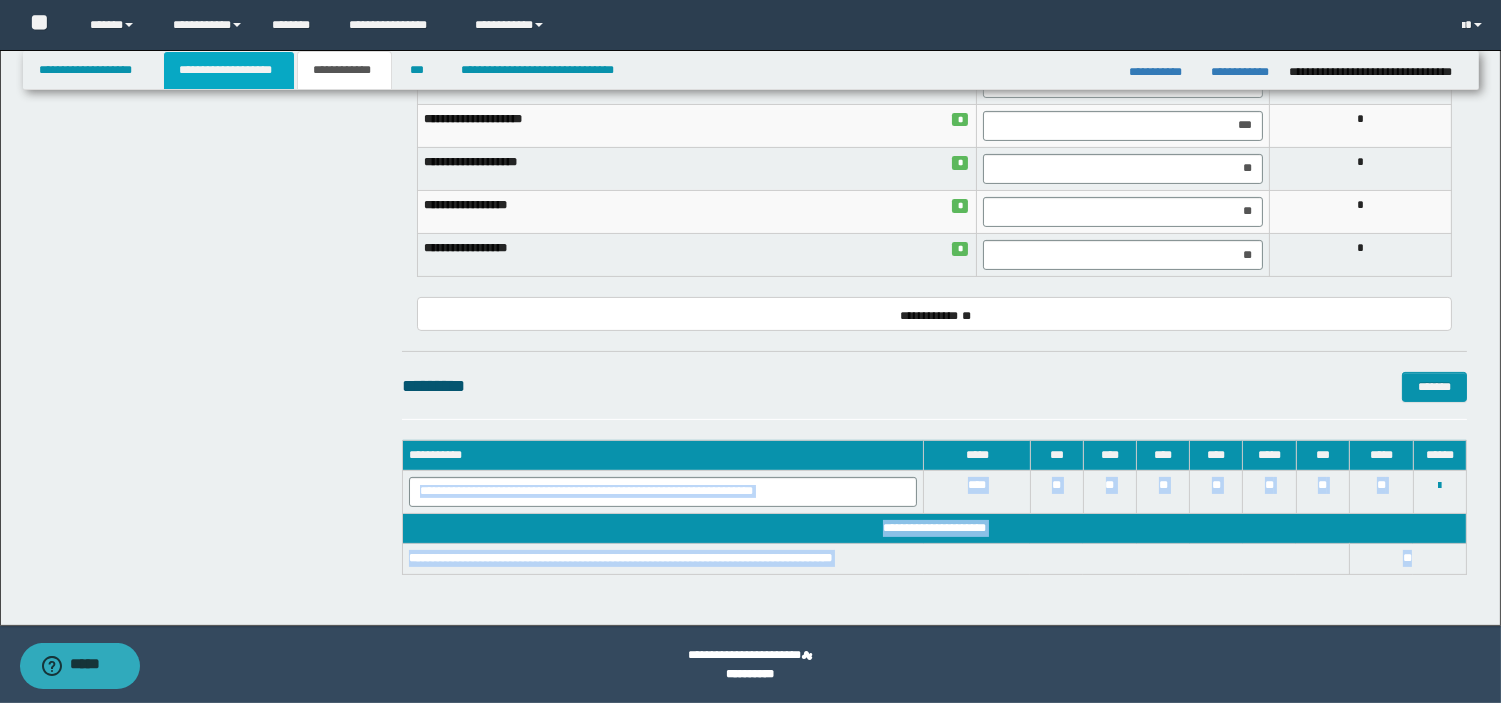 click on "**********" at bounding box center (229, 70) 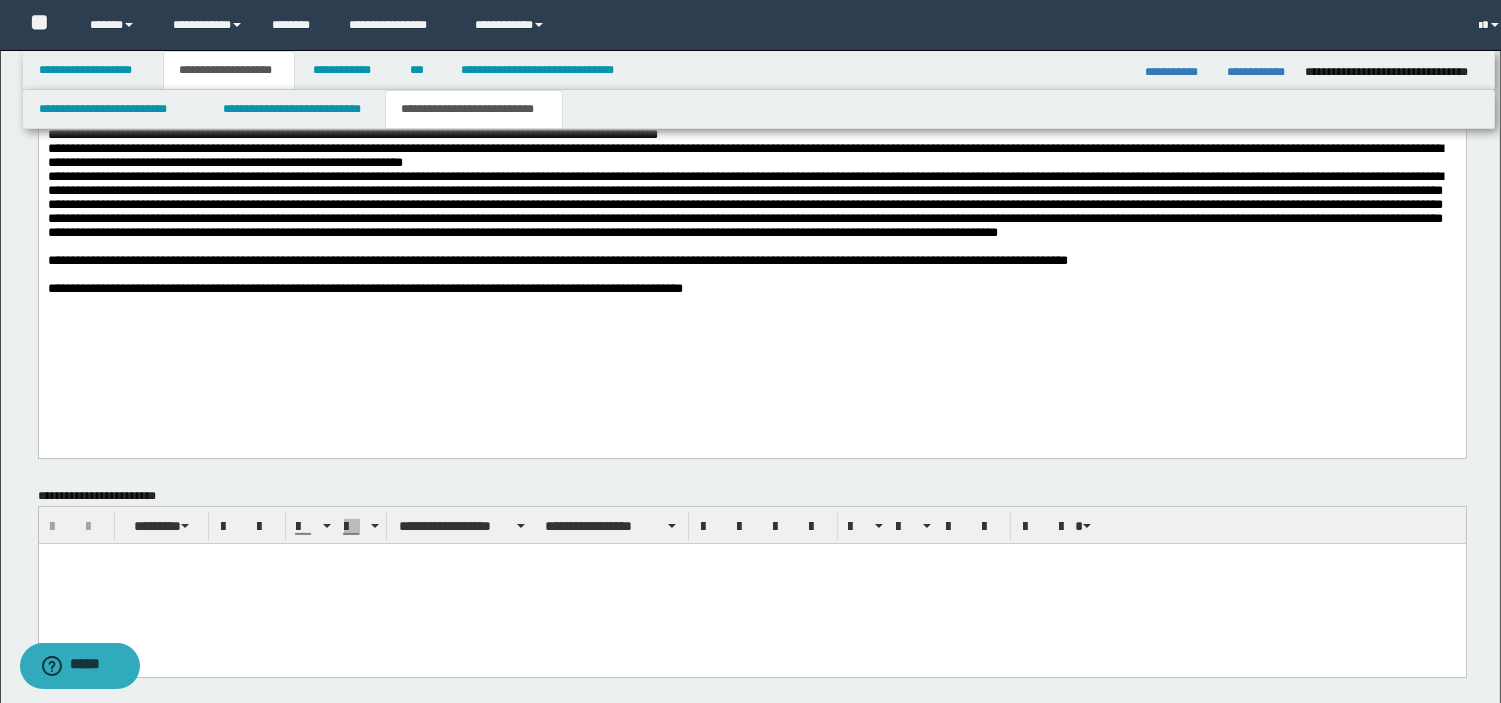 scroll, scrollTop: 1002, scrollLeft: 0, axis: vertical 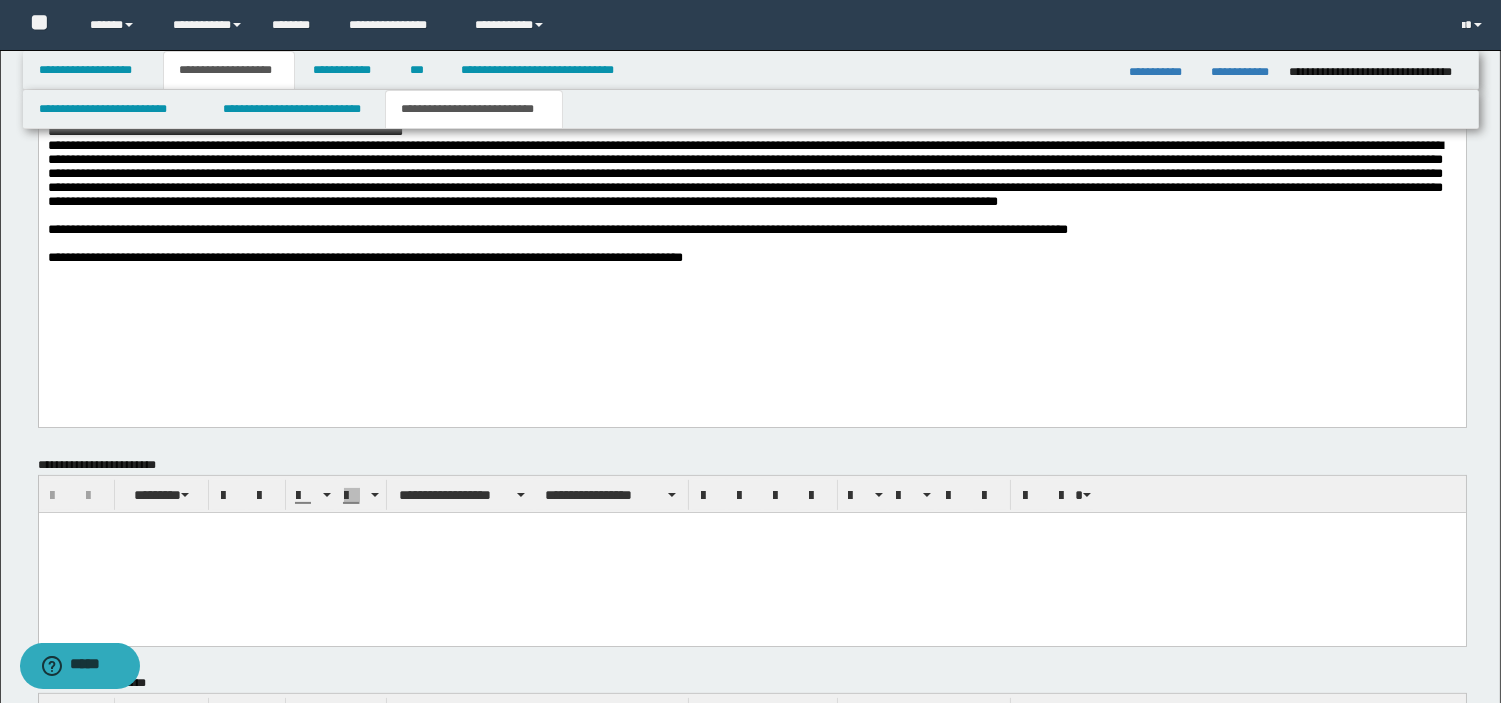 click at bounding box center (751, 244) 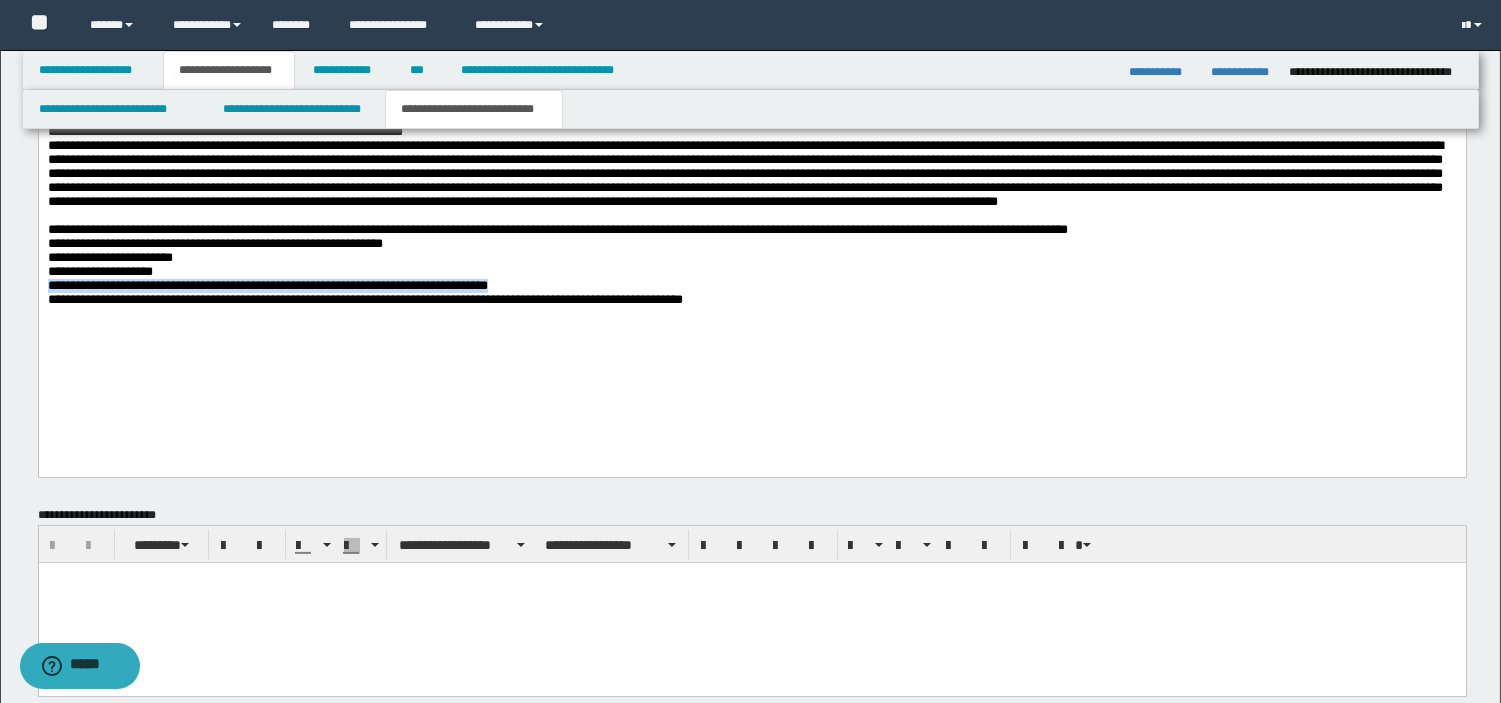 drag, startPoint x: 46, startPoint y: 342, endPoint x: 576, endPoint y: 345, distance: 530.0085 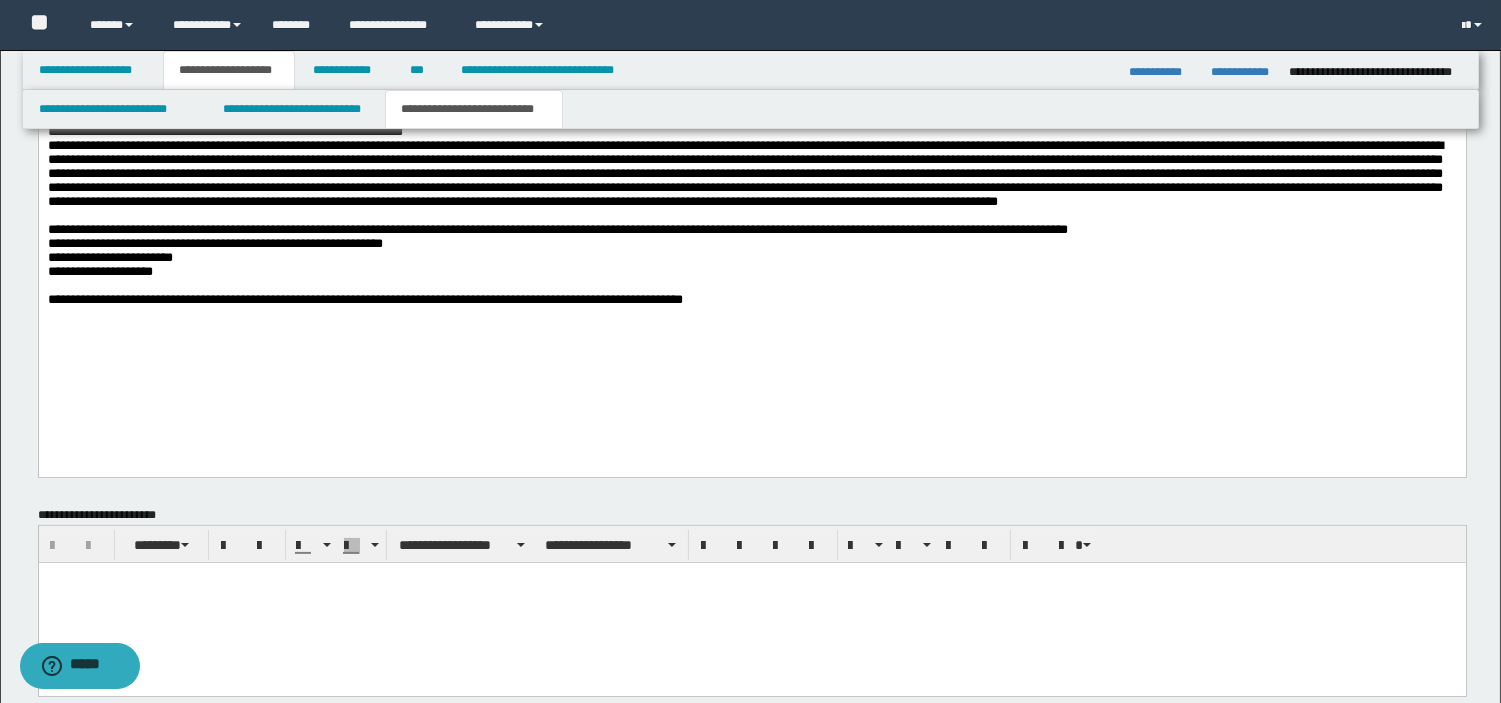 click on "**********" at bounding box center (214, 257) 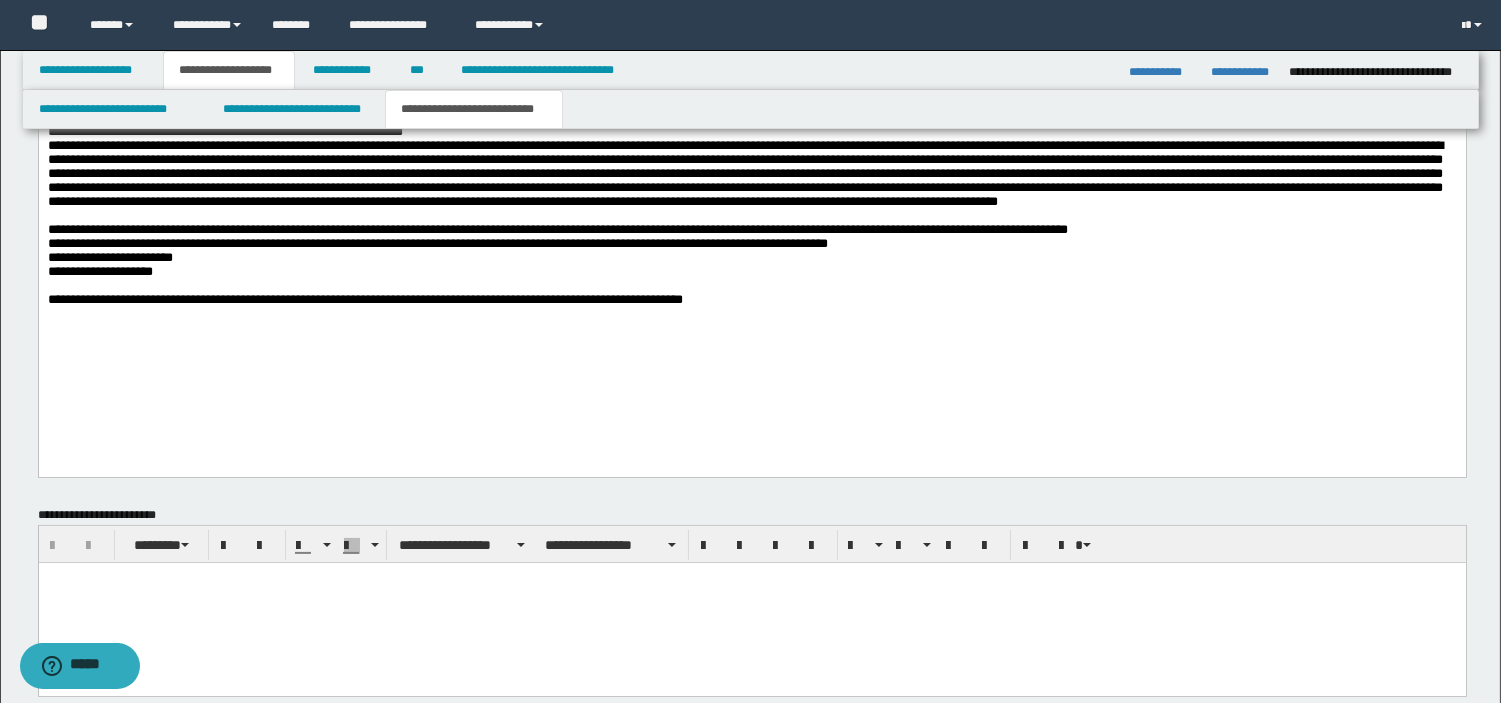 click on "**********" at bounding box center (751, 265) 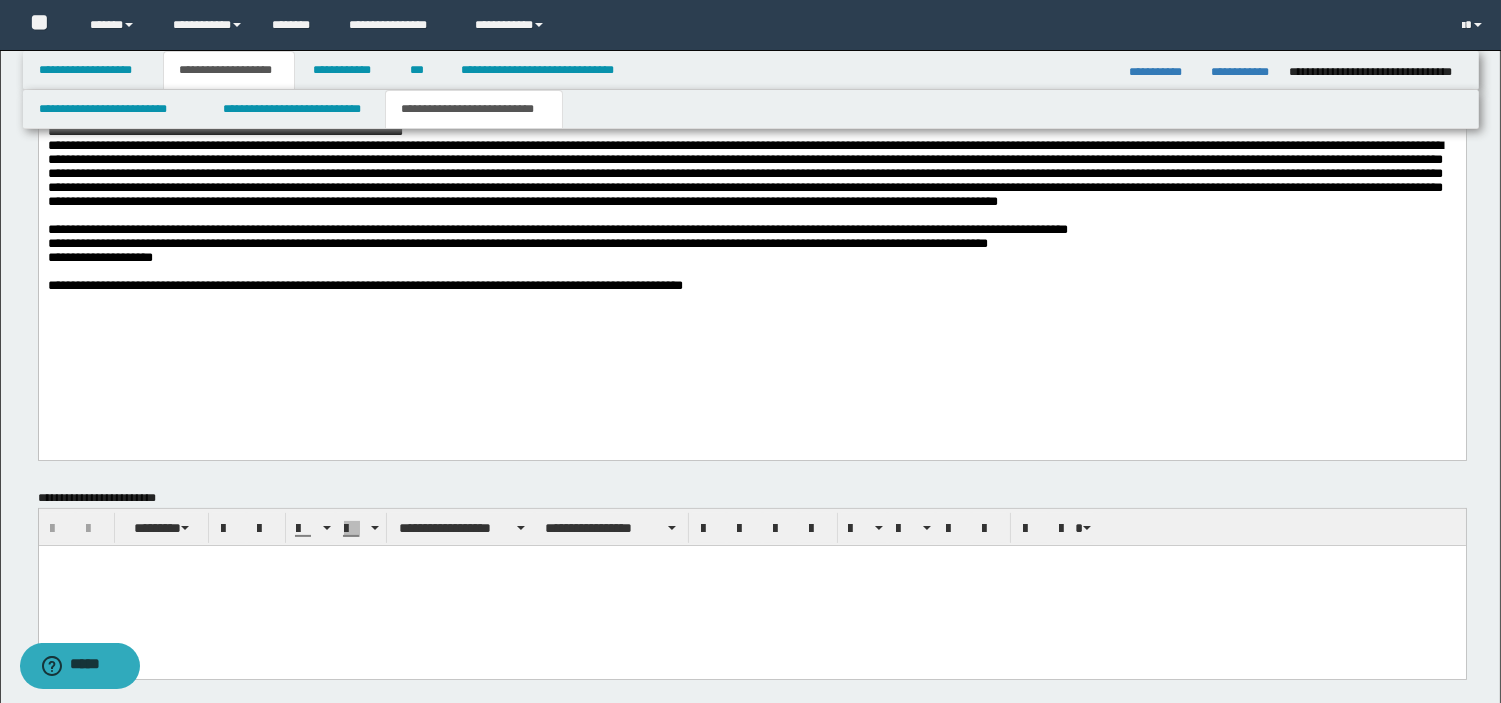 click on "**********" at bounding box center (517, 250) 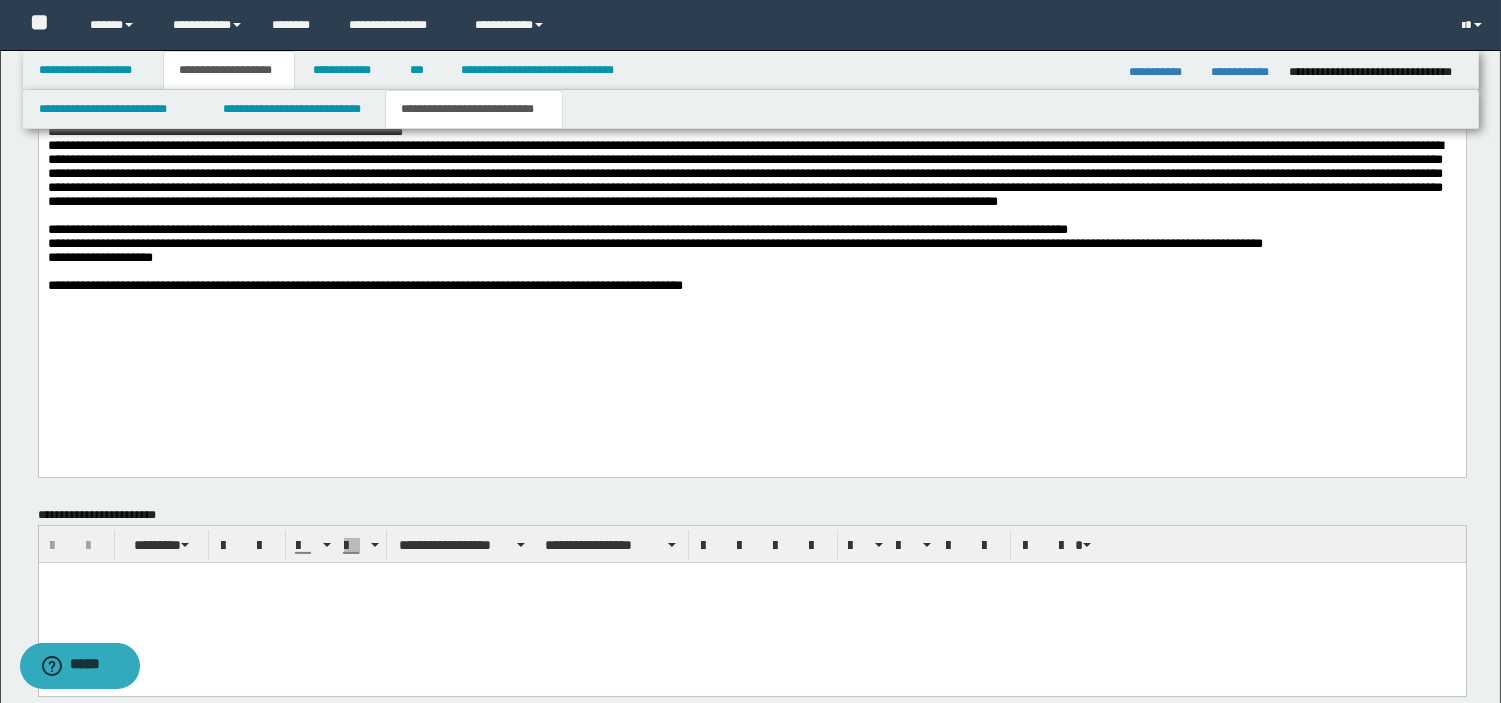 click on "**********" at bounding box center (751, 258) 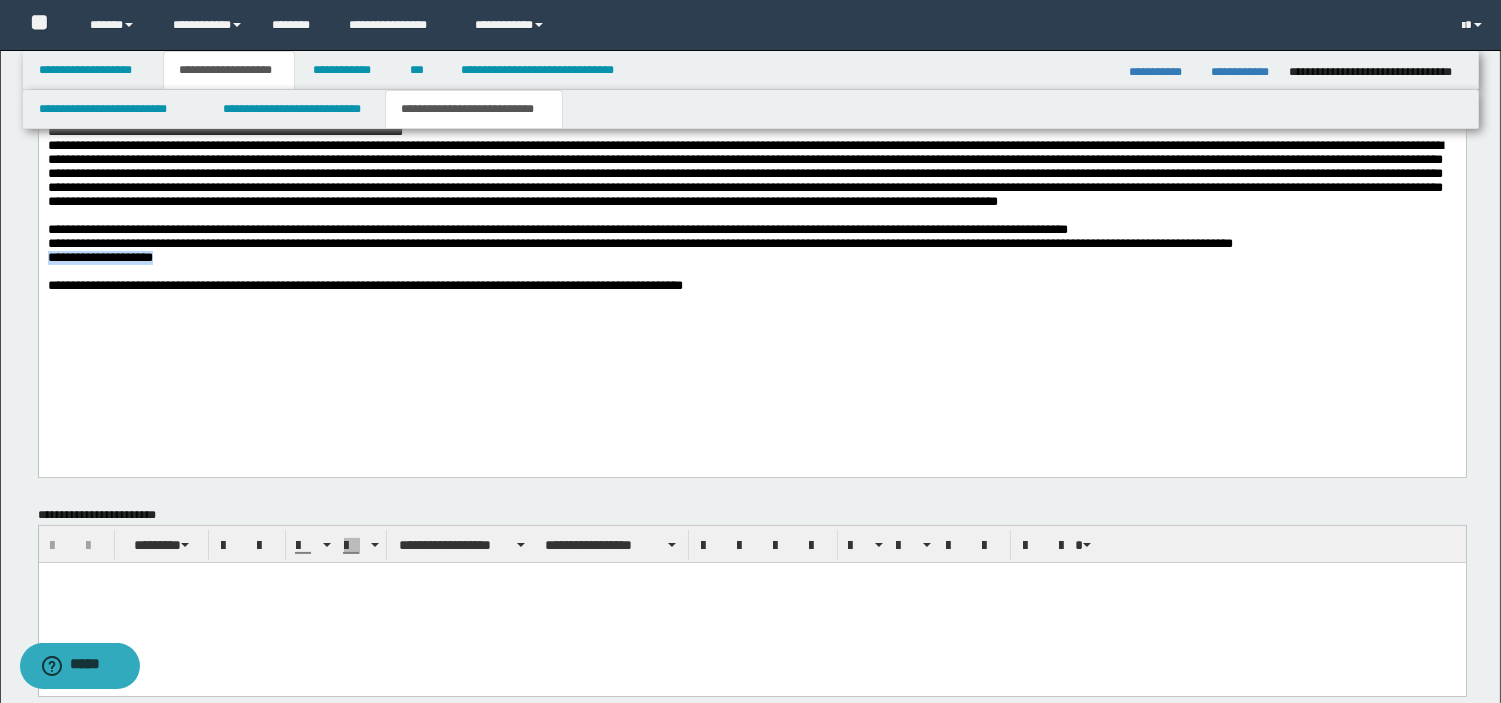 drag, startPoint x: 184, startPoint y: 324, endPoint x: 42, endPoint y: 332, distance: 142.22517 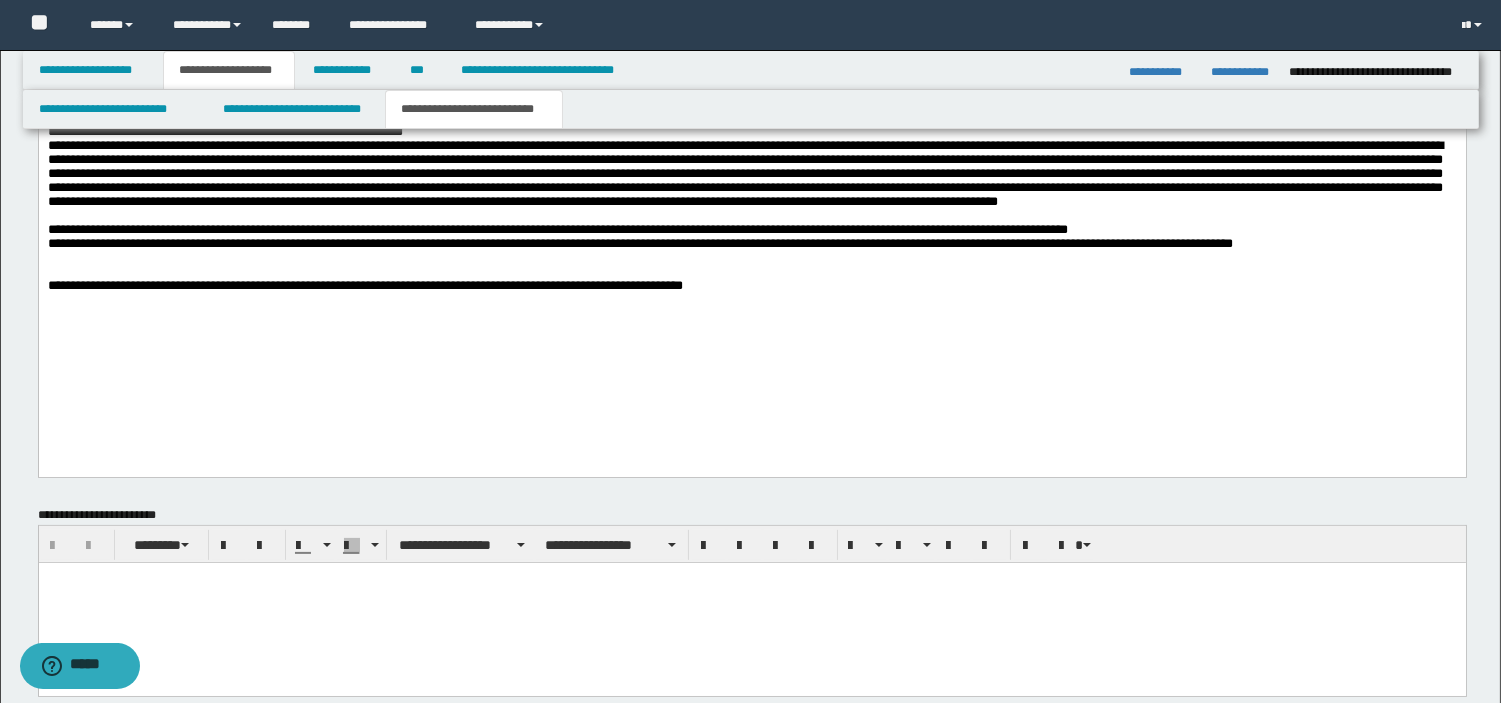 click on "**********" at bounding box center (751, 258) 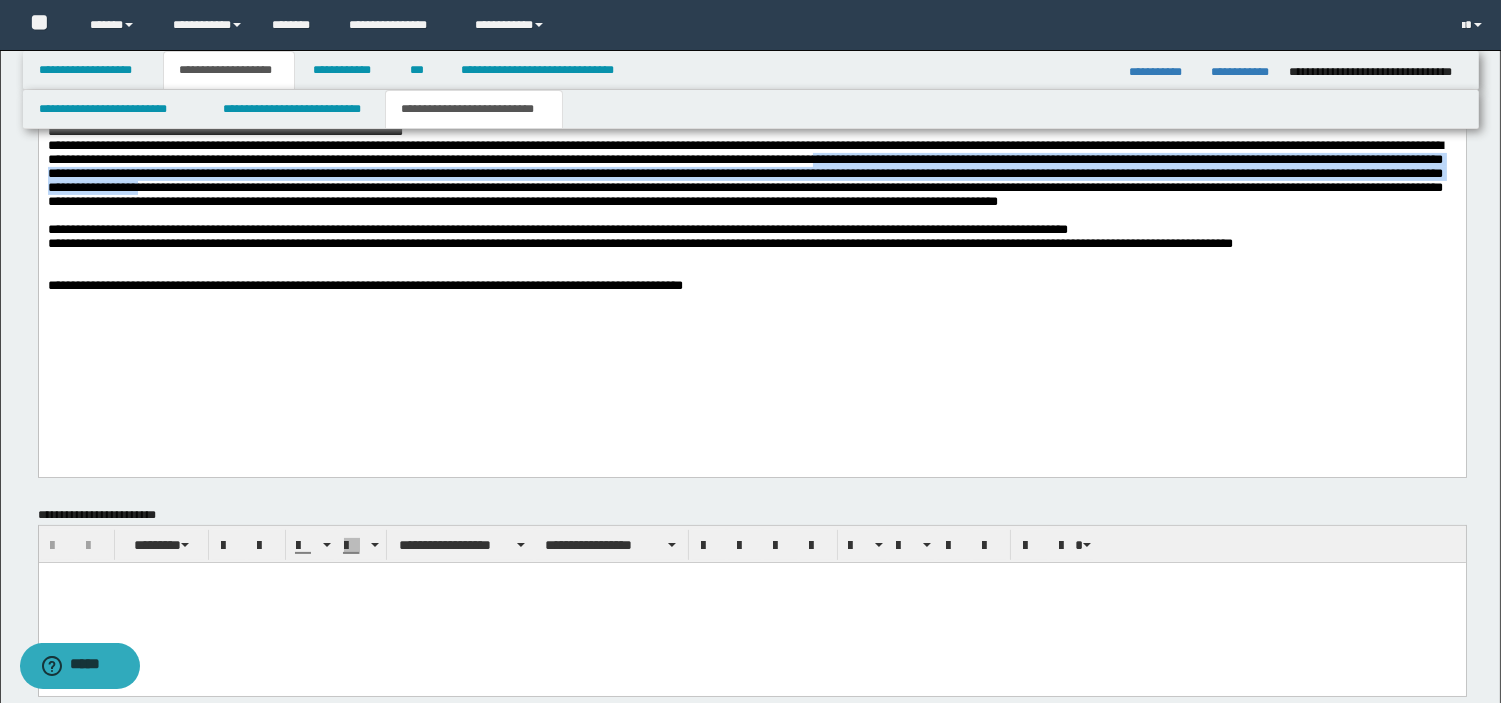 drag, startPoint x: 1251, startPoint y: 179, endPoint x: 993, endPoint y: 208, distance: 259.62473 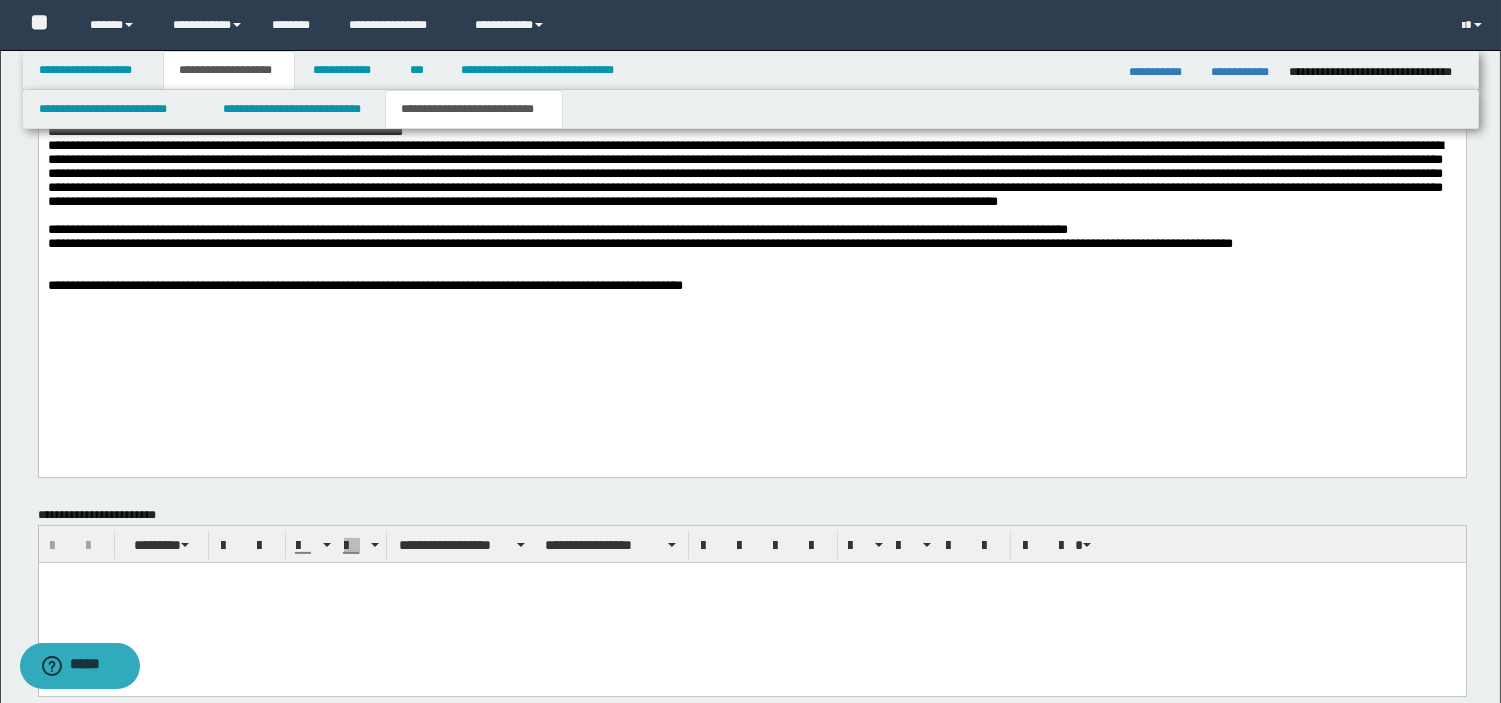 click on "**********" at bounding box center (751, 258) 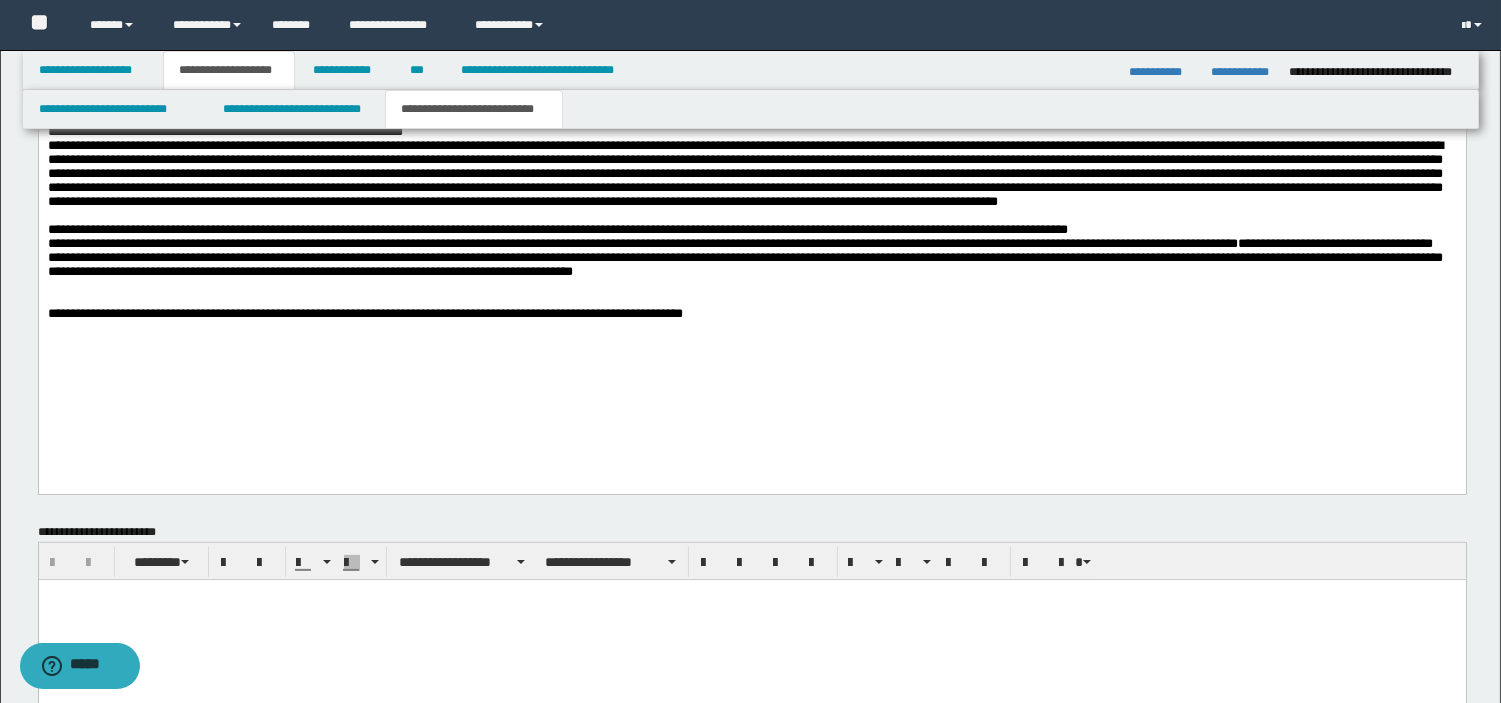 click on "**********" at bounding box center (744, 257) 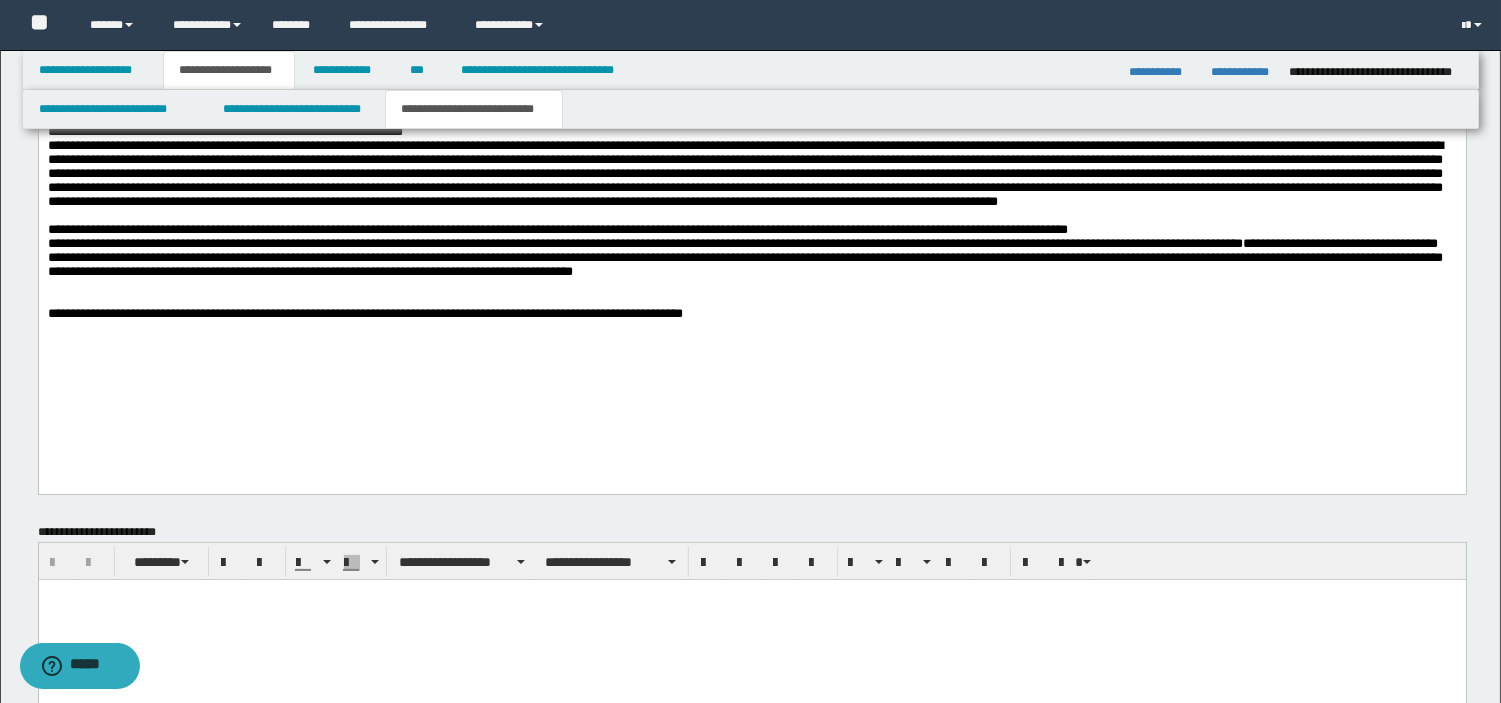click on "**********" at bounding box center [744, 257] 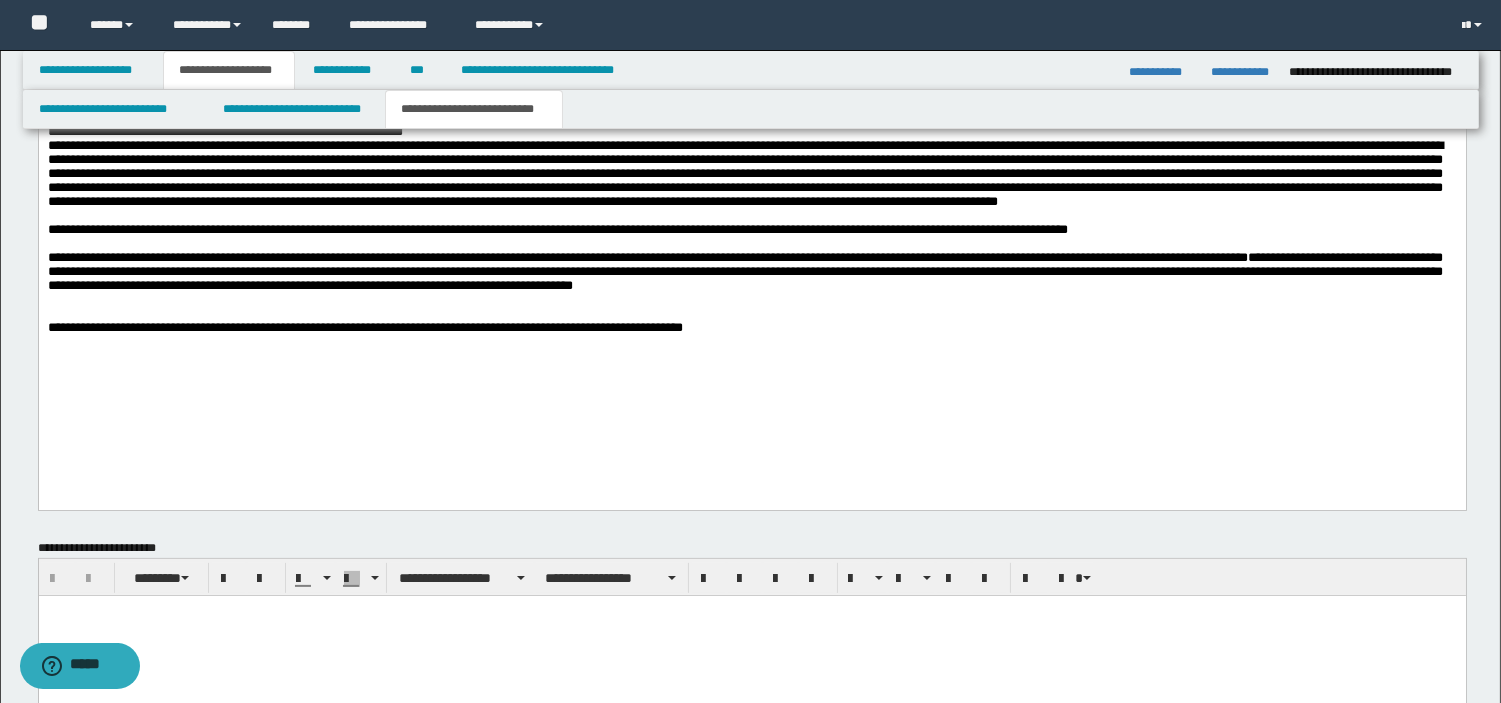 click on "**********" at bounding box center [364, 327] 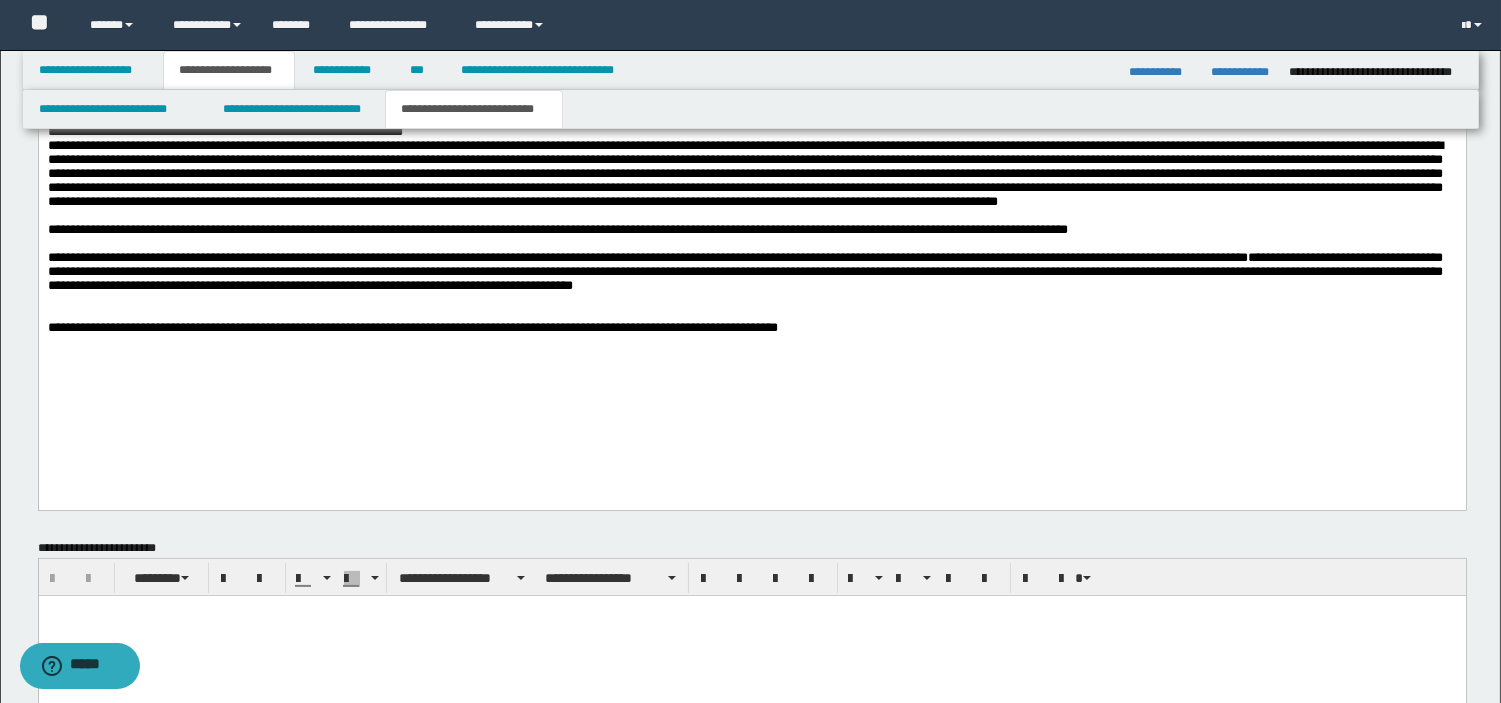 click on "**********" at bounding box center [751, 328] 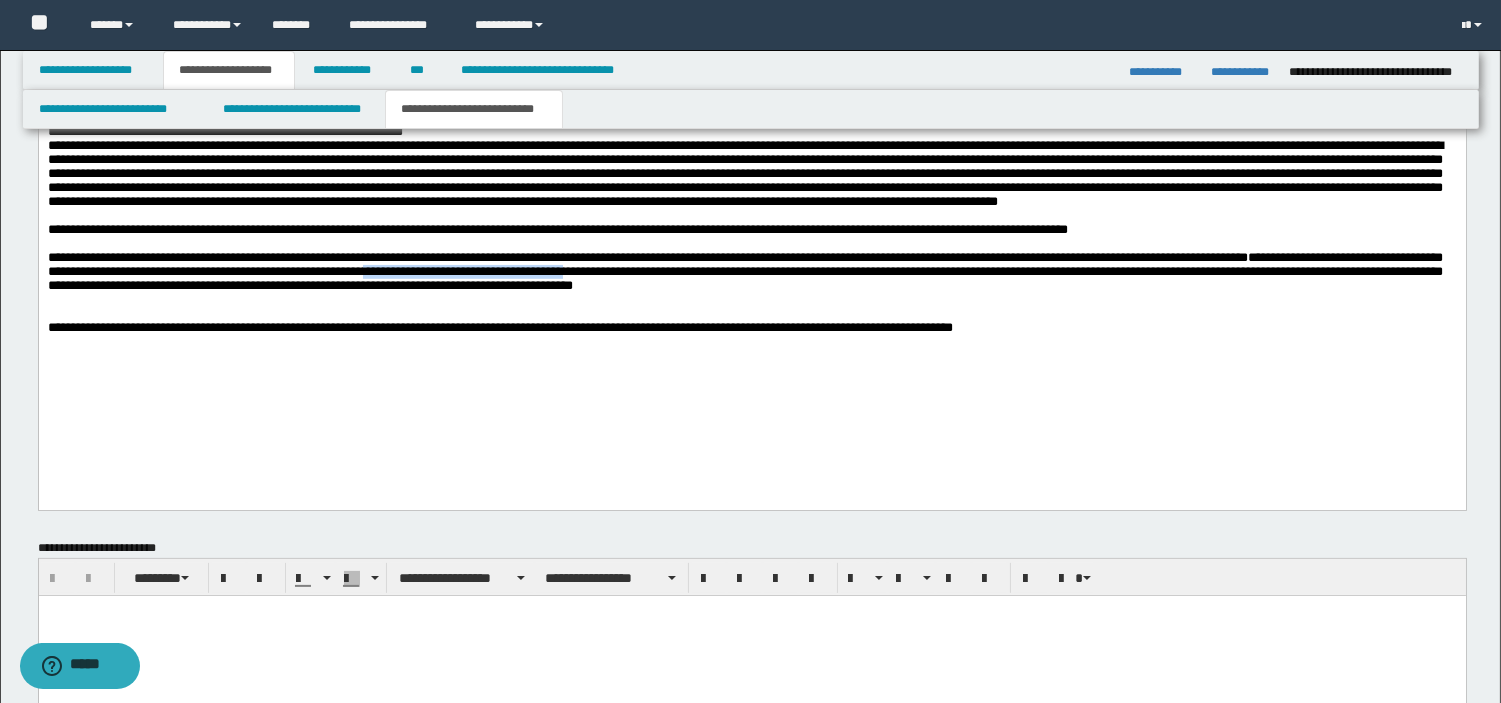 drag, startPoint x: 694, startPoint y: 323, endPoint x: 943, endPoint y: 319, distance: 249.03212 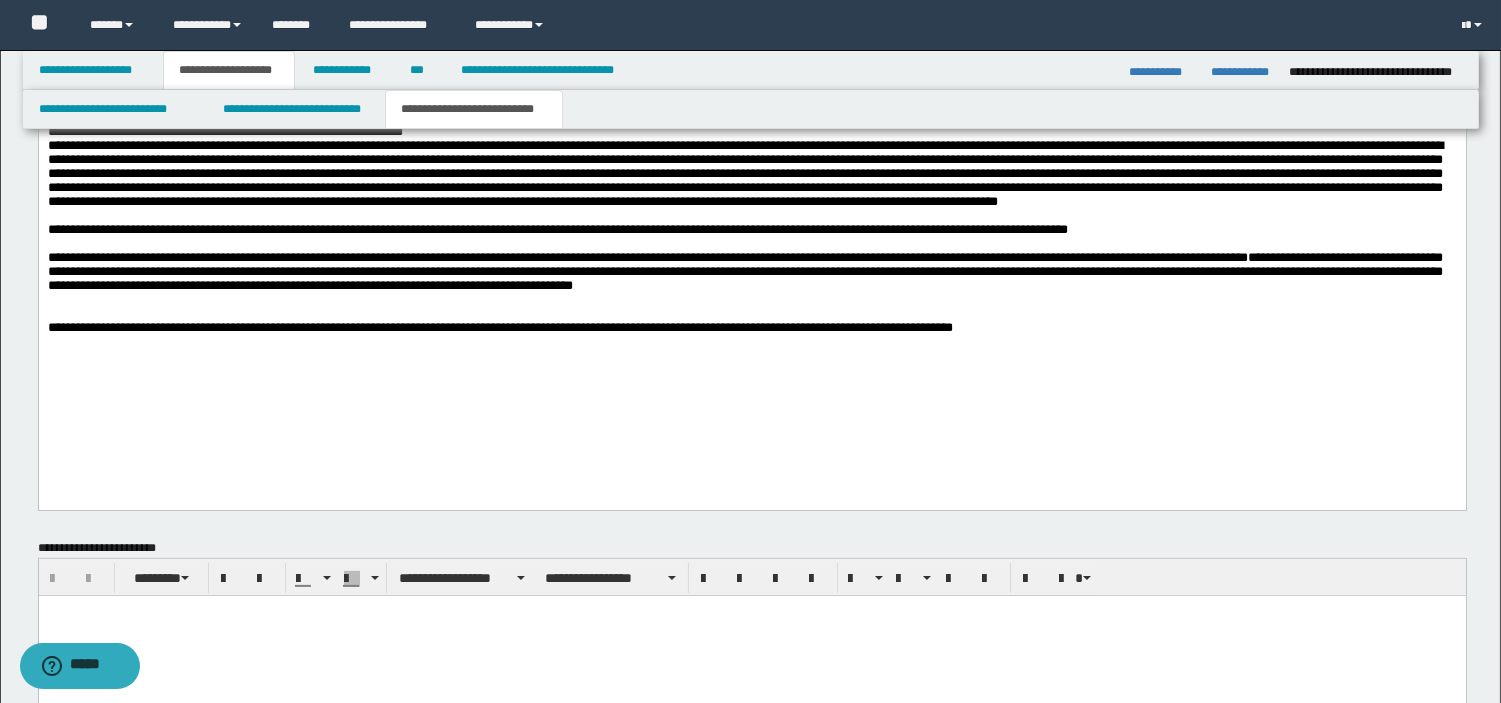 click on "**********" at bounding box center (751, 328) 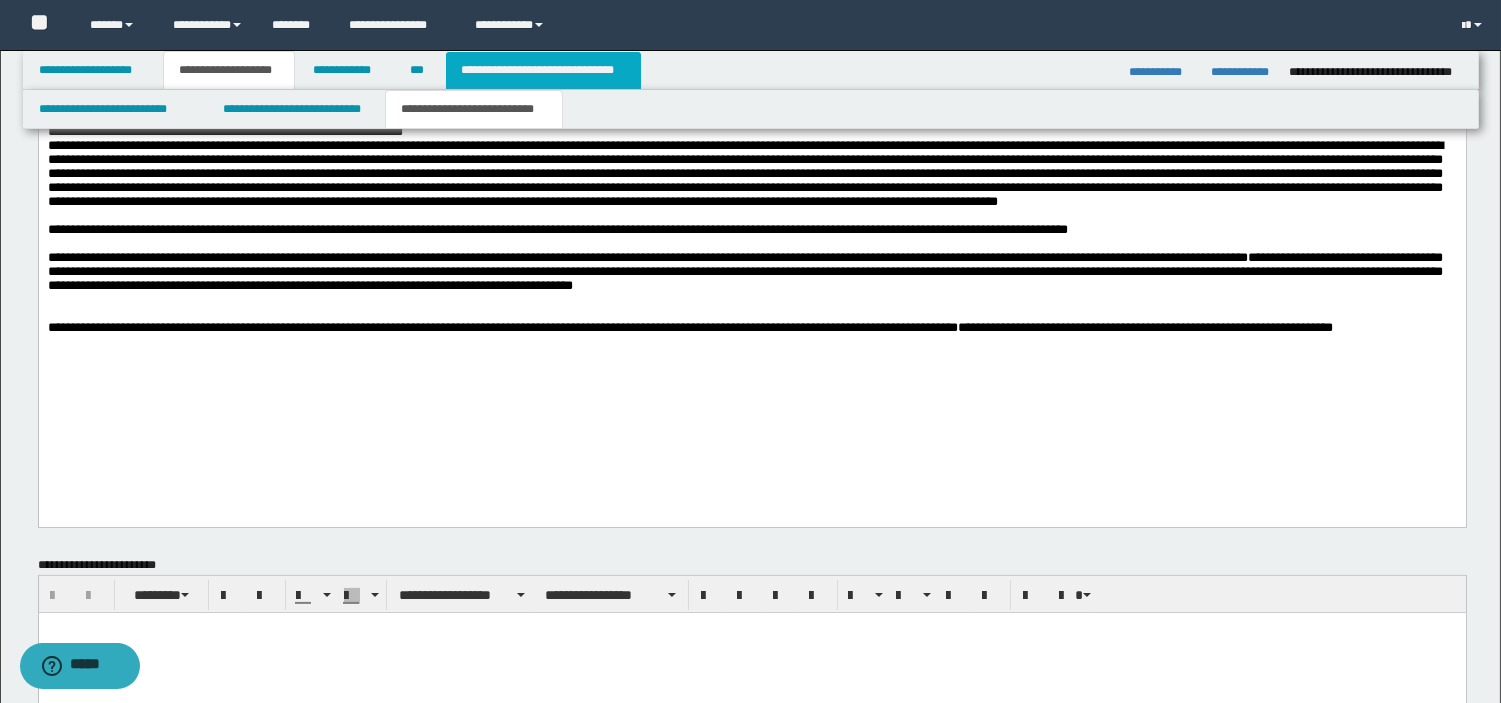 click on "**********" at bounding box center [543, 70] 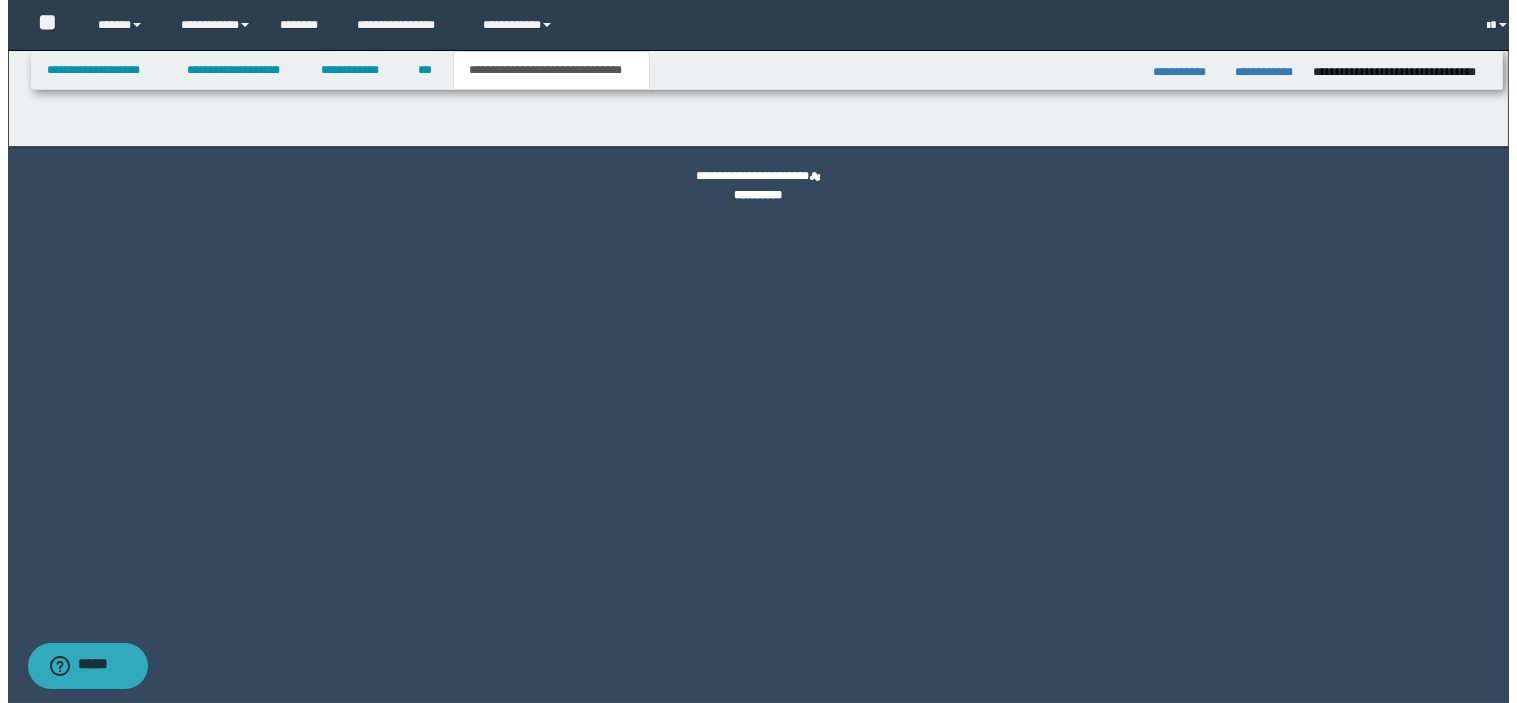 scroll, scrollTop: 0, scrollLeft: 0, axis: both 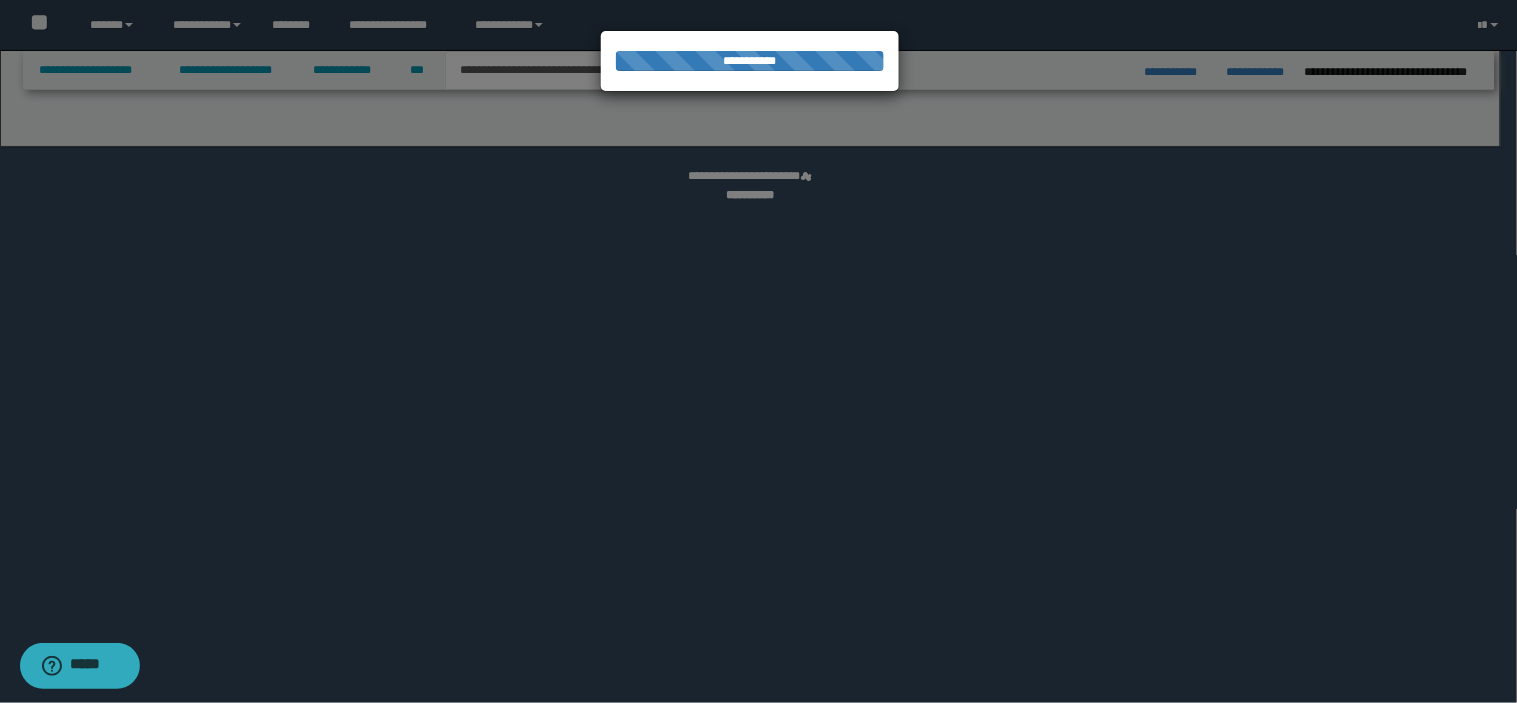 select on "*" 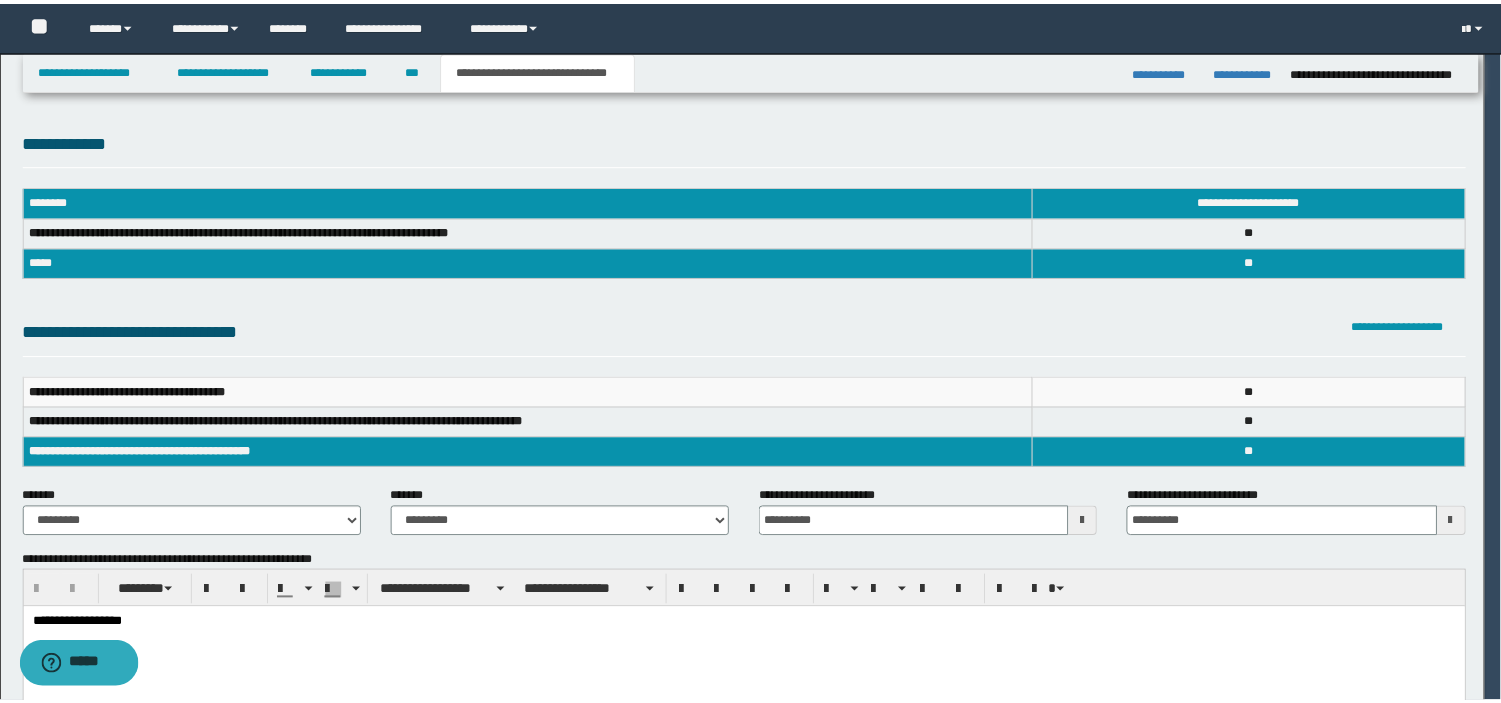 scroll, scrollTop: 0, scrollLeft: 0, axis: both 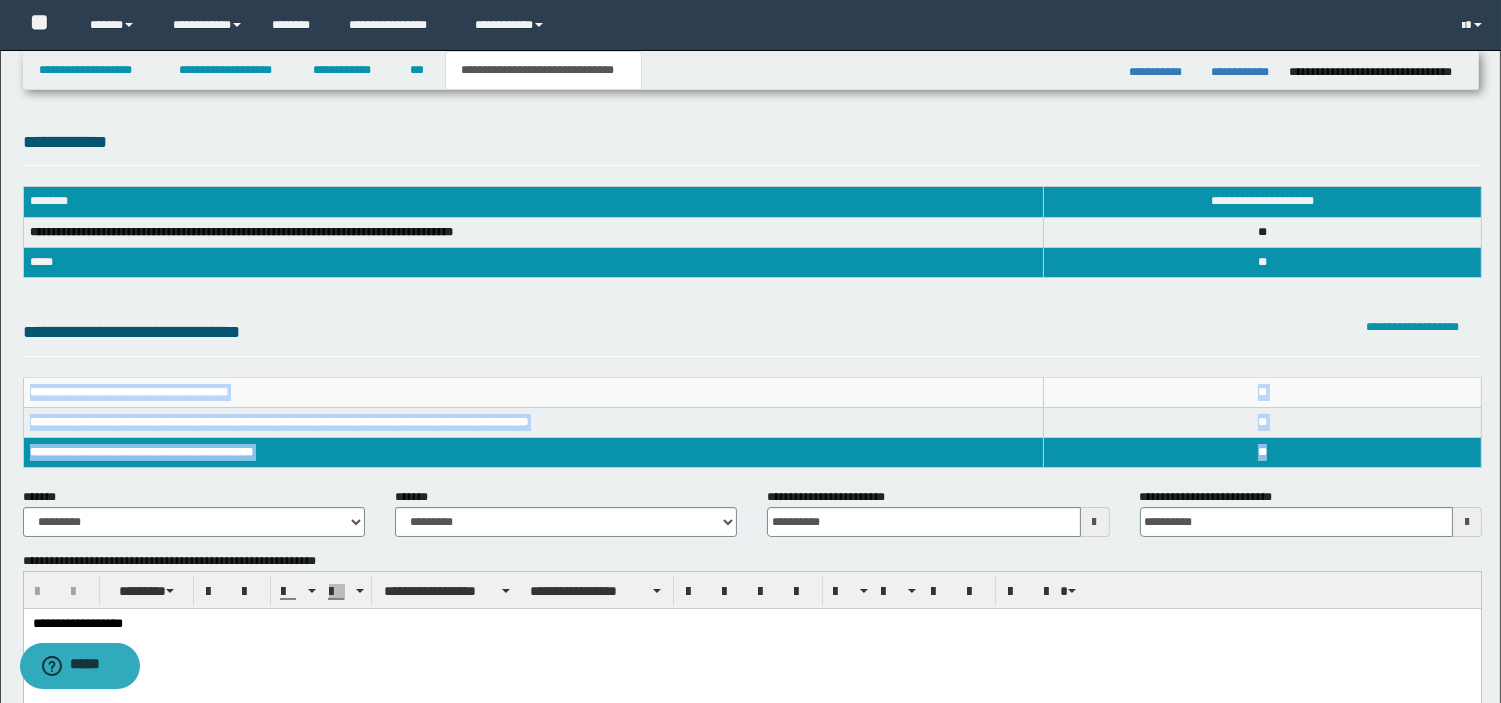 drag, startPoint x: 31, startPoint y: 391, endPoint x: 1270, endPoint y: 457, distance: 1240.7566 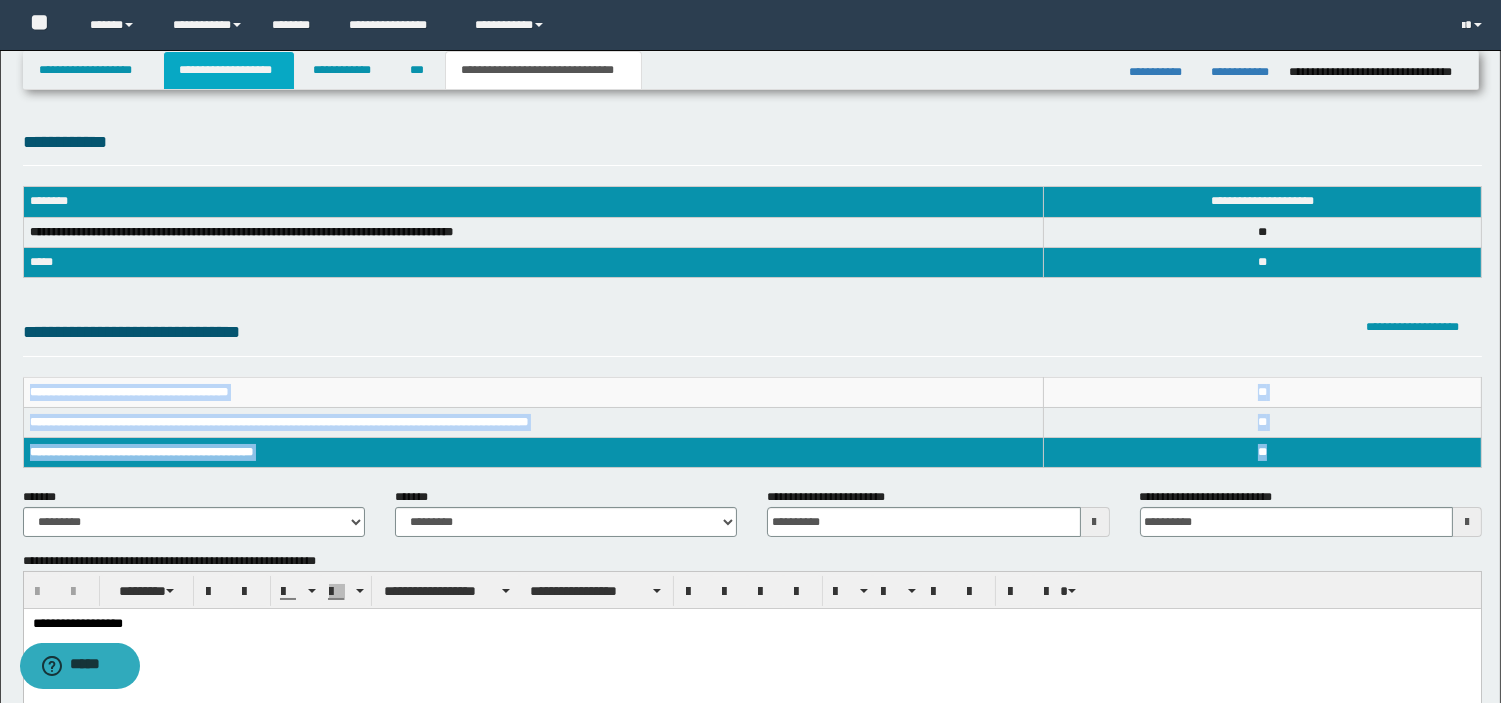 click on "**********" at bounding box center [229, 70] 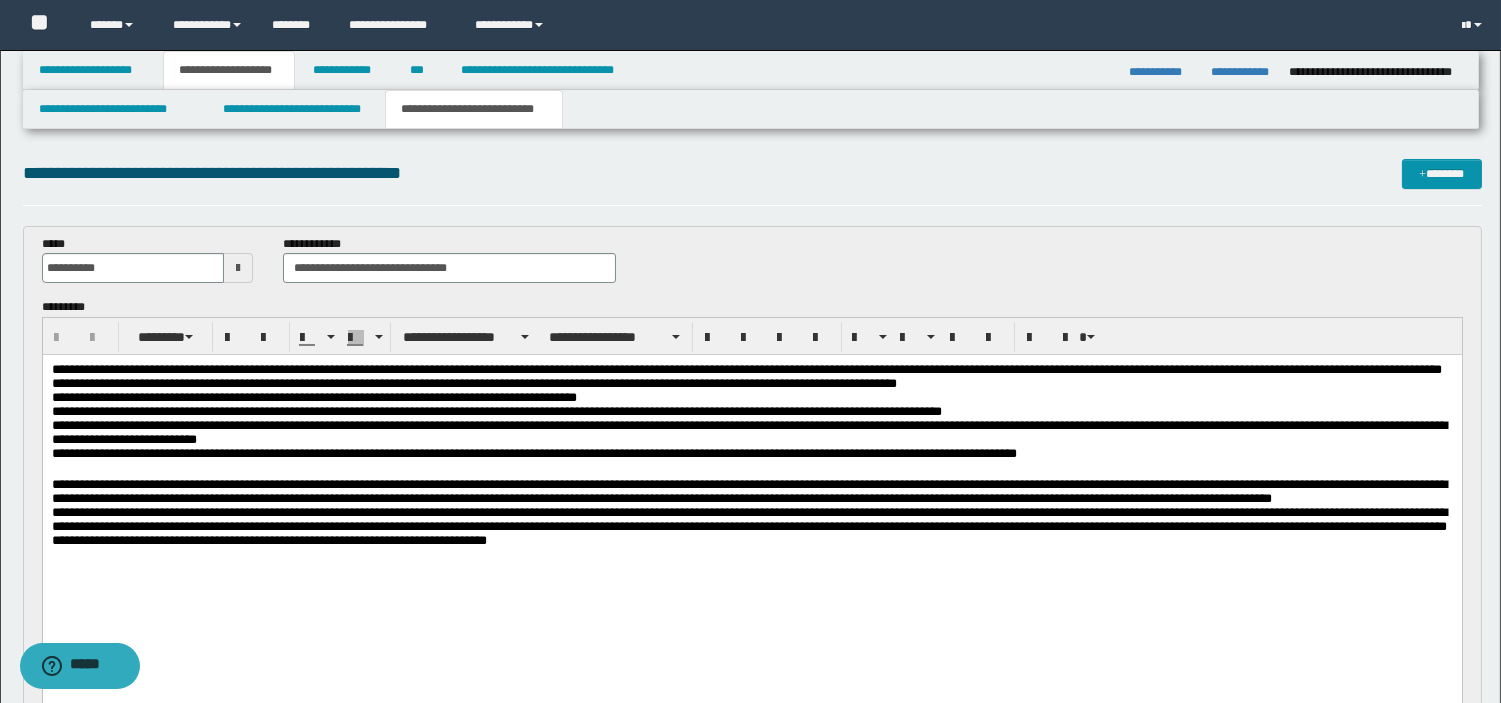 scroll, scrollTop: 614, scrollLeft: 0, axis: vertical 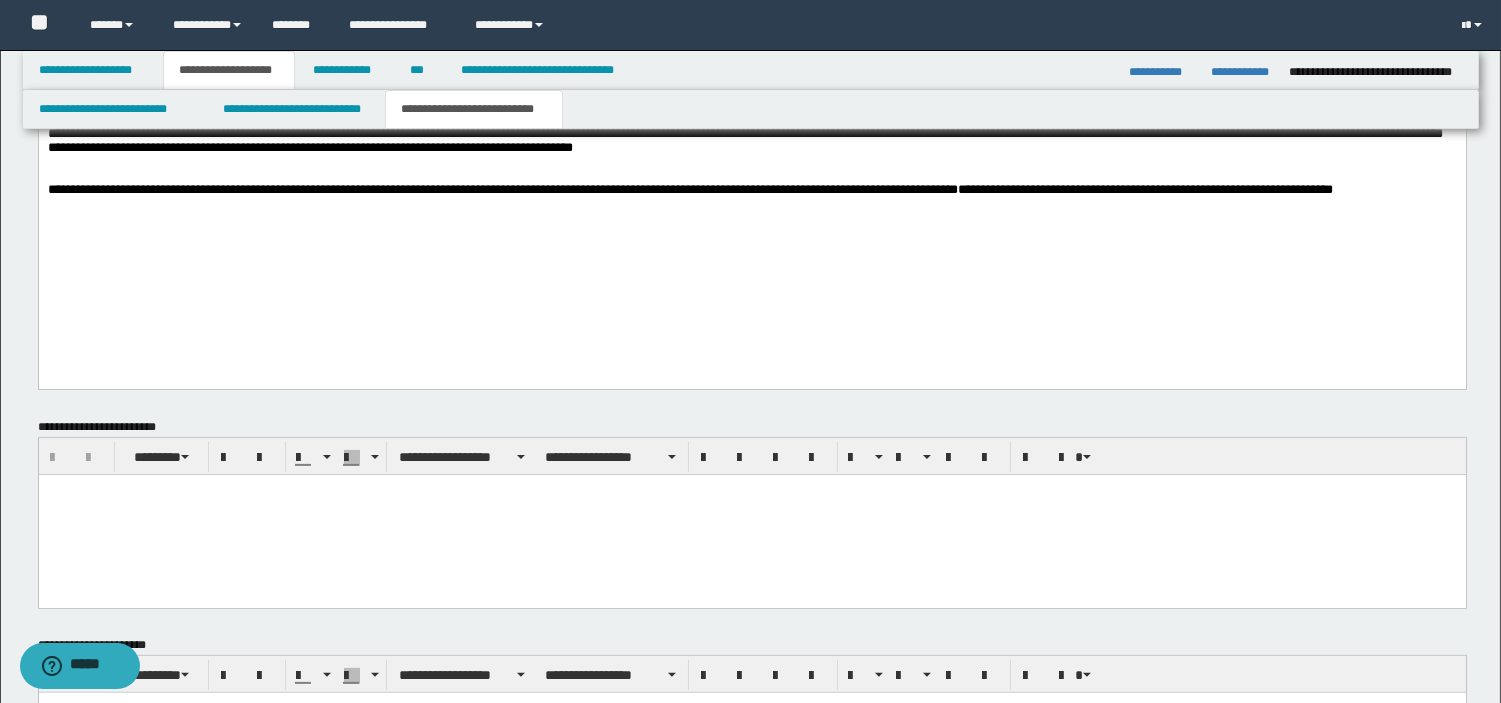 click on "**********" at bounding box center [751, 149] 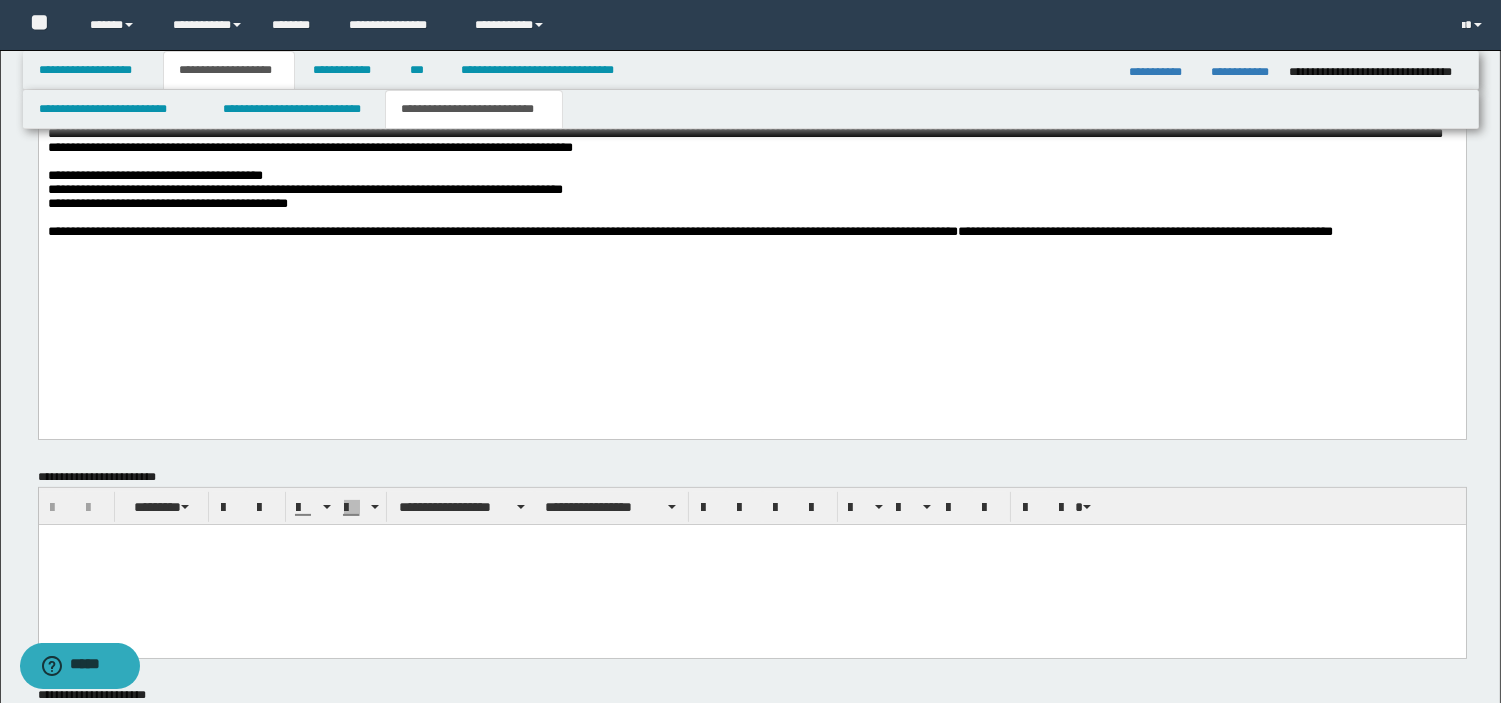 scroll, scrollTop: 525, scrollLeft: 0, axis: vertical 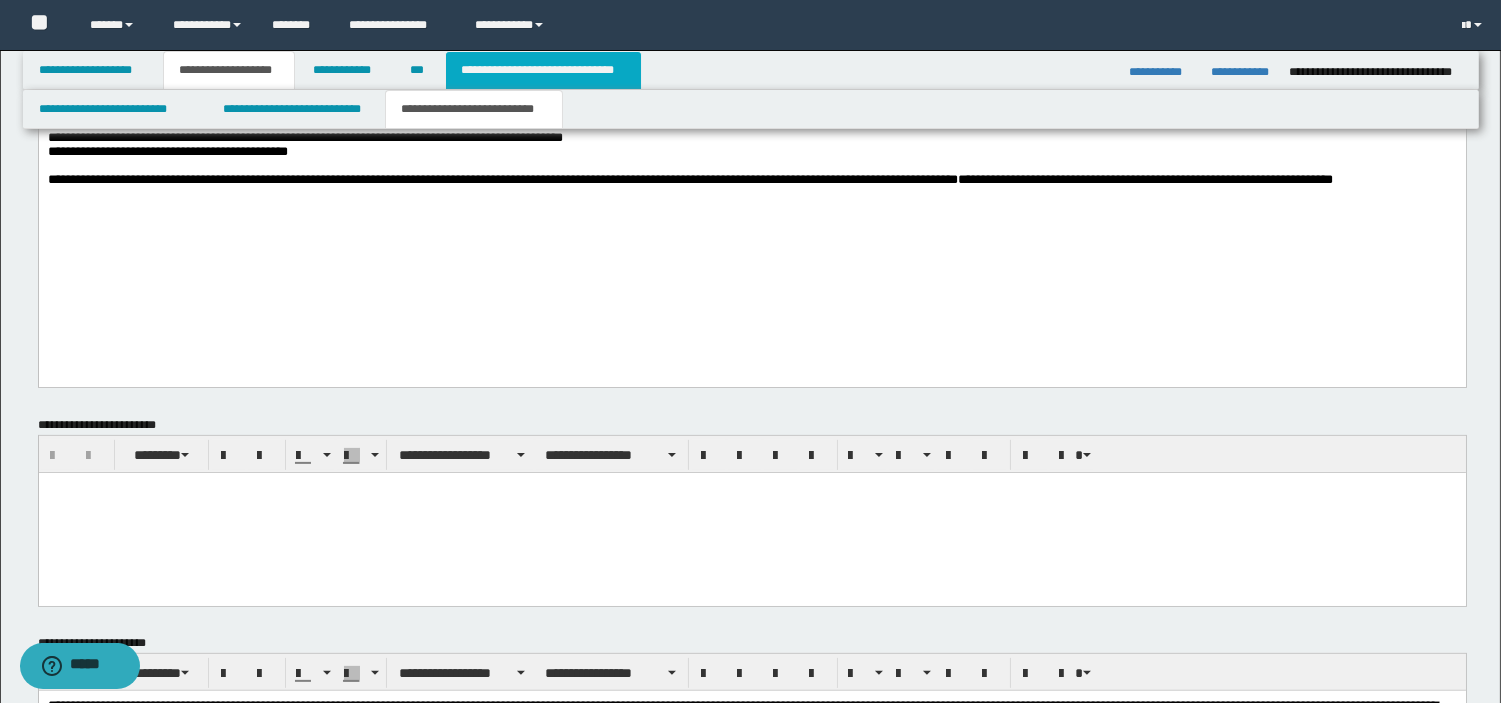 click on "**********" at bounding box center (543, 70) 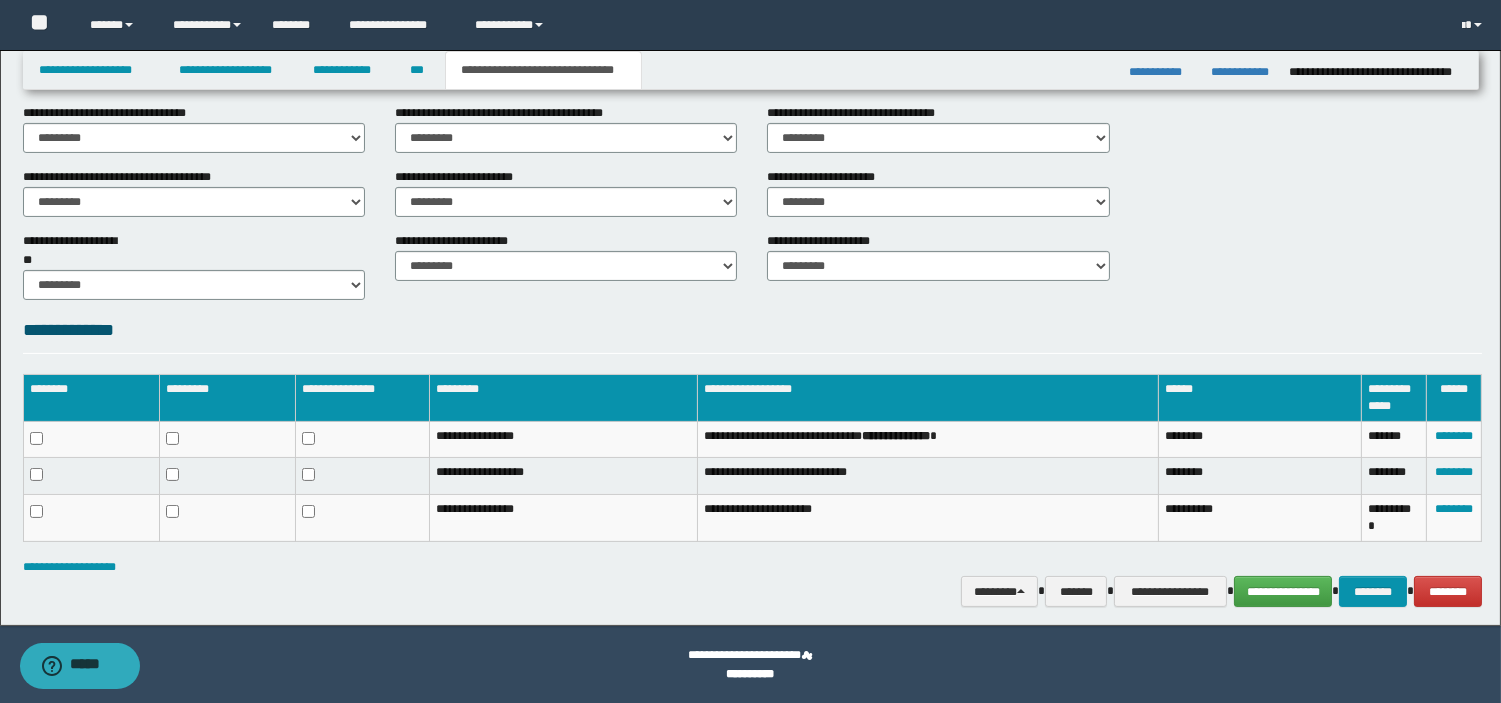scroll, scrollTop: 131, scrollLeft: 0, axis: vertical 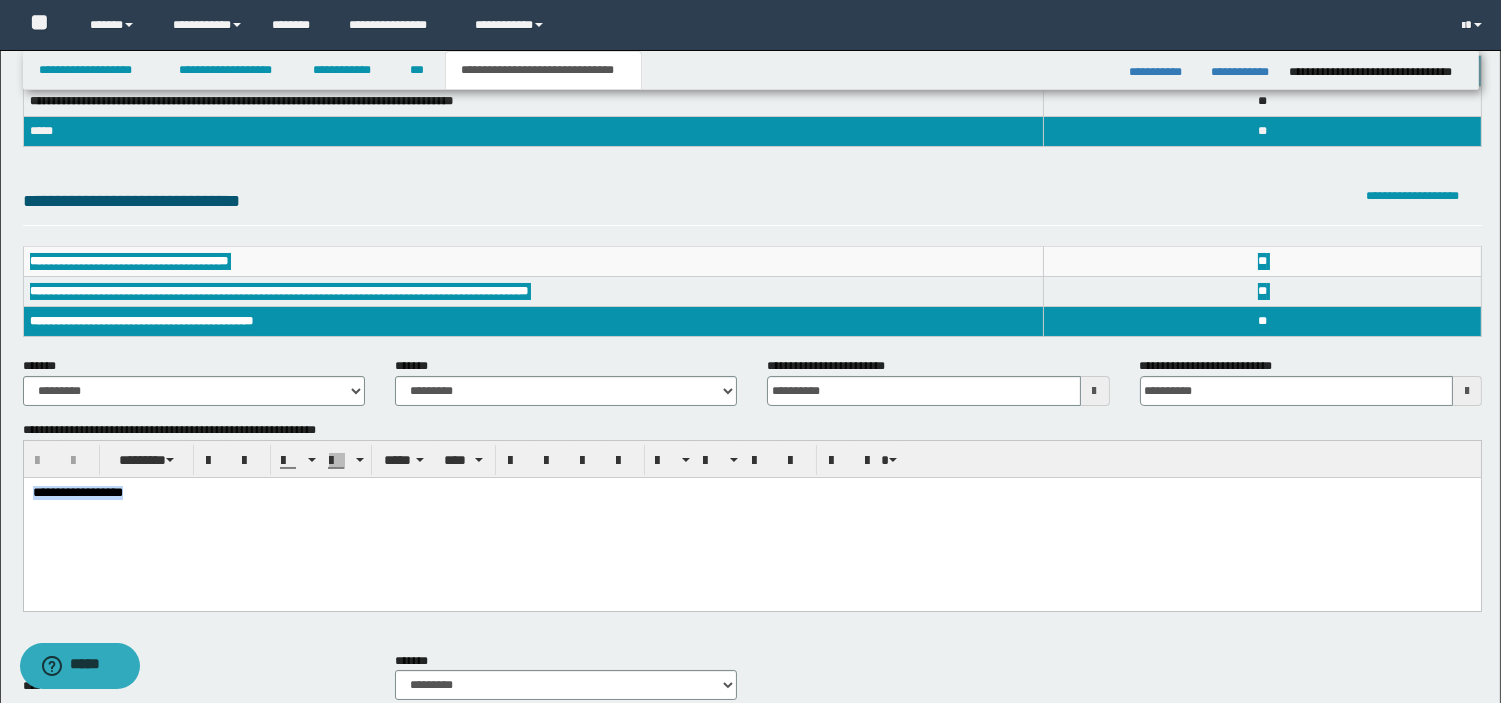 drag, startPoint x: 138, startPoint y: 491, endPoint x: 30, endPoint y: 498, distance: 108.226616 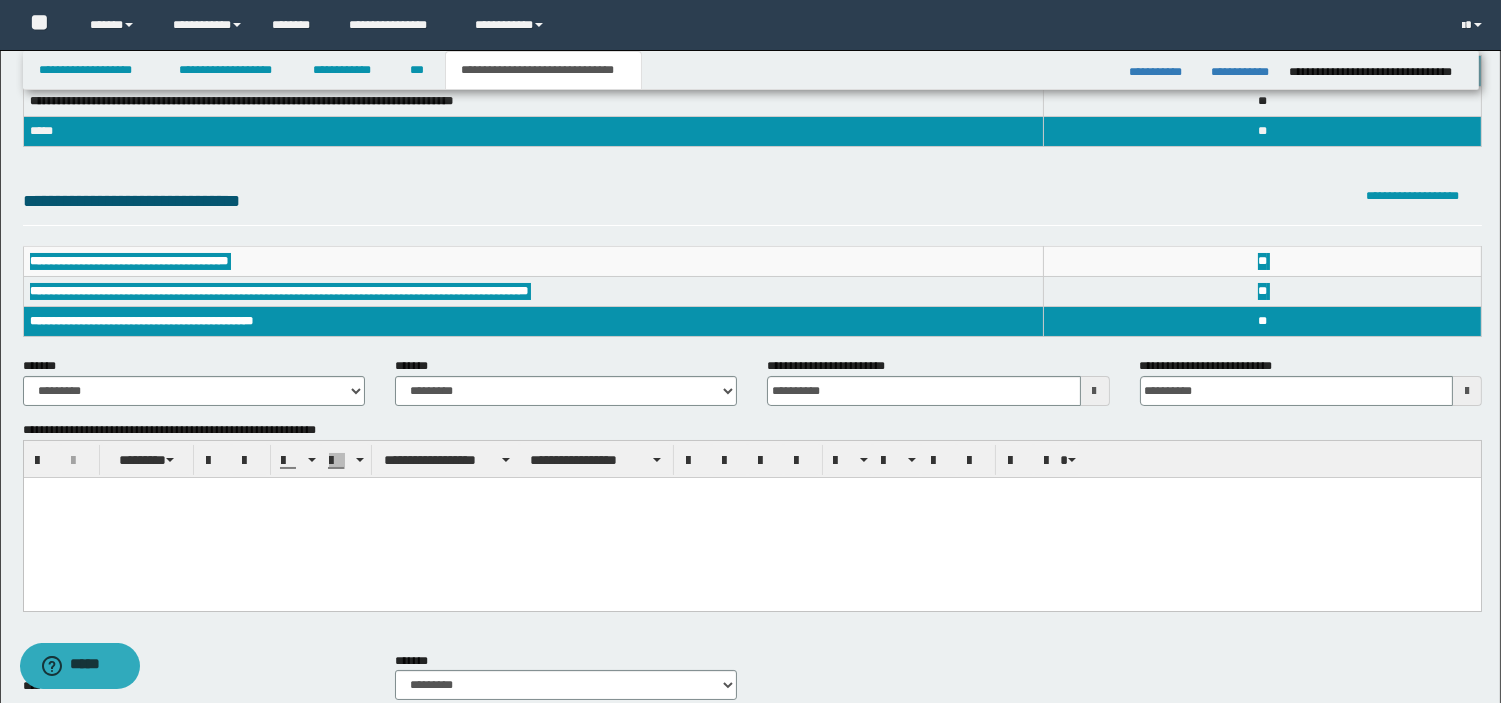 click at bounding box center [751, 517] 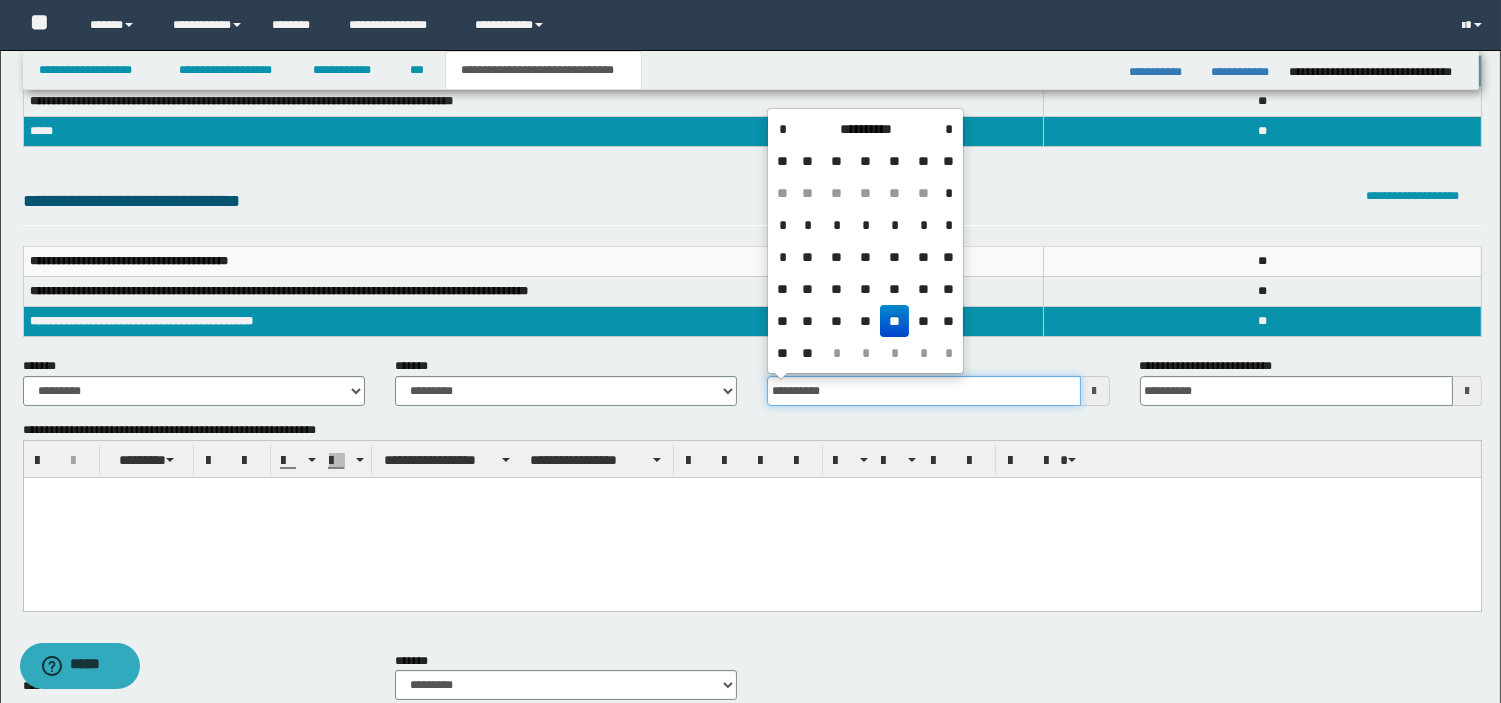 click on "**********" at bounding box center [923, 391] 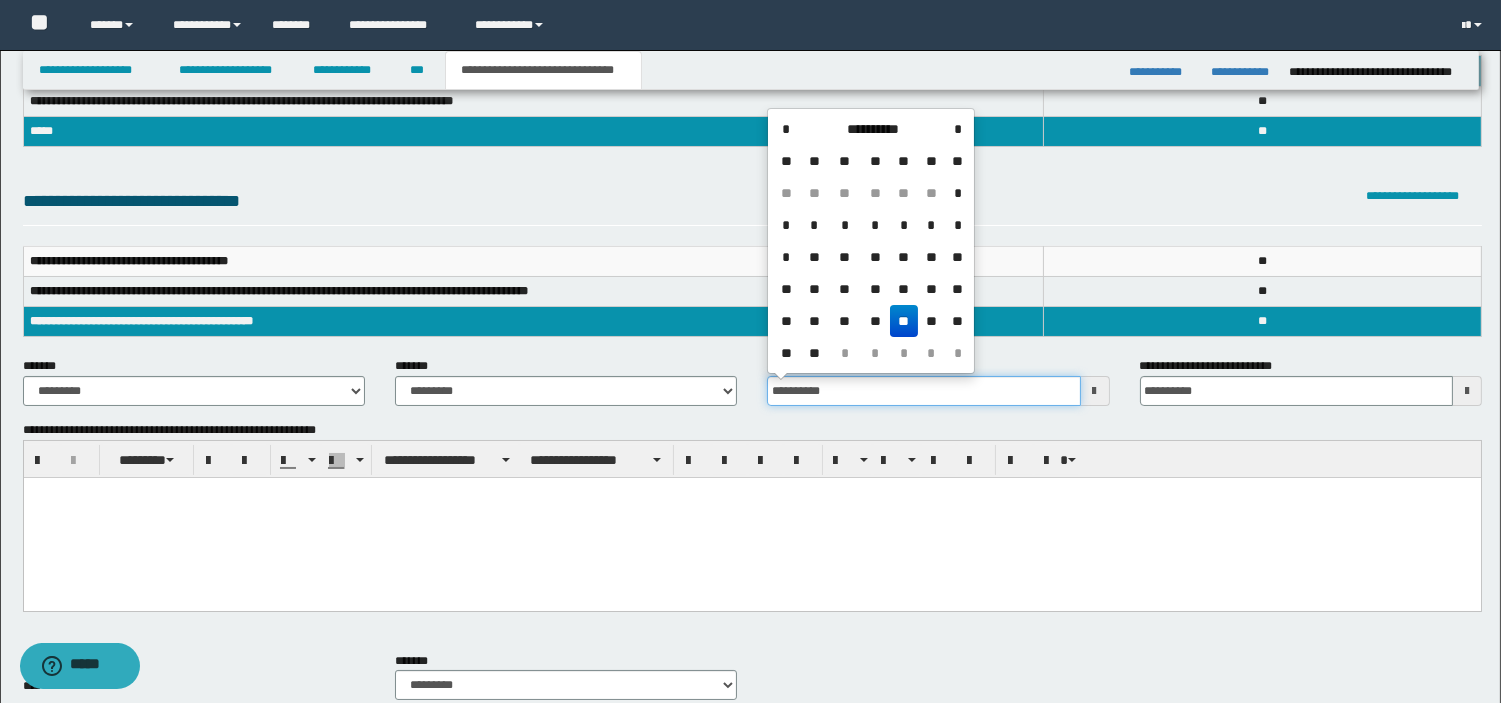 type on "**********" 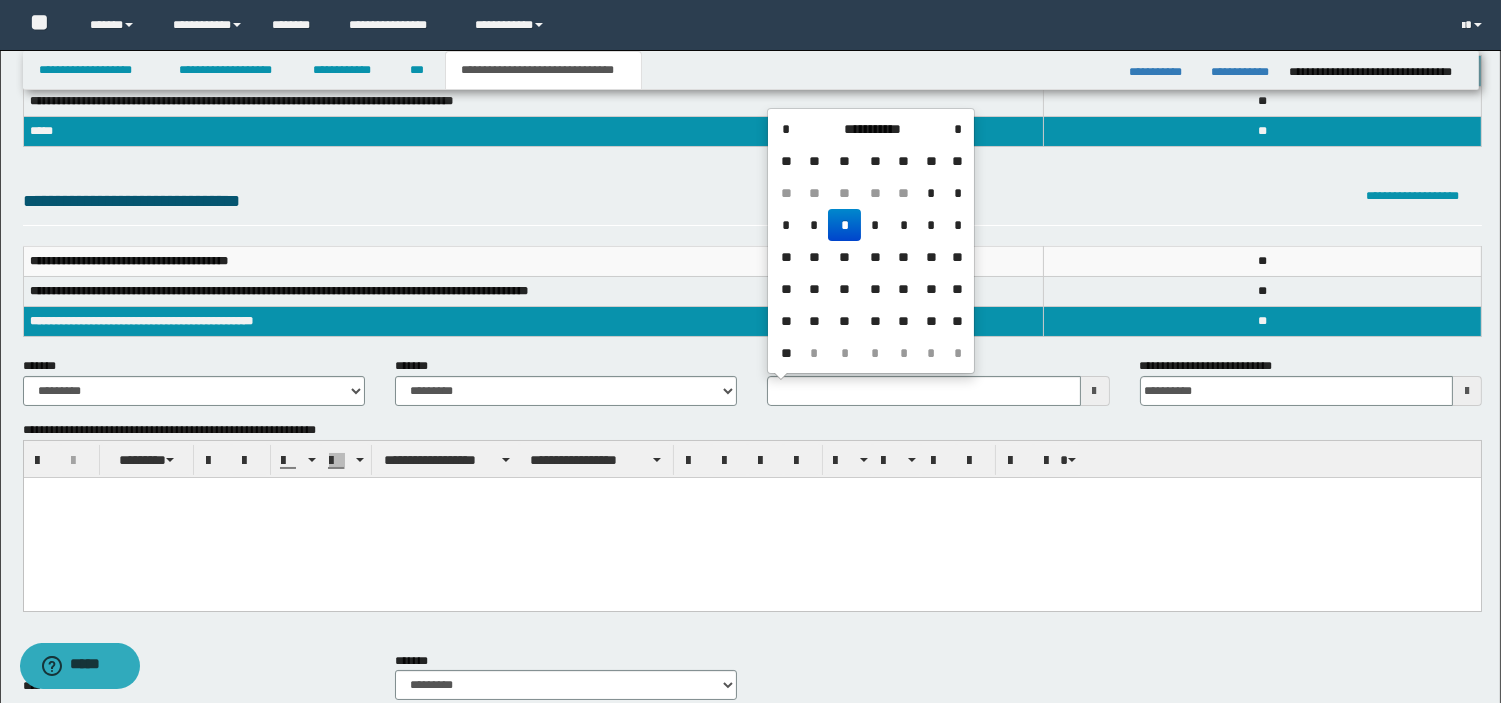 click at bounding box center (751, 517) 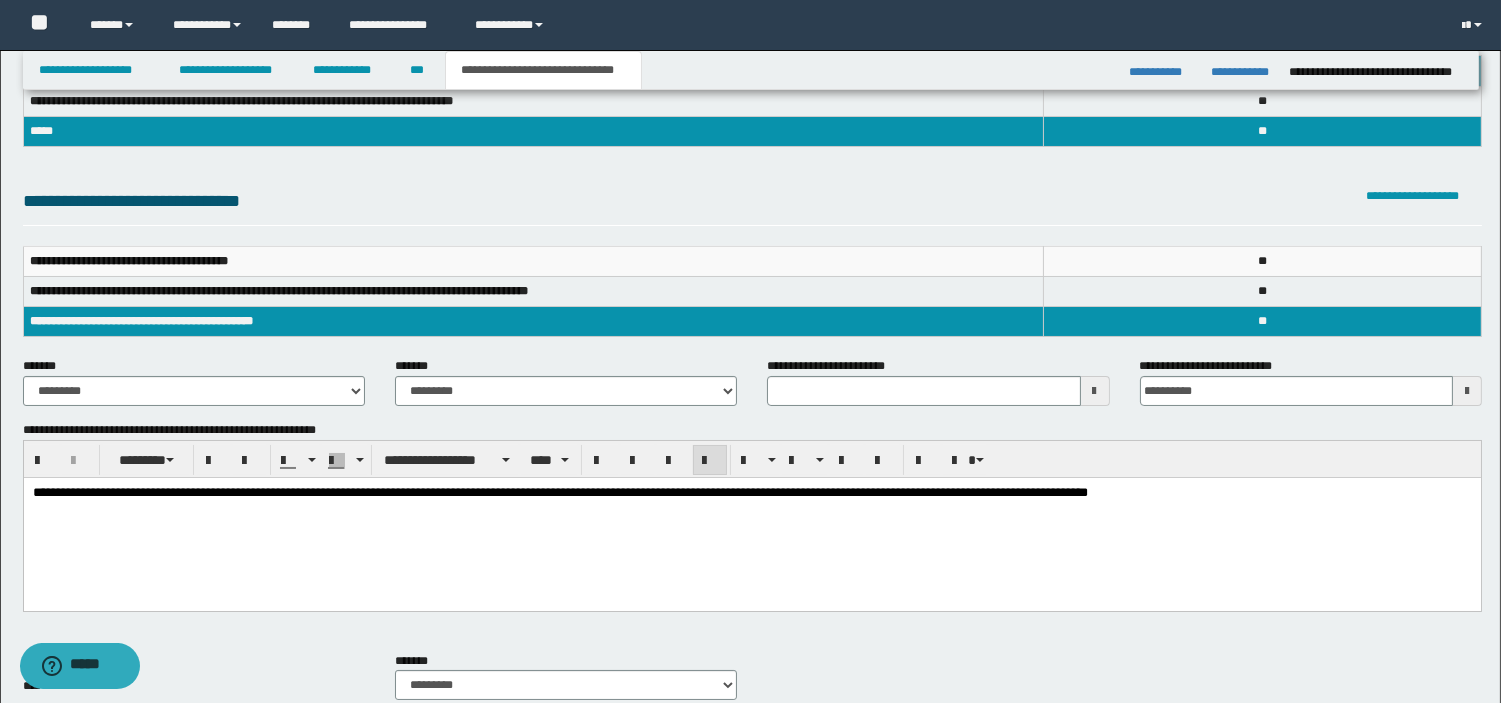 scroll, scrollTop: 745, scrollLeft: 0, axis: vertical 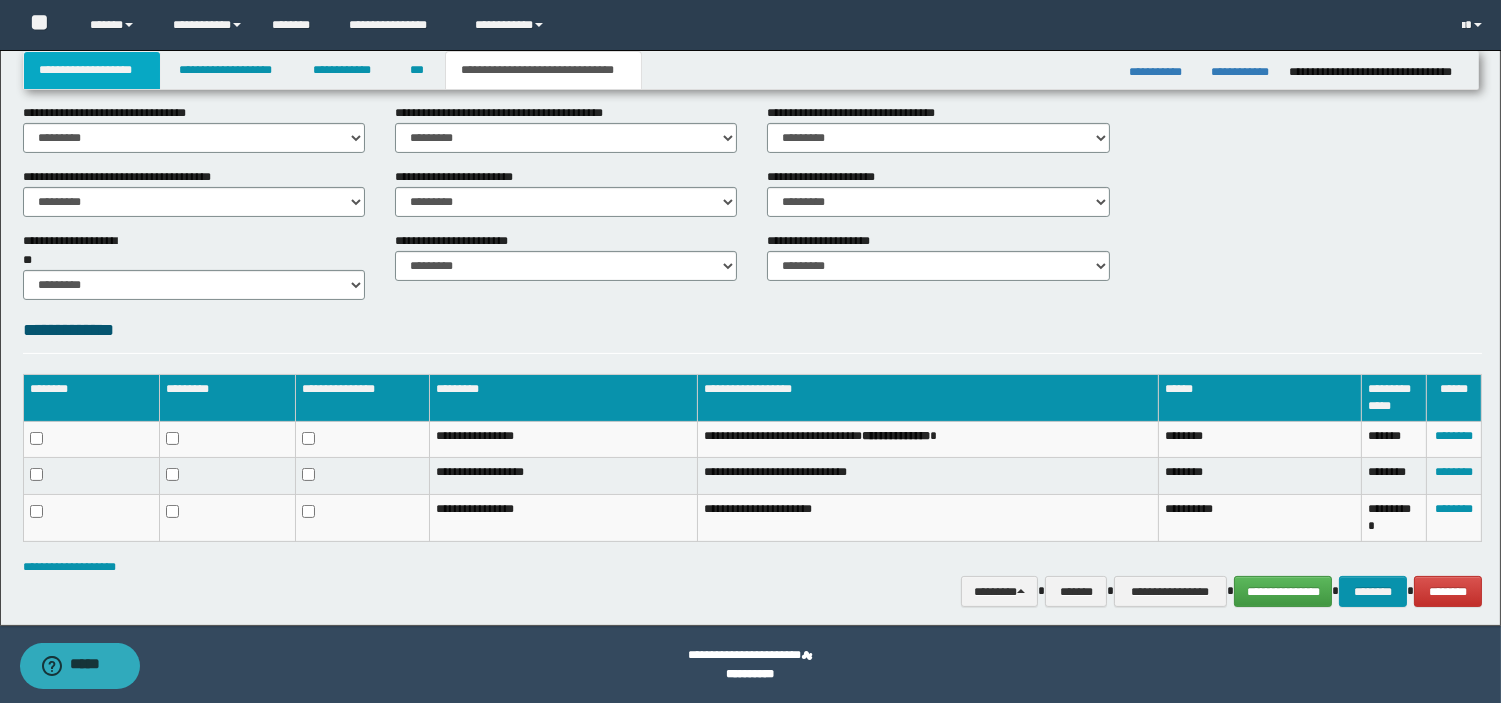 click on "**********" at bounding box center (92, 70) 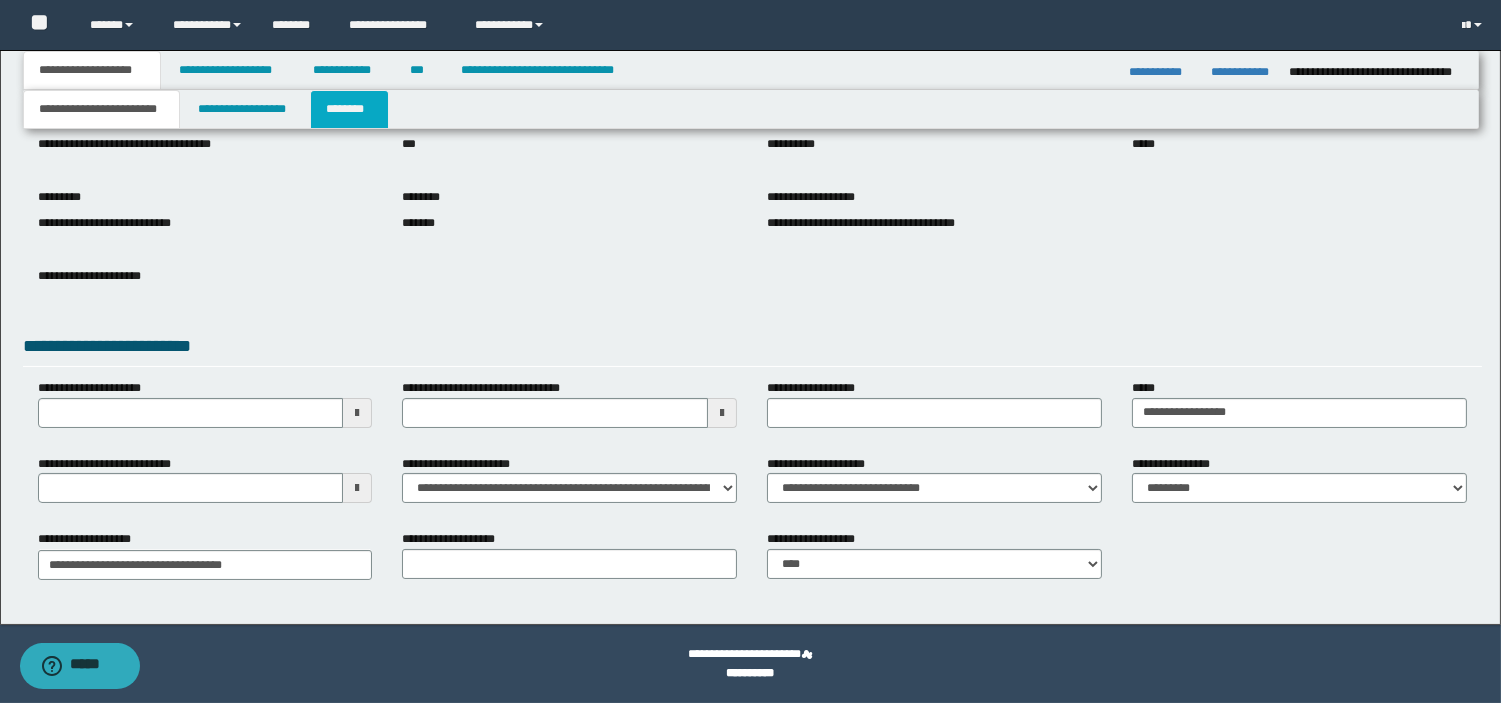 click on "********" at bounding box center (349, 109) 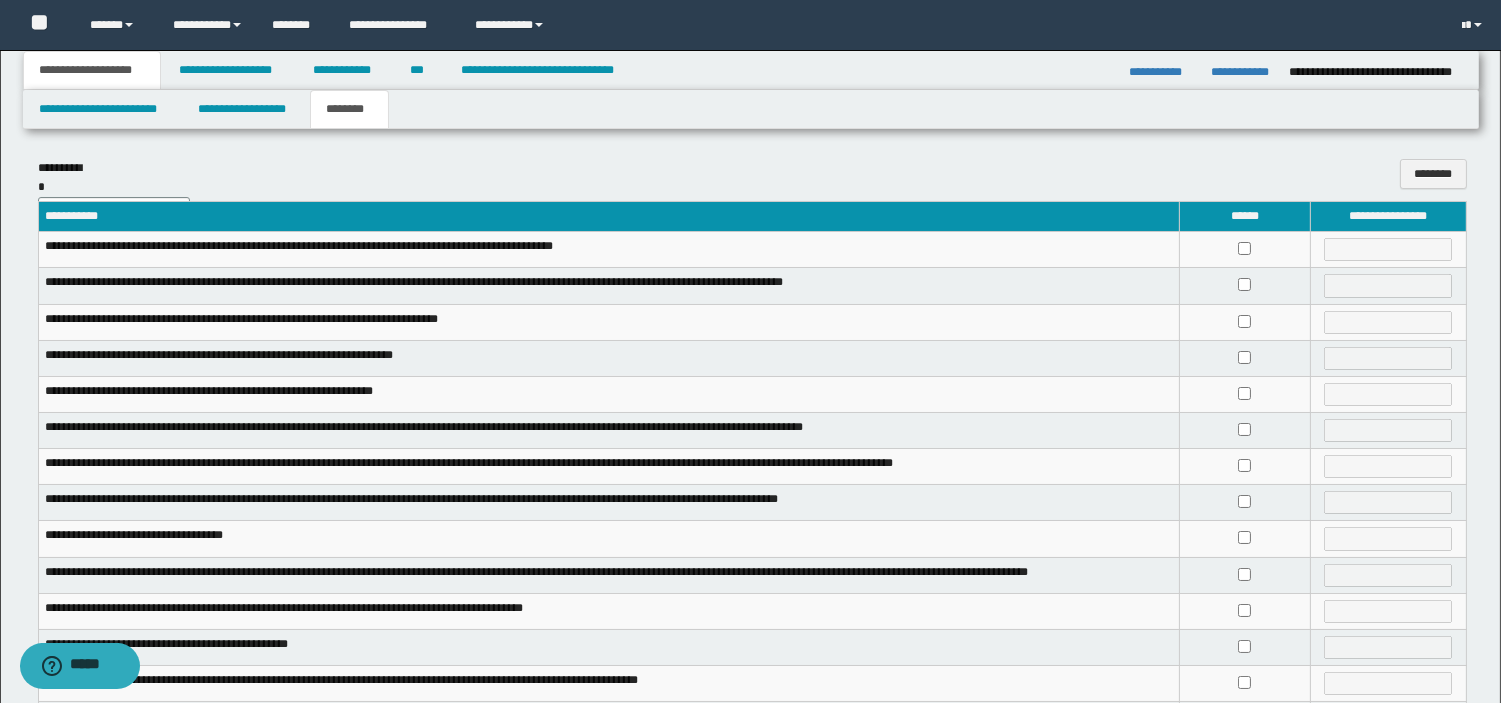 click at bounding box center (1244, 250) 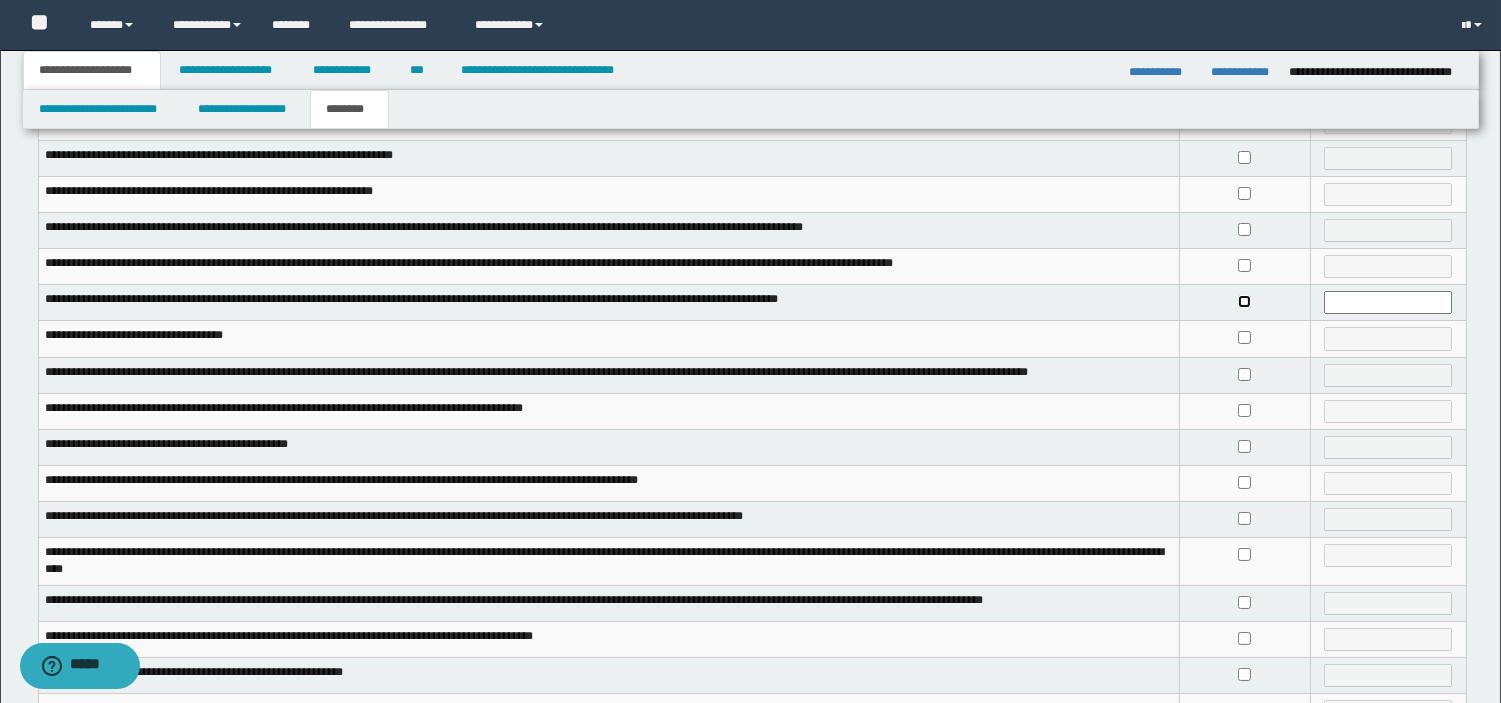 scroll, scrollTop: 222, scrollLeft: 0, axis: vertical 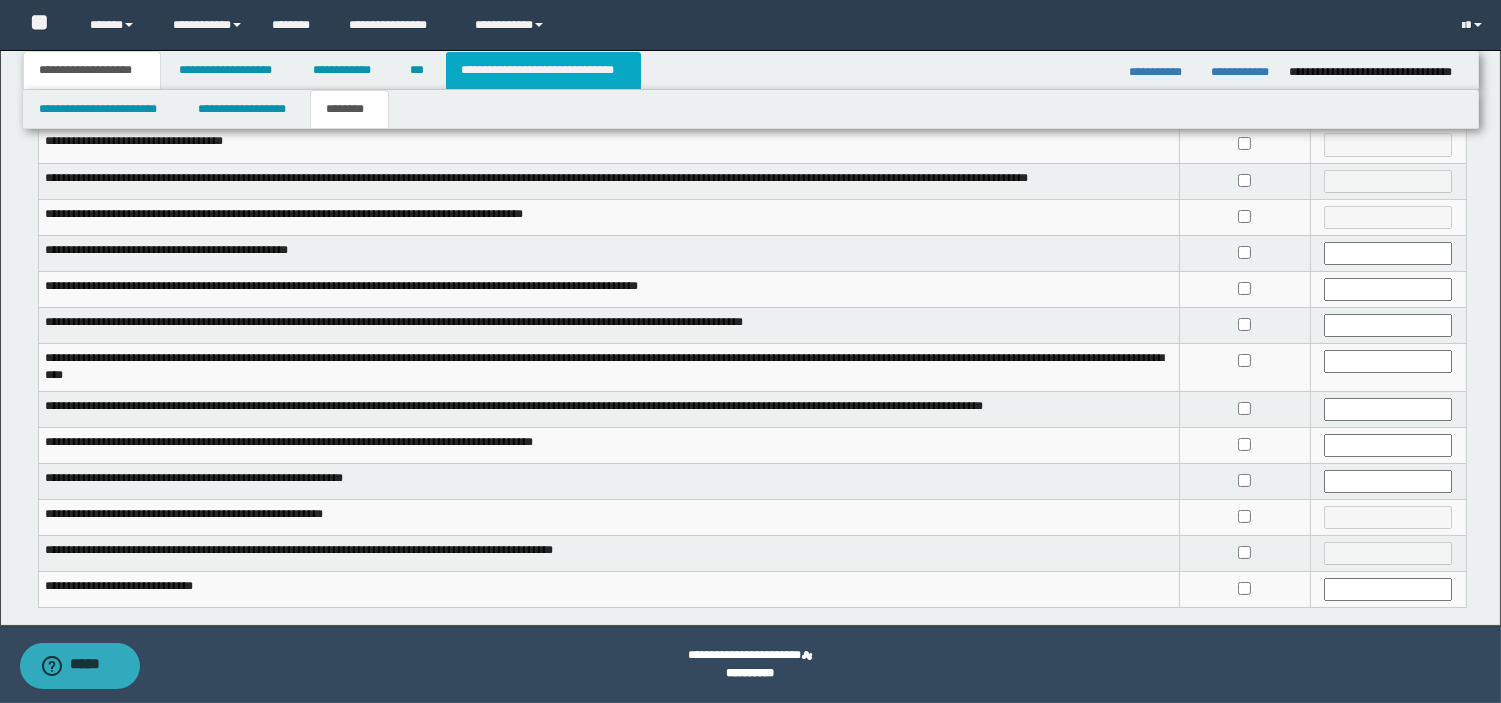 click on "**********" at bounding box center (543, 70) 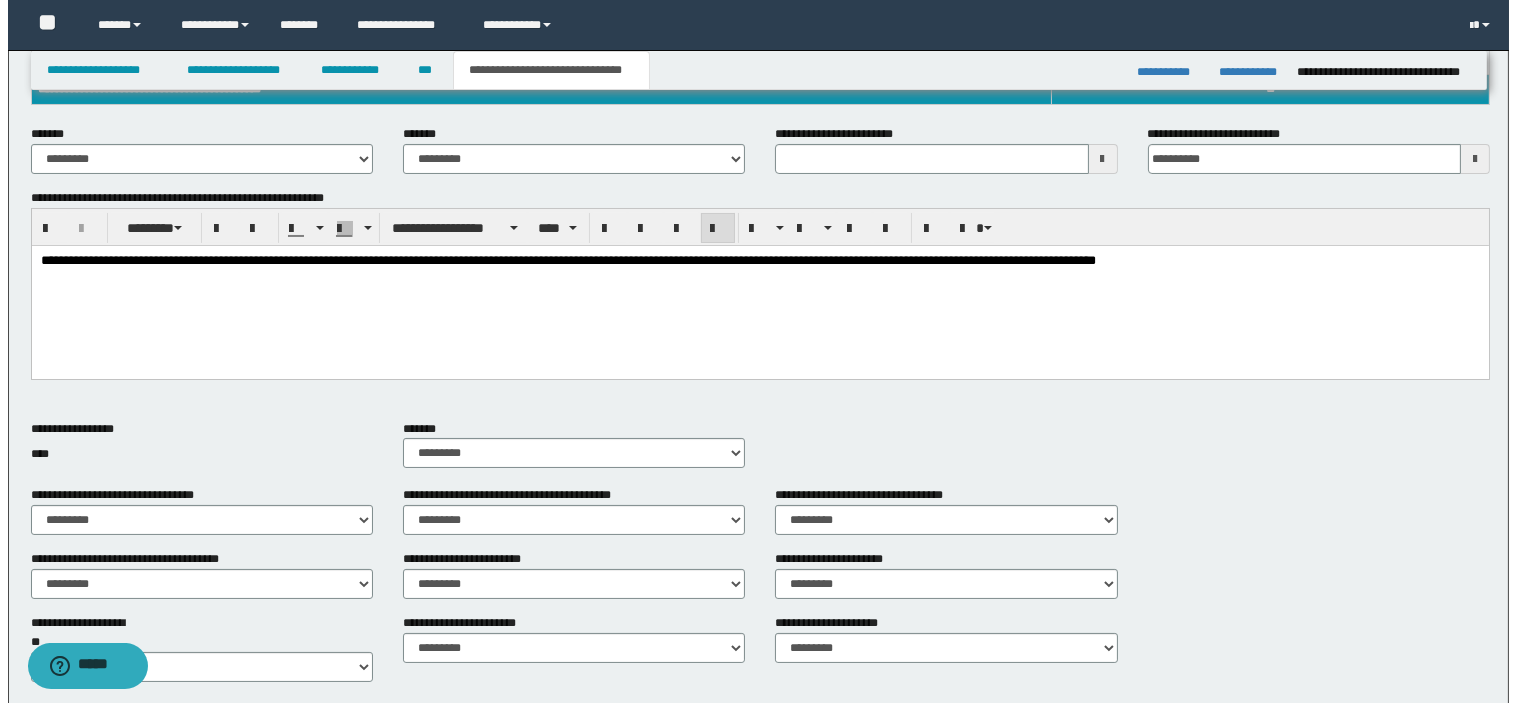 scroll, scrollTop: 745, scrollLeft: 0, axis: vertical 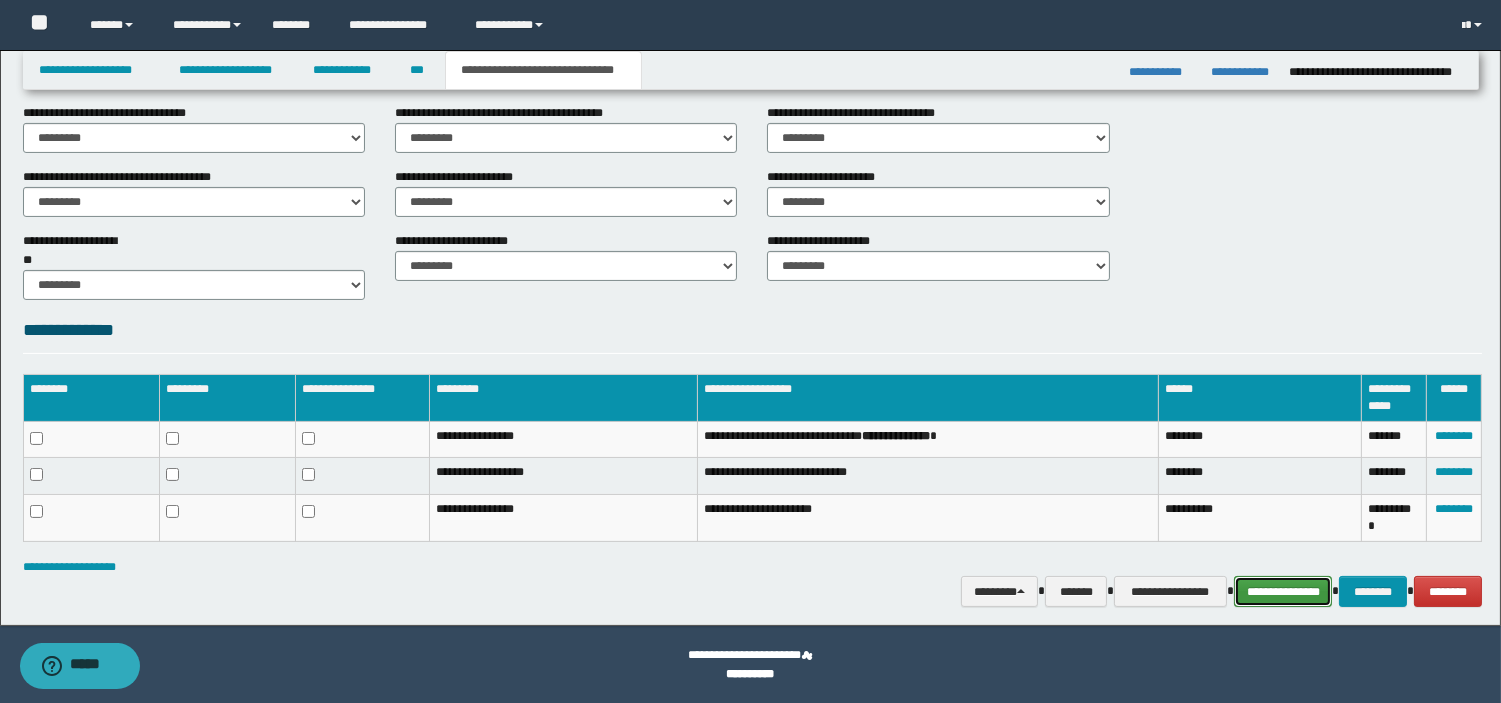 click on "**********" at bounding box center (1283, 591) 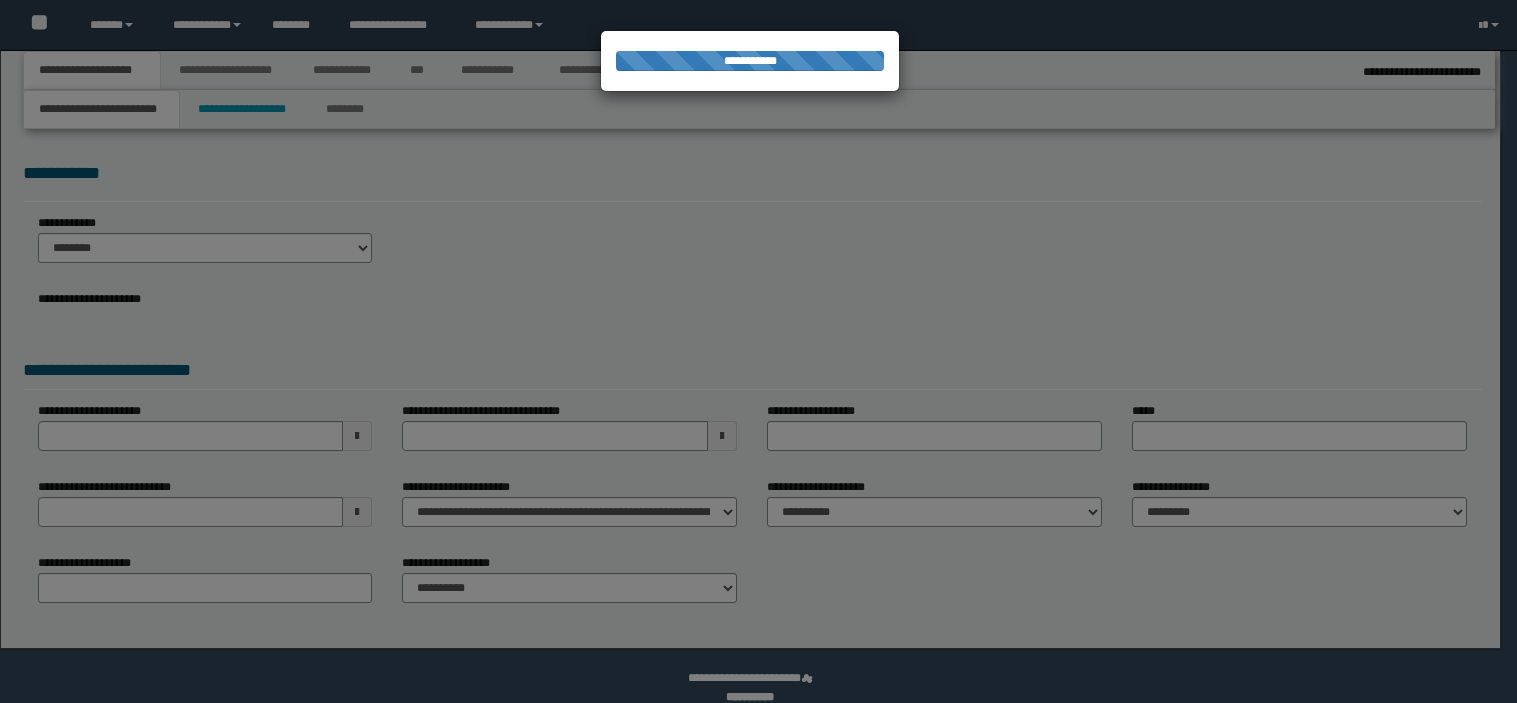 scroll, scrollTop: 0, scrollLeft: 0, axis: both 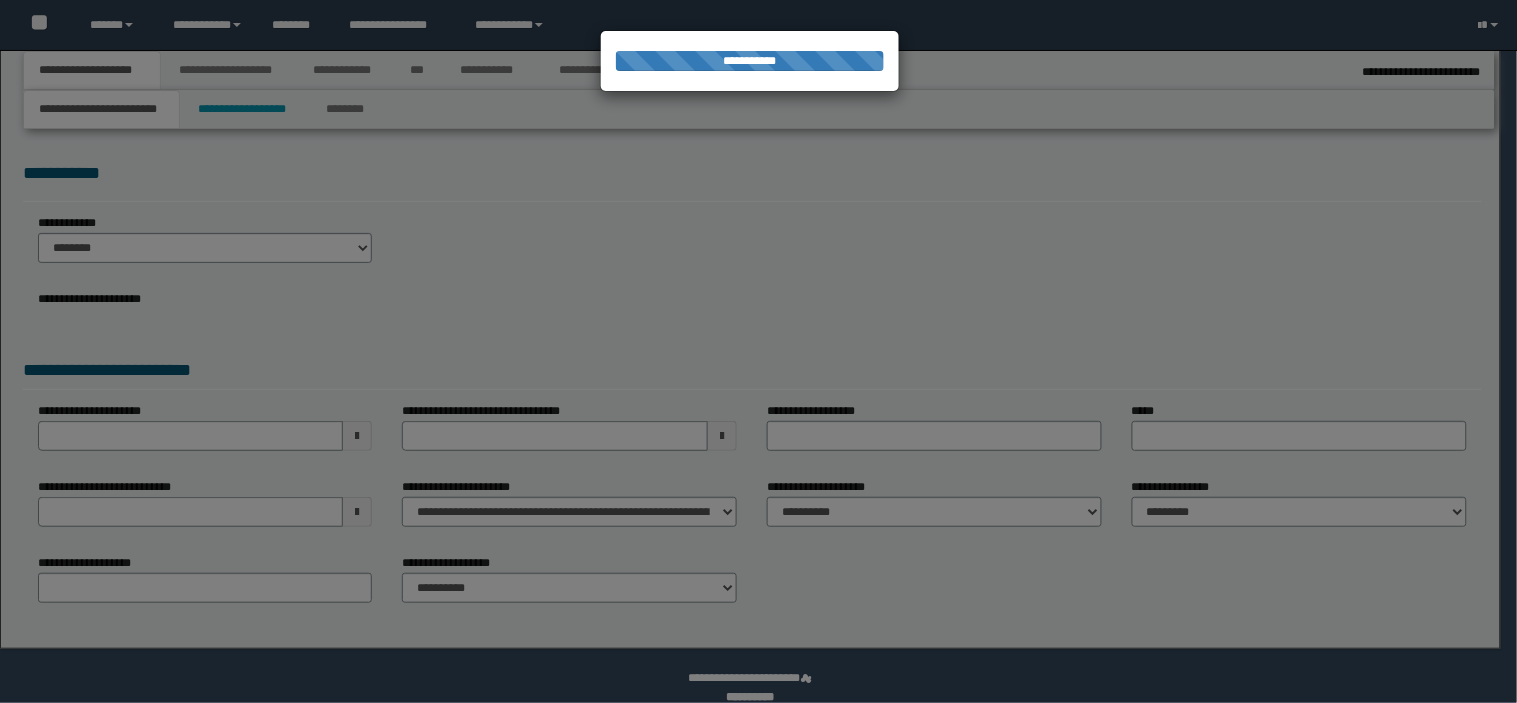 type on "**********" 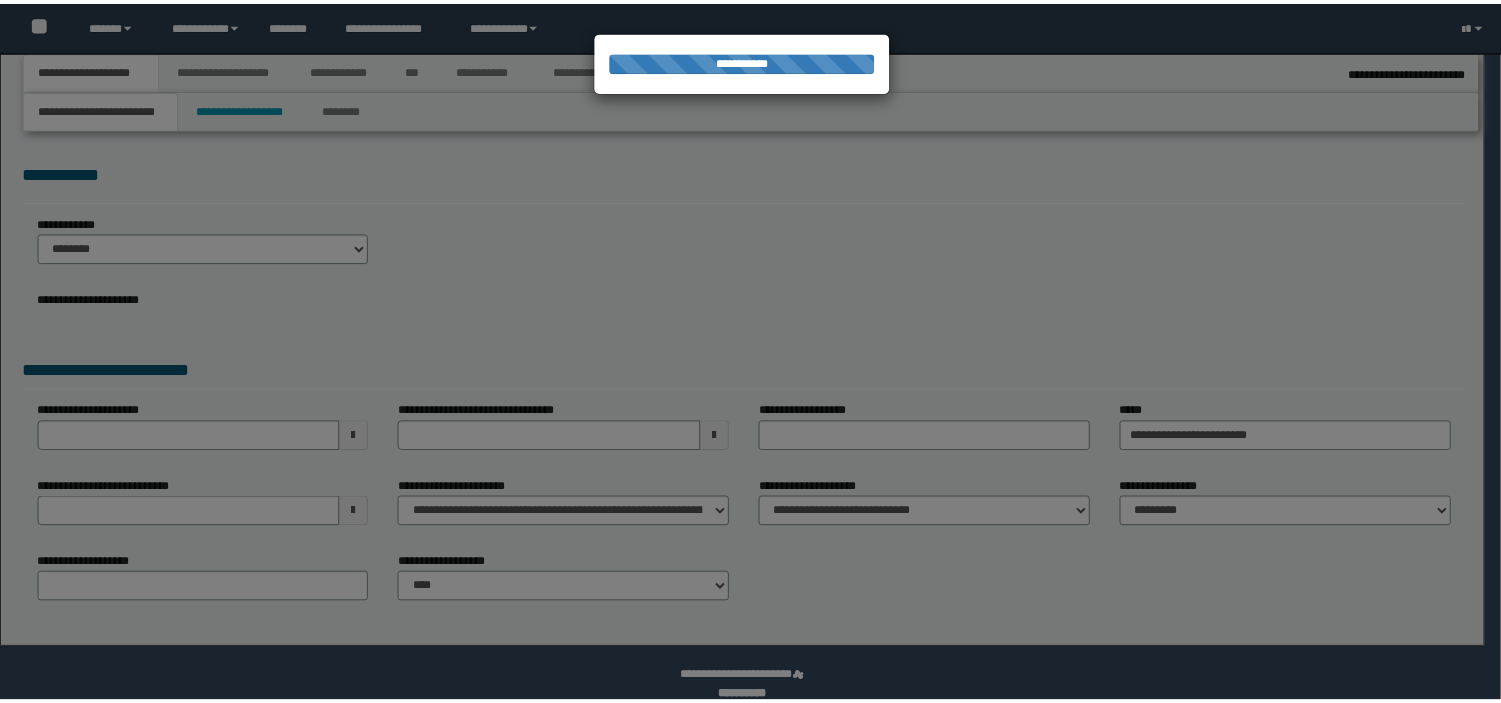 scroll, scrollTop: 0, scrollLeft: 0, axis: both 